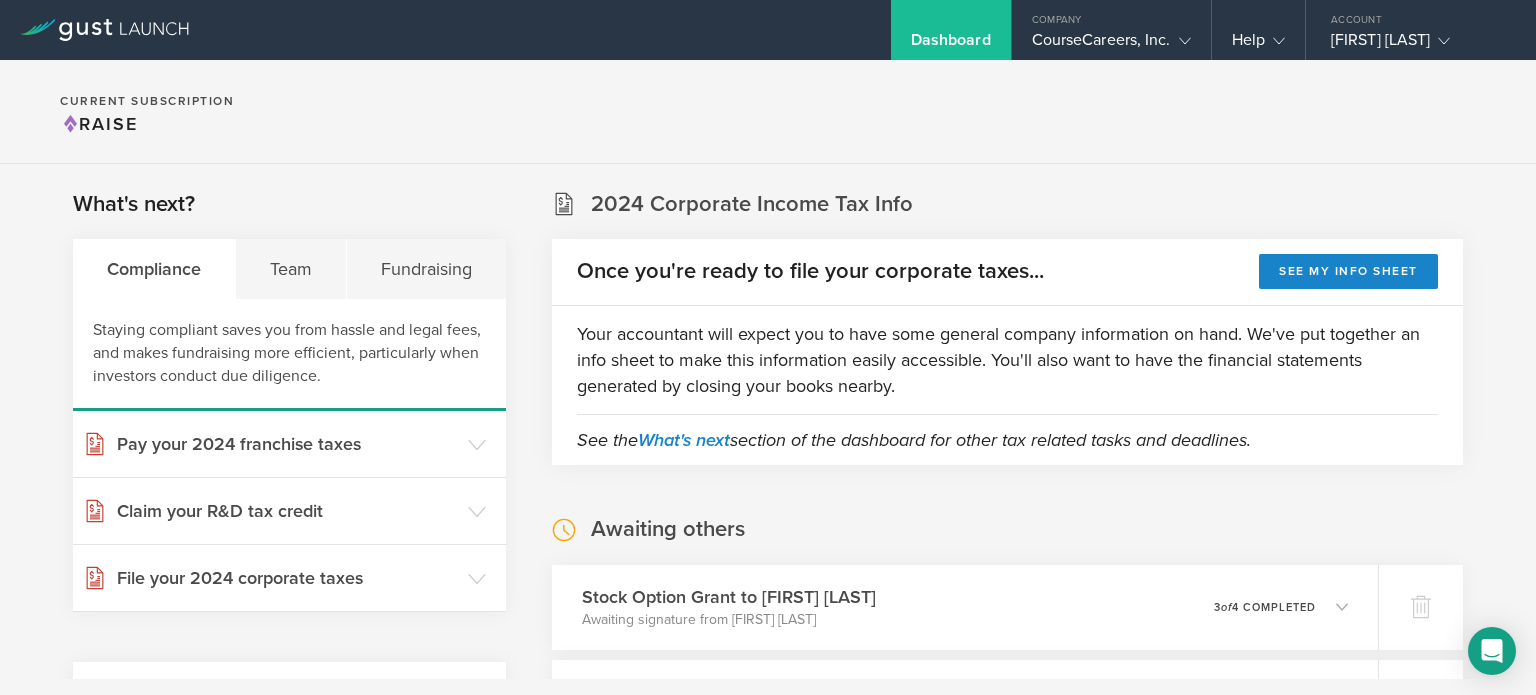 scroll, scrollTop: 0, scrollLeft: 0, axis: both 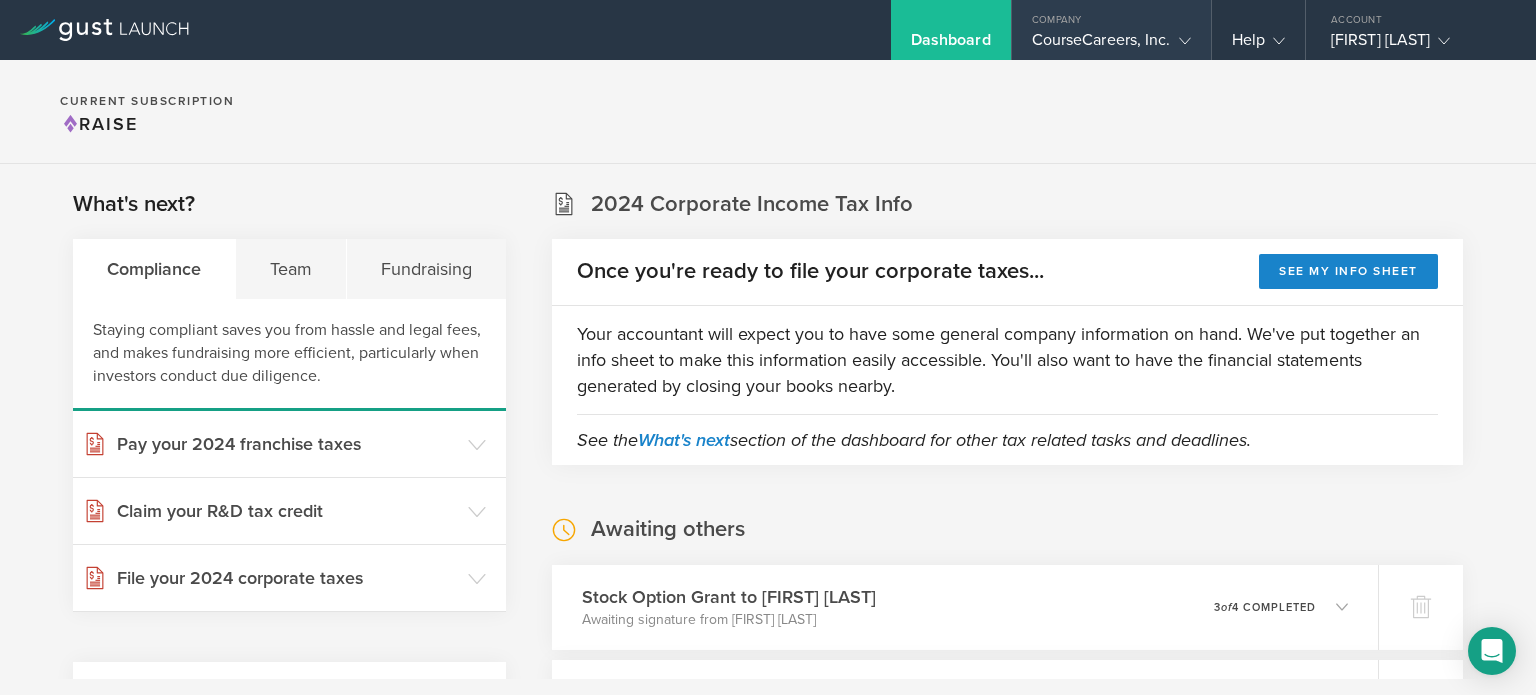 click on "CourseCareers, Inc." at bounding box center (1111, 45) 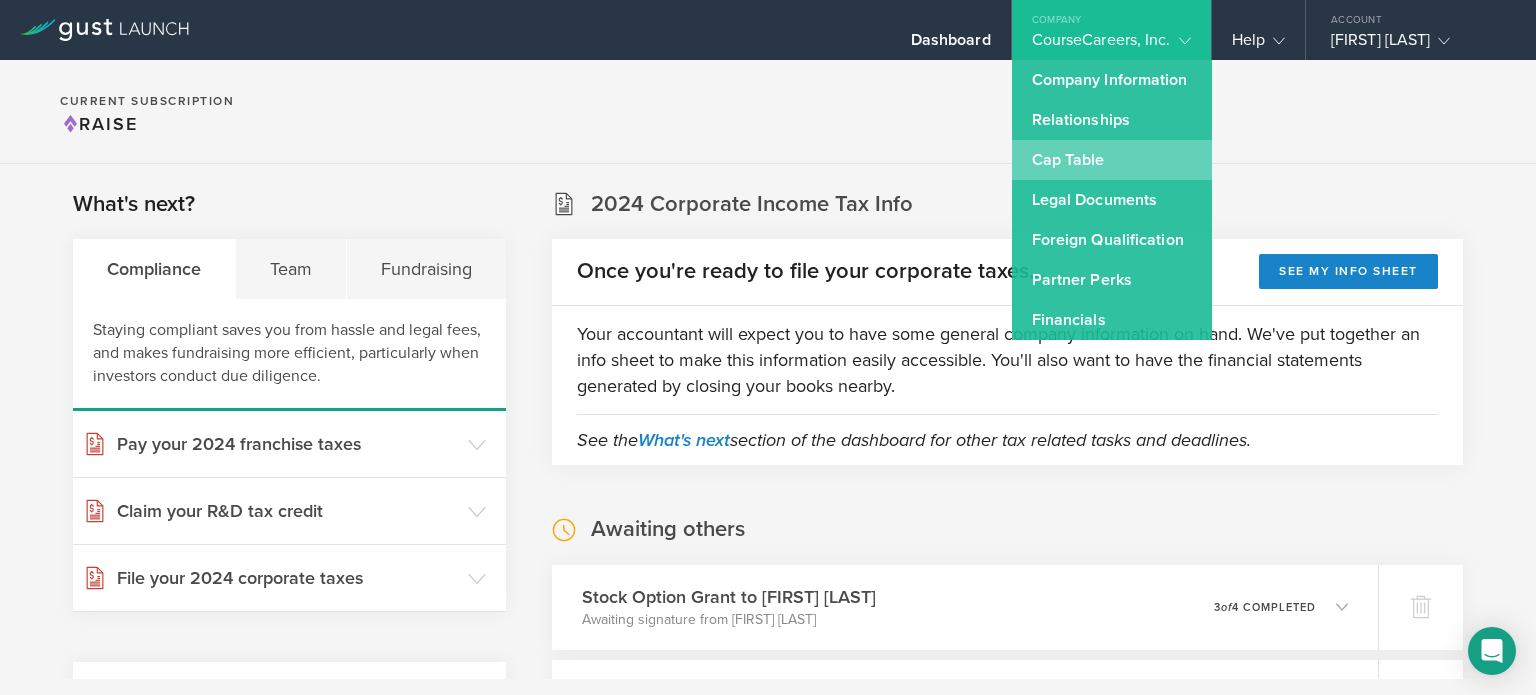click on "Cap Table" at bounding box center [1112, 160] 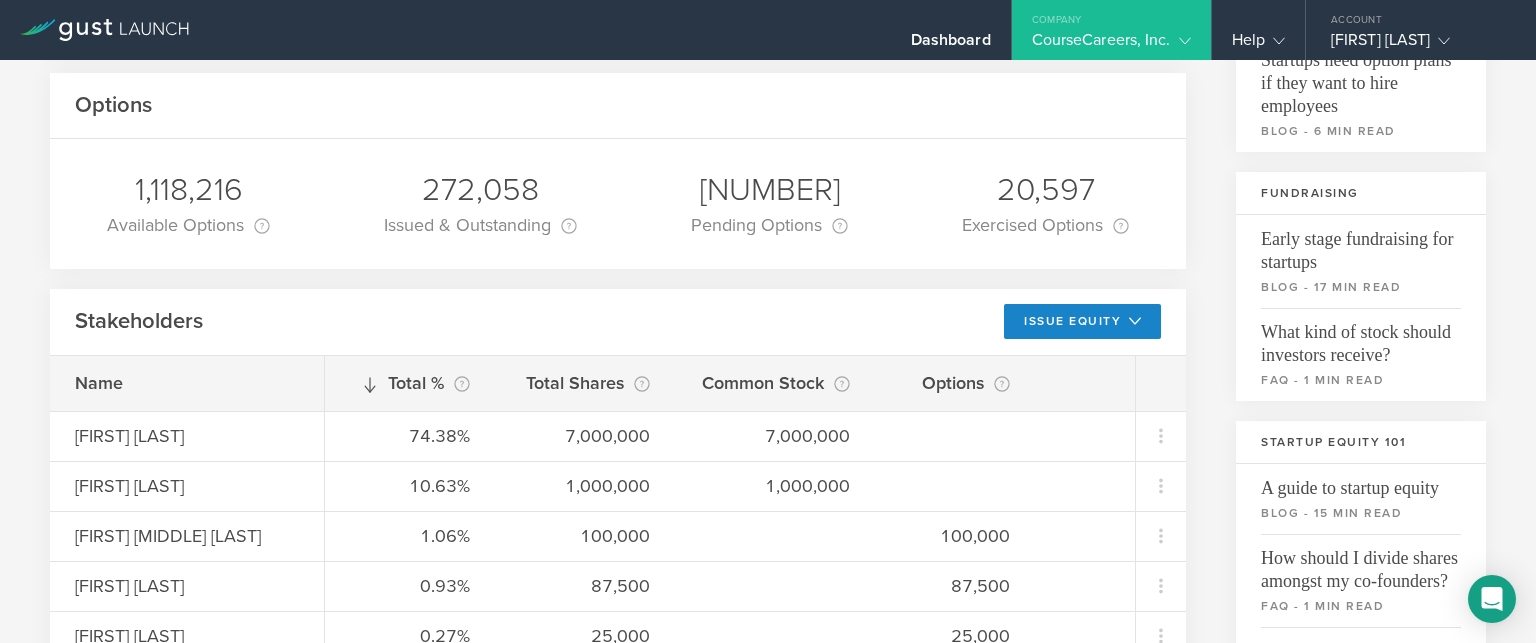 scroll, scrollTop: 300, scrollLeft: 0, axis: vertical 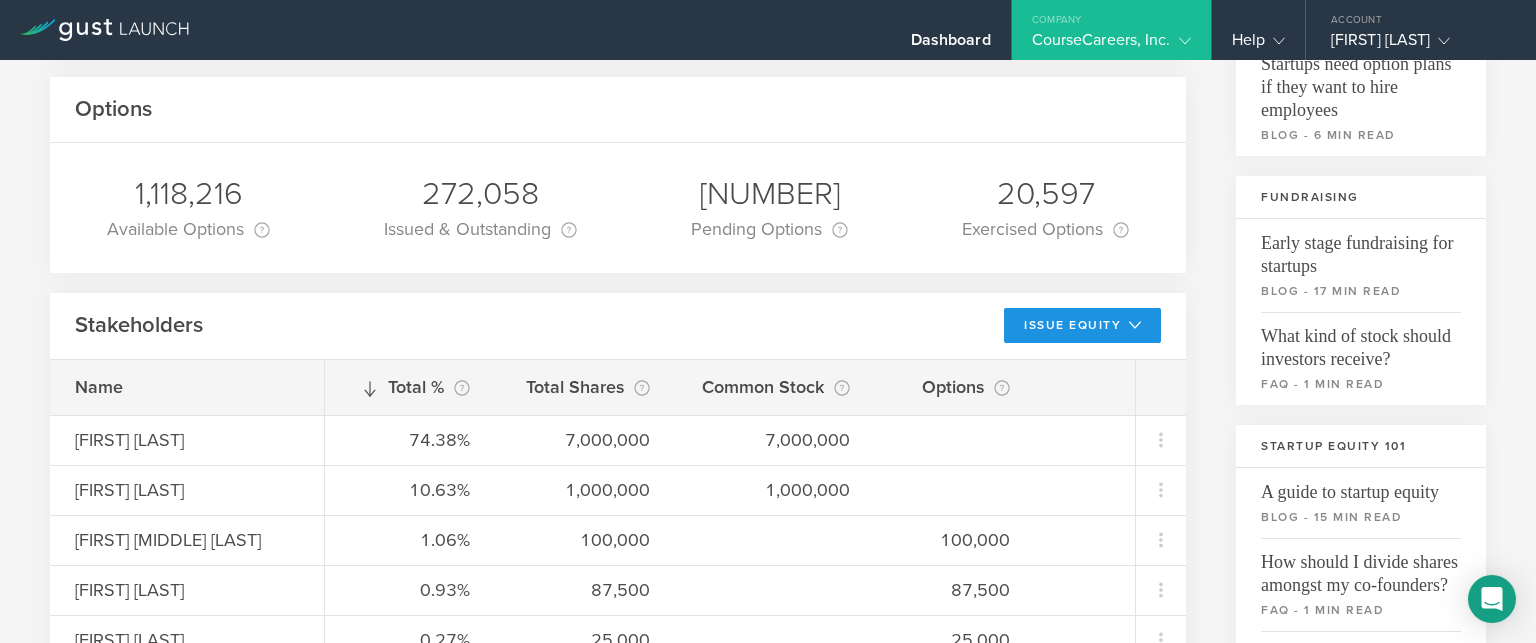 click on "Issue Equity" at bounding box center [1082, 325] 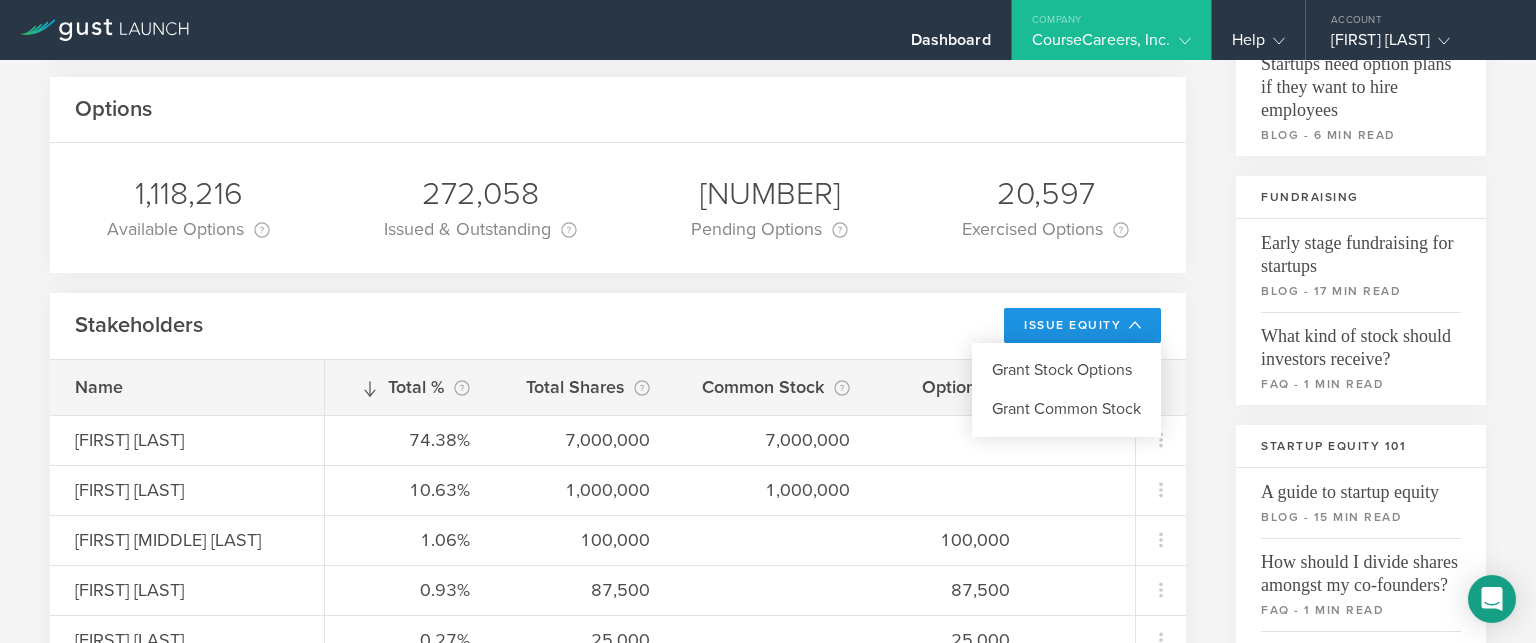 click on "Issue Equity" at bounding box center [1082, 325] 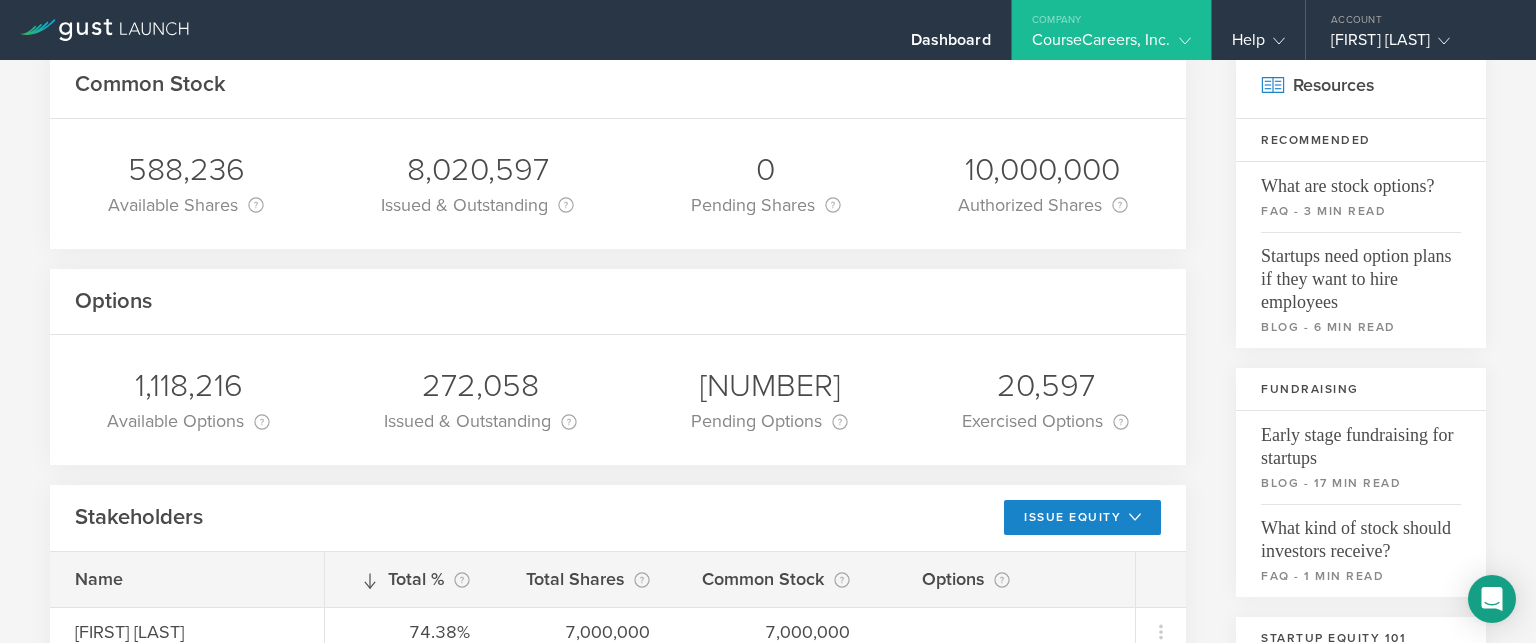 scroll, scrollTop: 100, scrollLeft: 0, axis: vertical 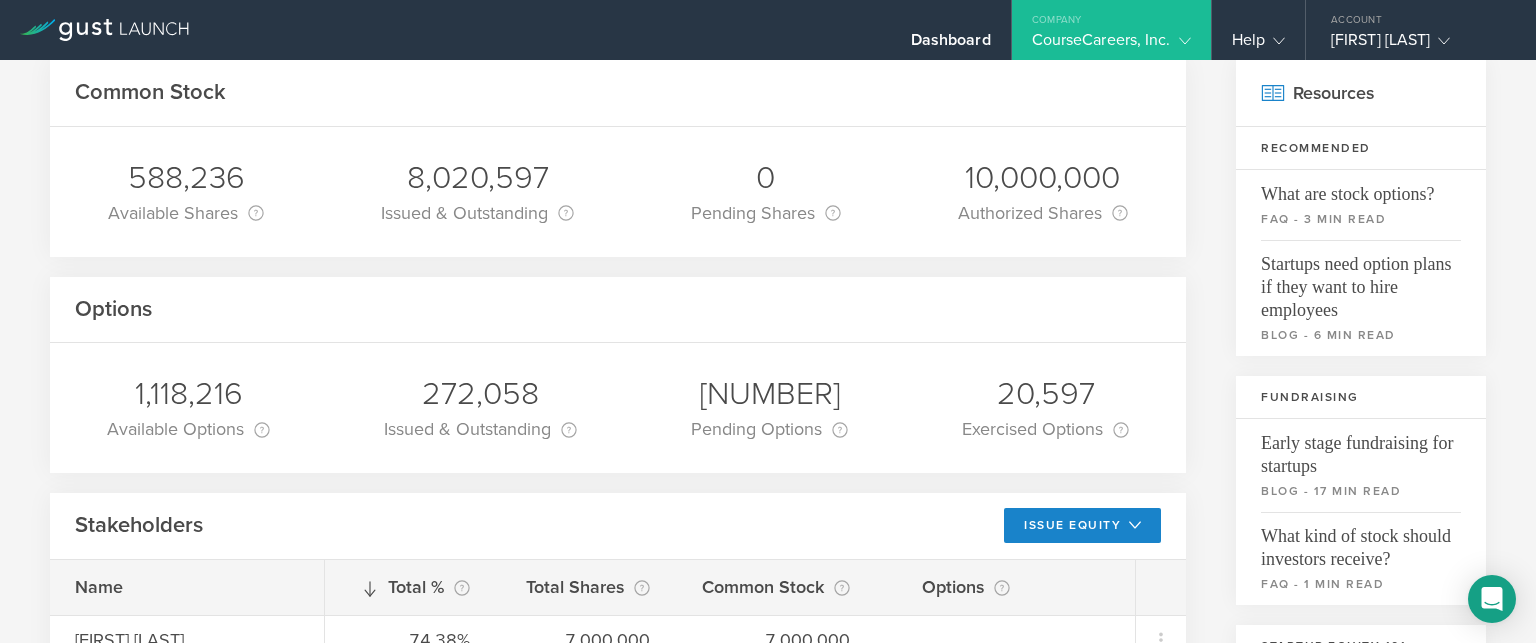 click on "CourseCareers, Inc." at bounding box center (1111, 45) 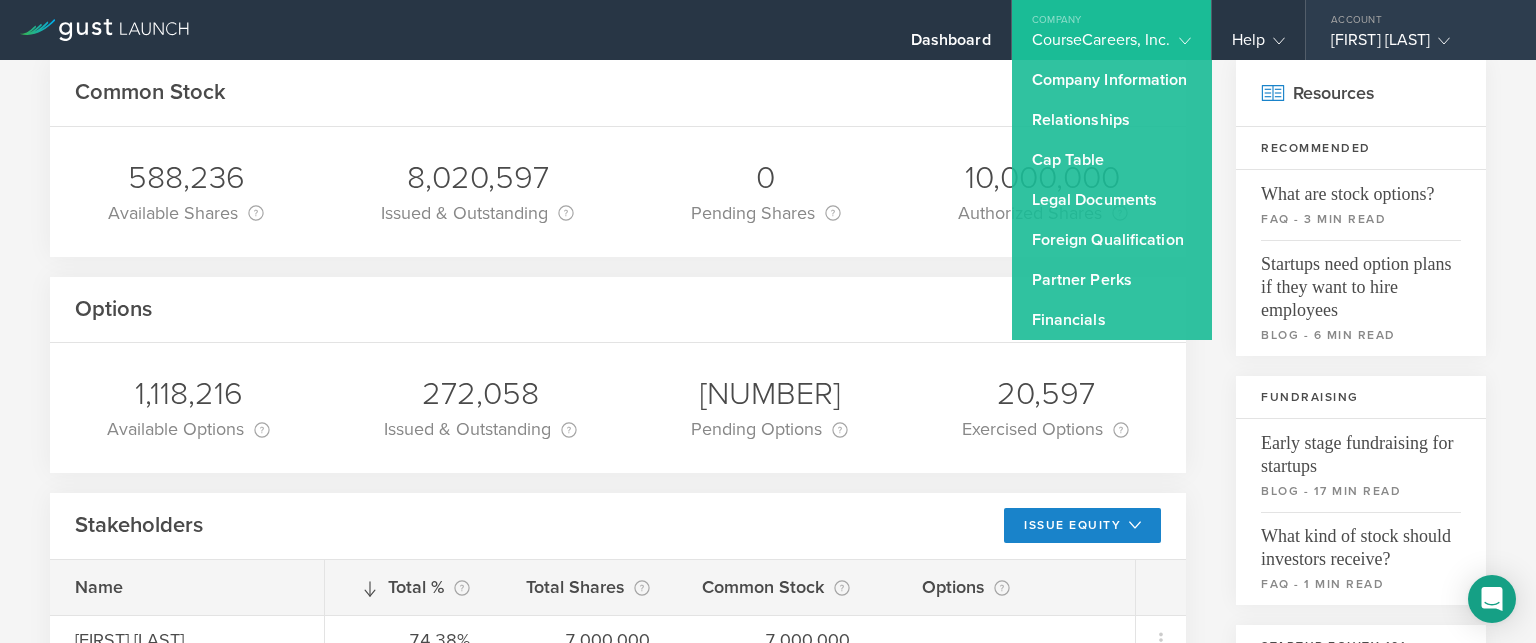 click on "Account" at bounding box center (1421, 15) 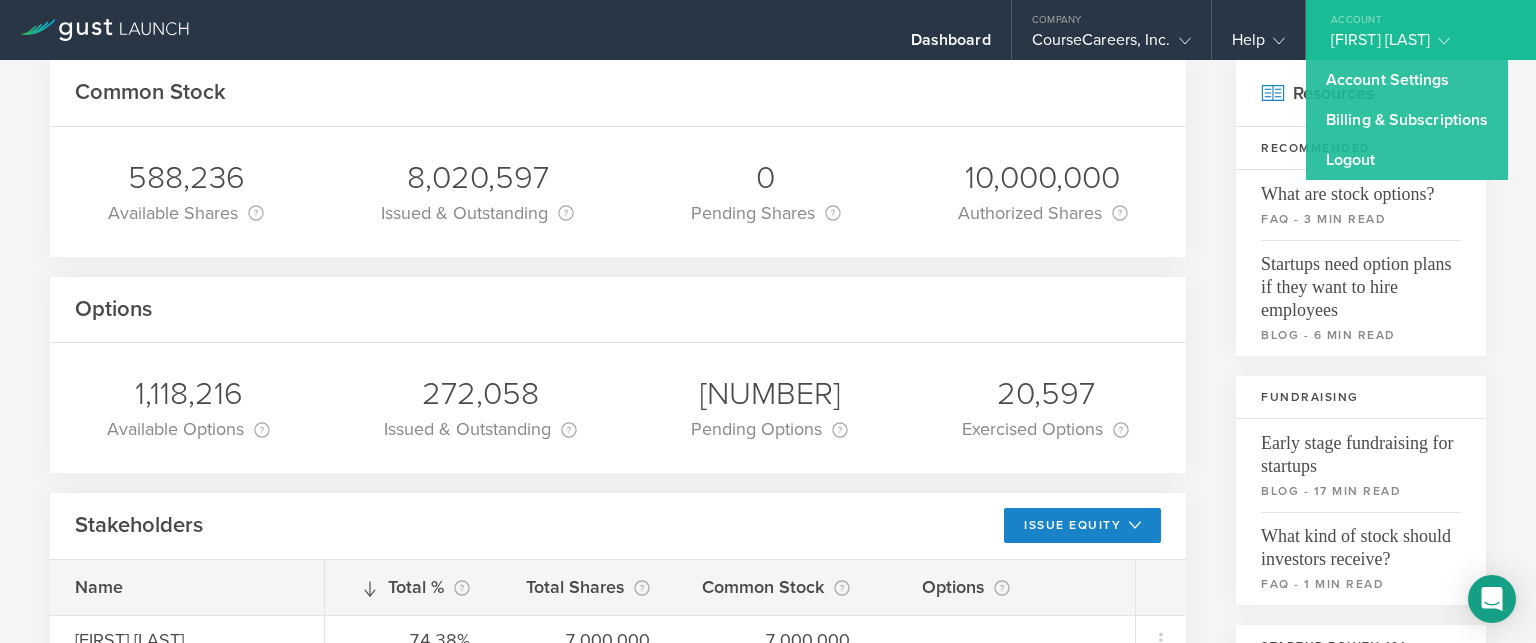 scroll, scrollTop: 0, scrollLeft: 0, axis: both 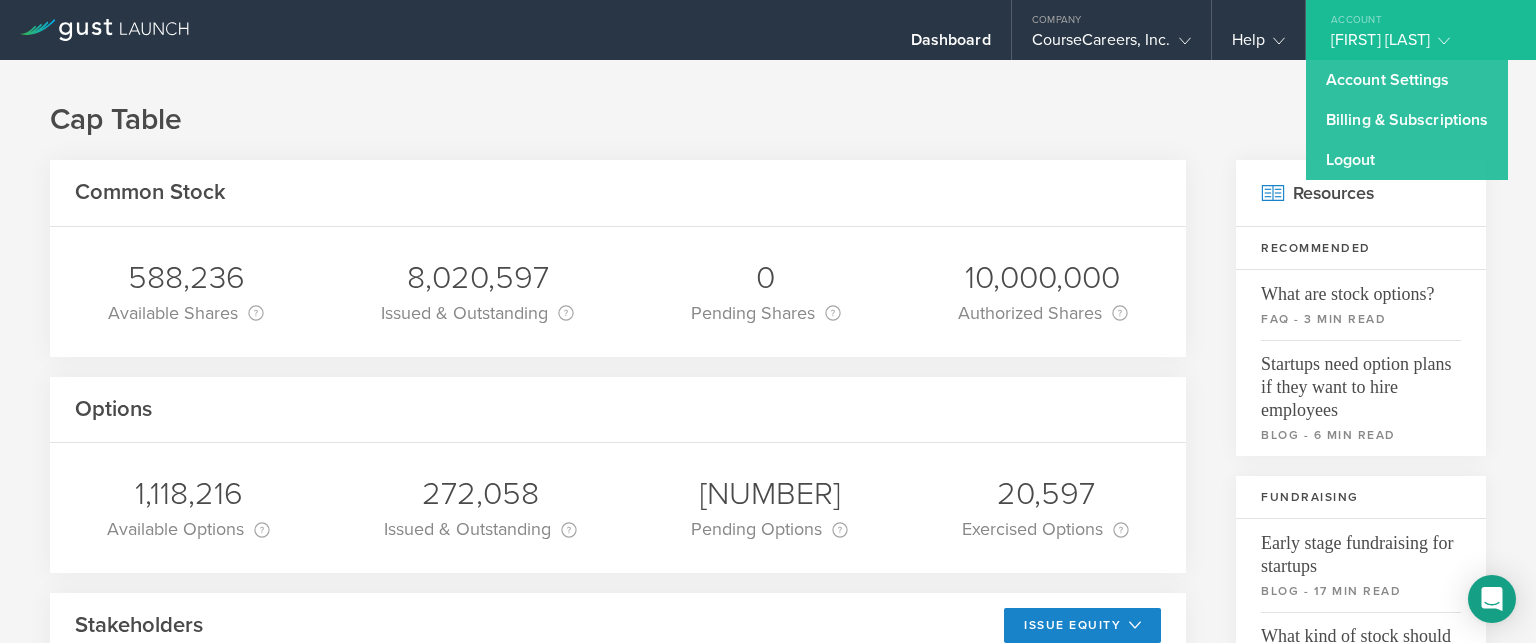 click on "Cap Table" at bounding box center (768, 120) 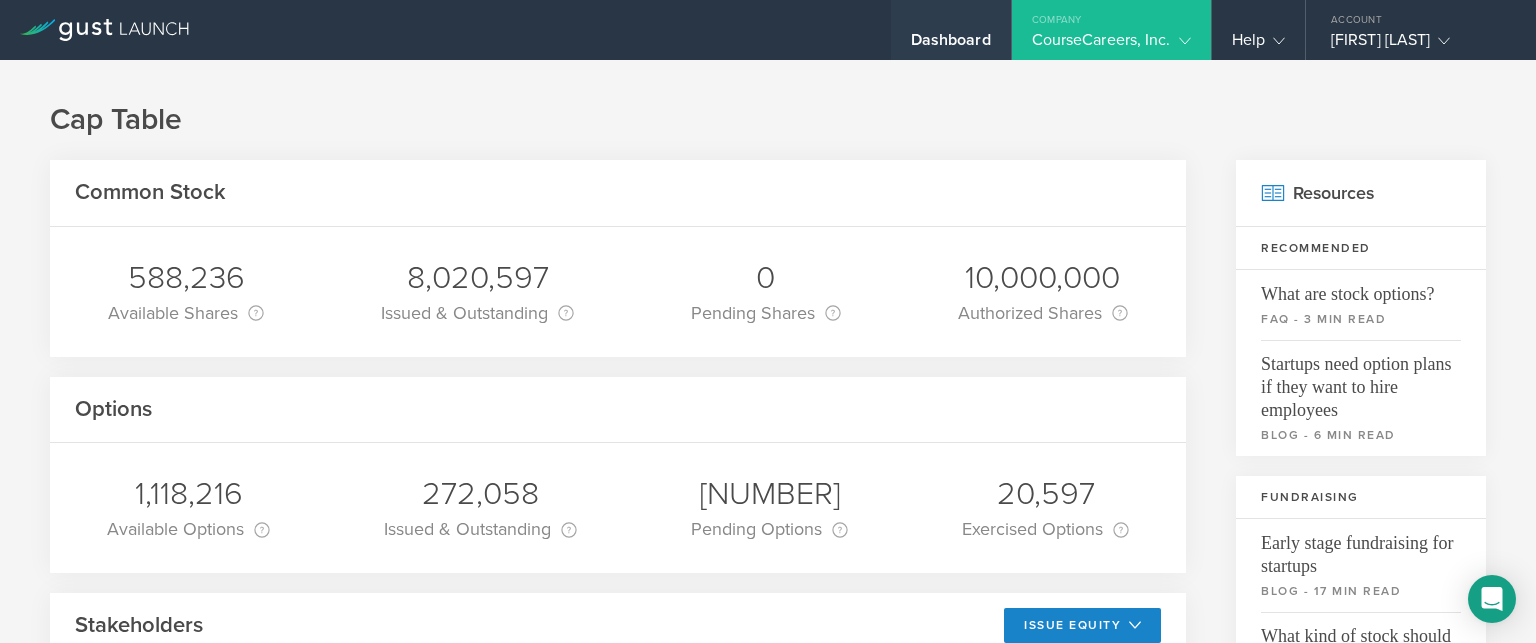 click on "Dashboard" at bounding box center [951, 45] 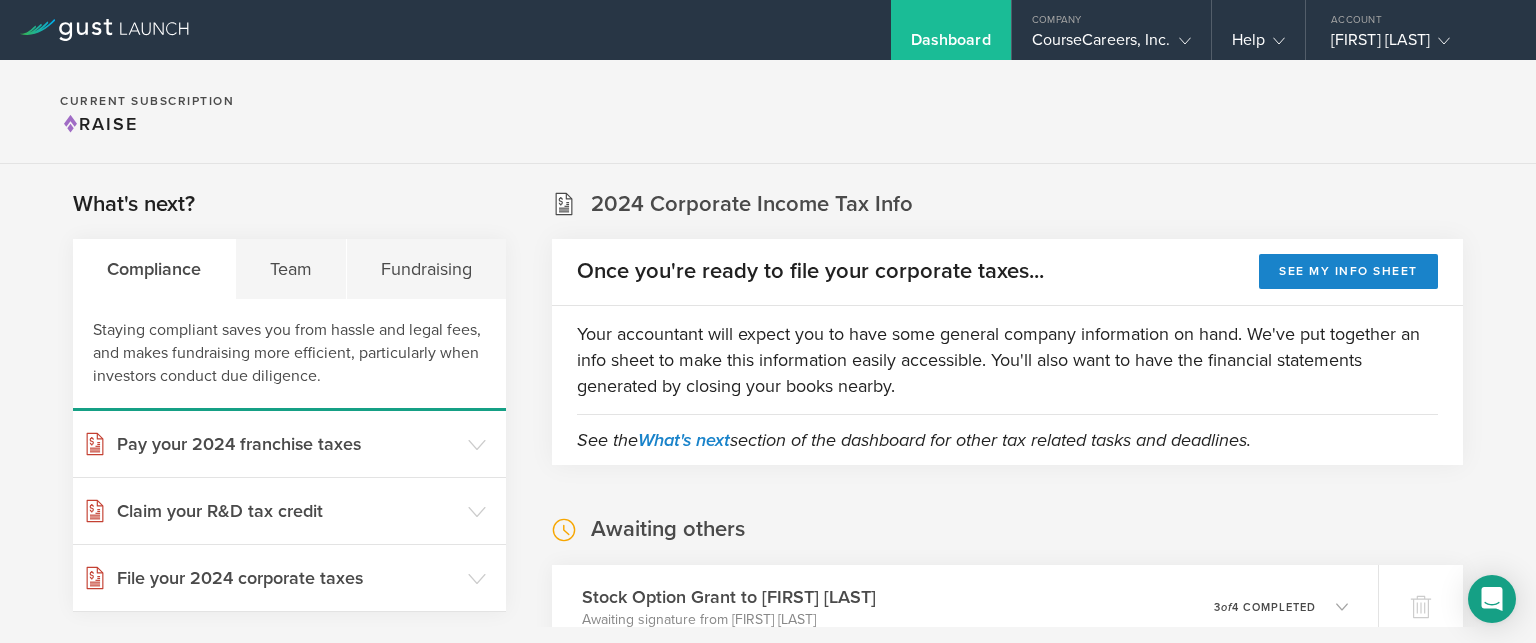 scroll, scrollTop: 100, scrollLeft: 0, axis: vertical 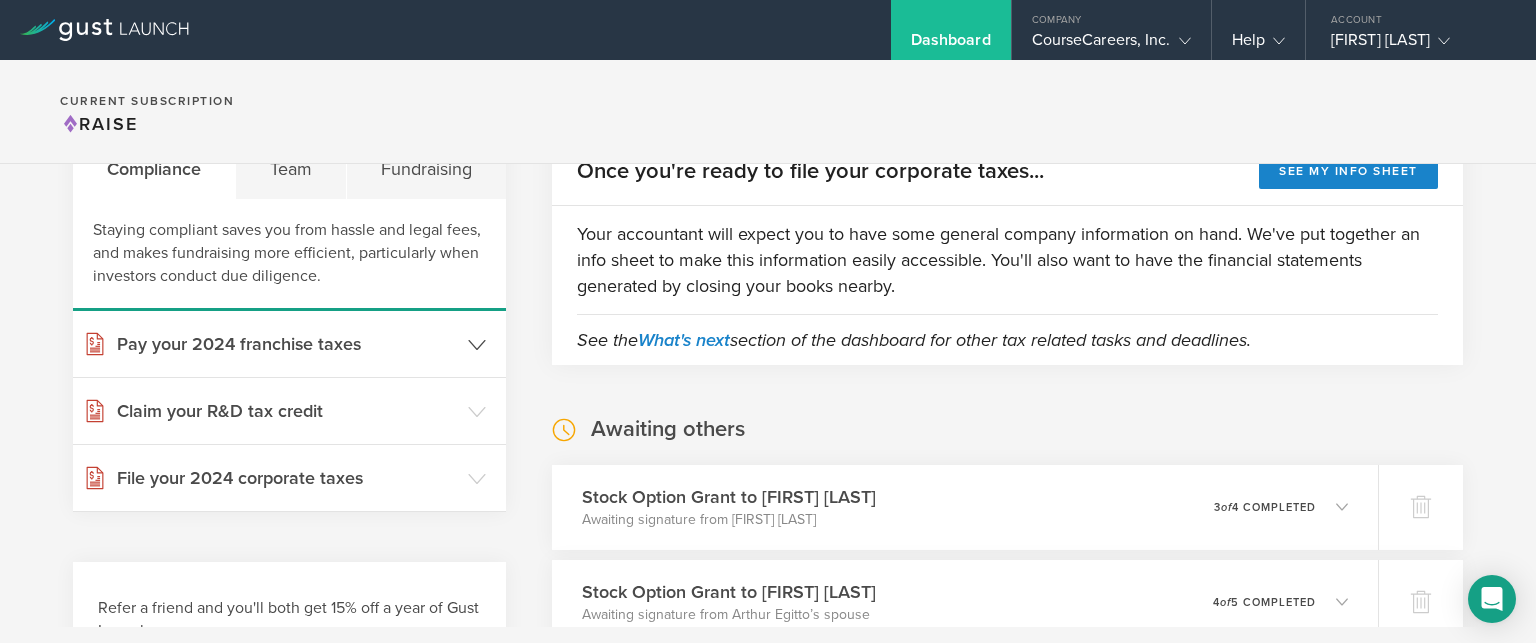 click on "Pay your 2024 franchise taxes" at bounding box center (289, 344) 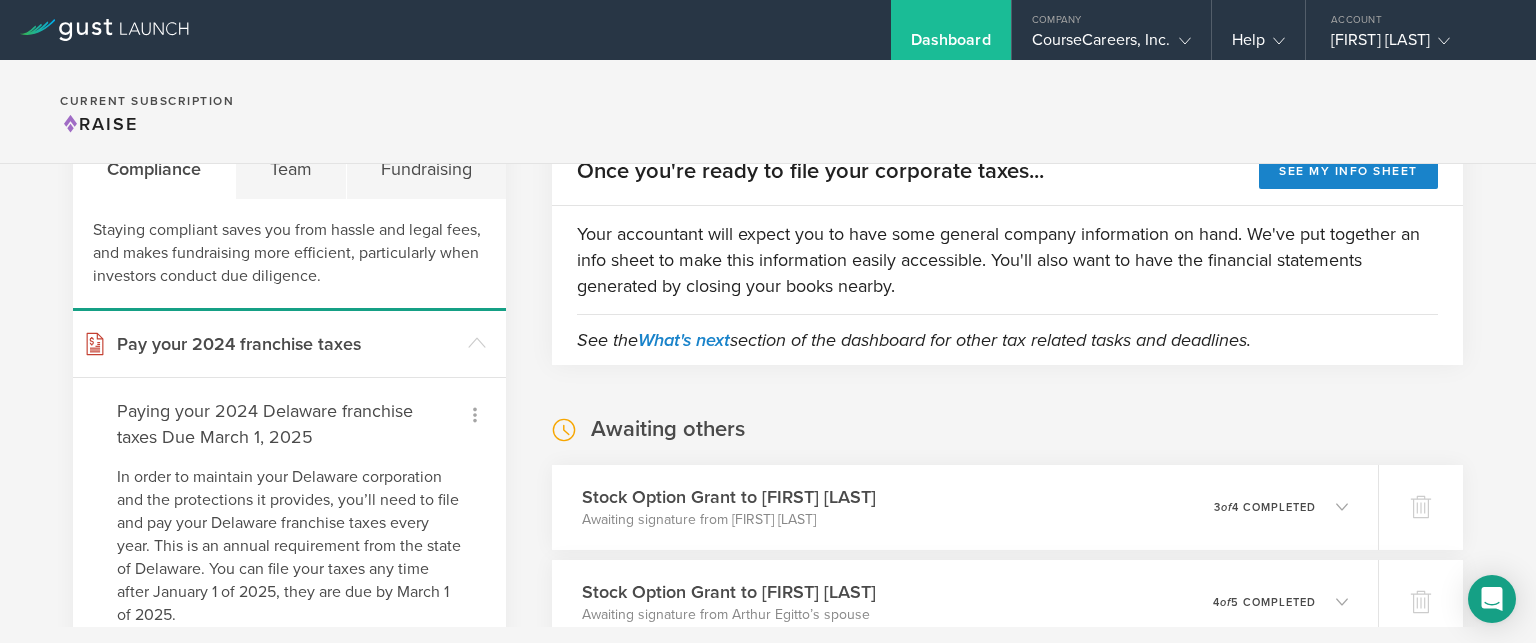 click 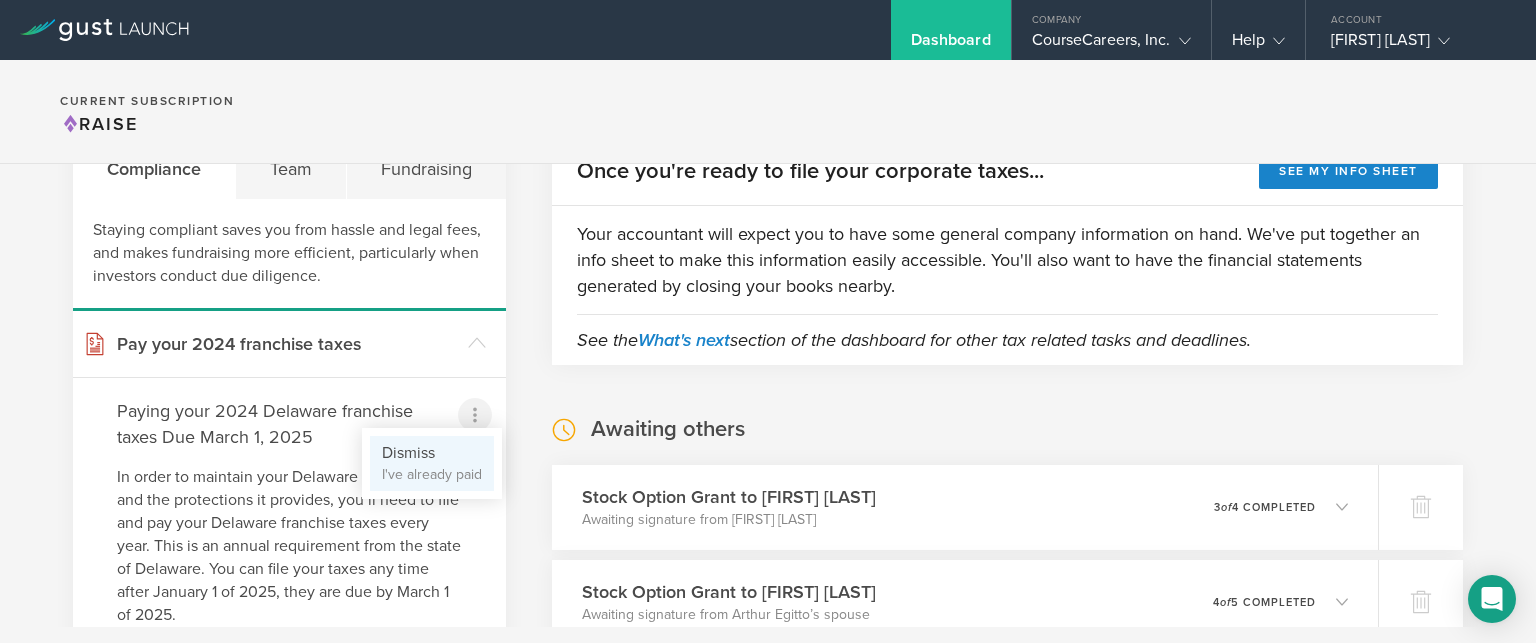 click on "Dismiss I've already paid" at bounding box center [432, 463] 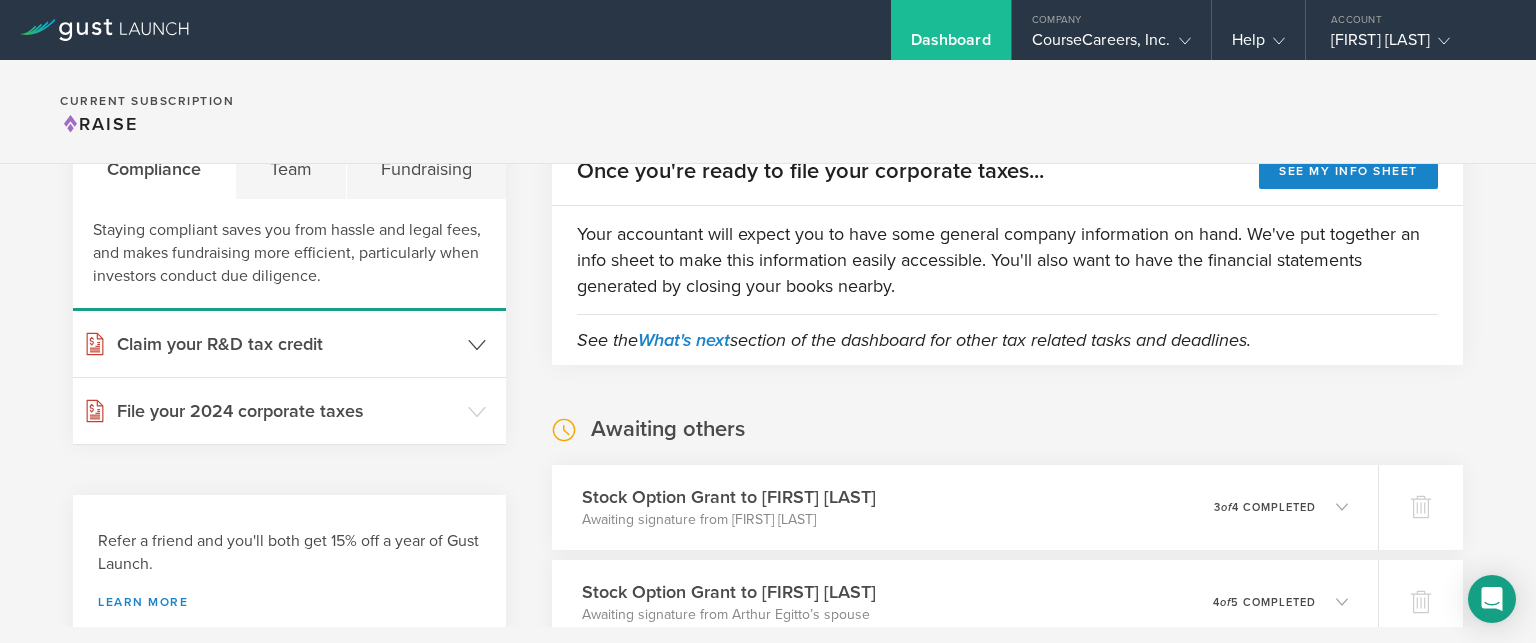 click 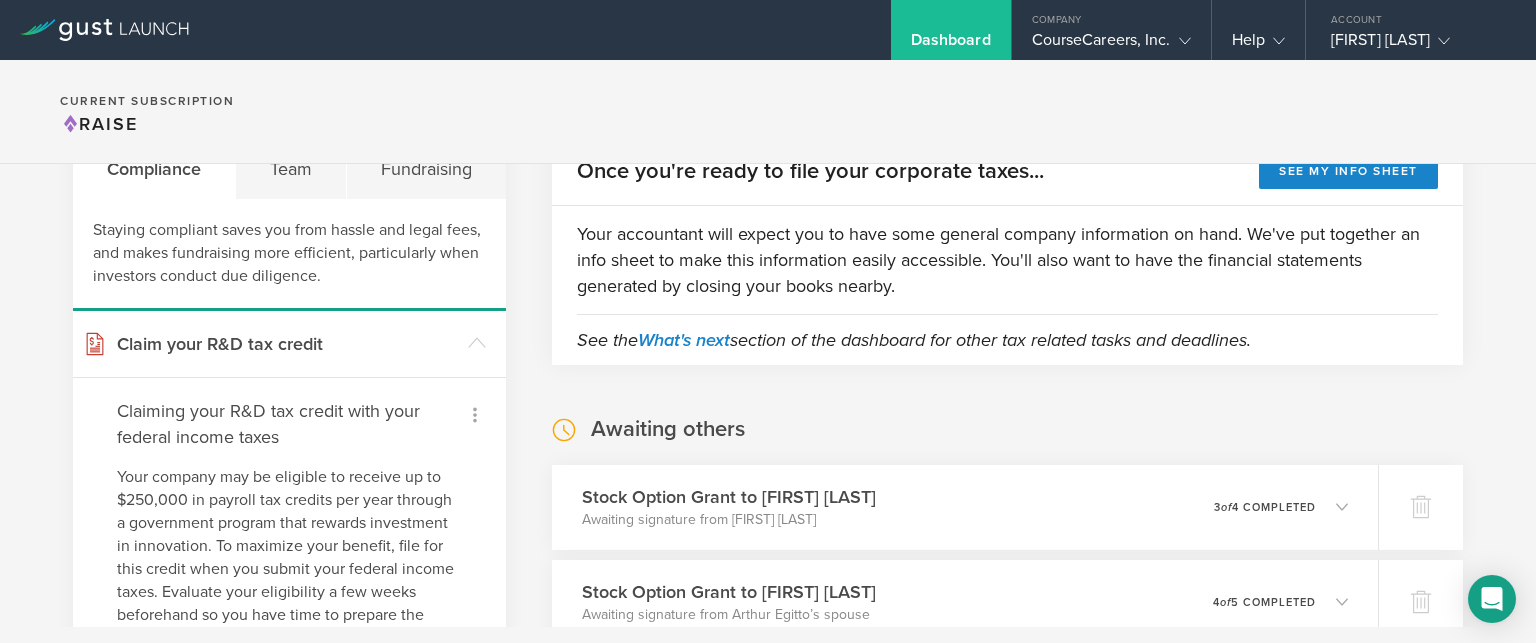 click 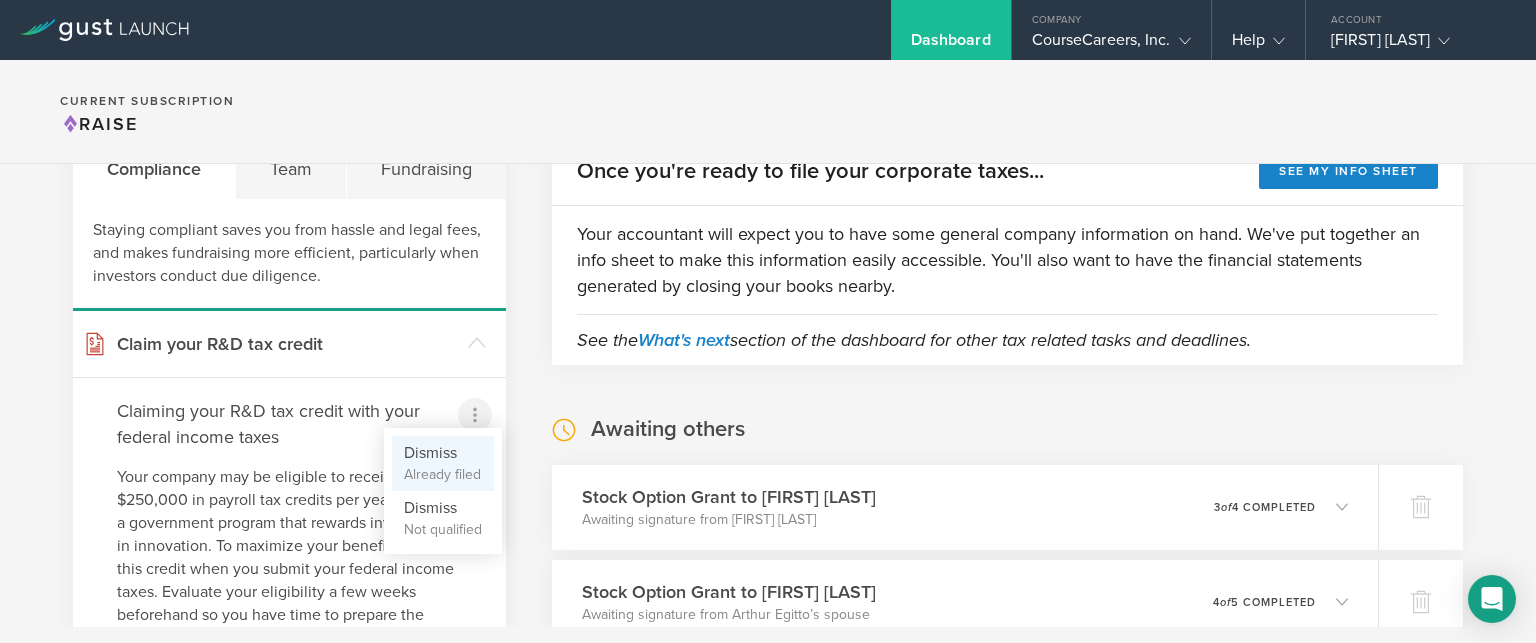 click on "Dismiss Already filed" at bounding box center (443, 463) 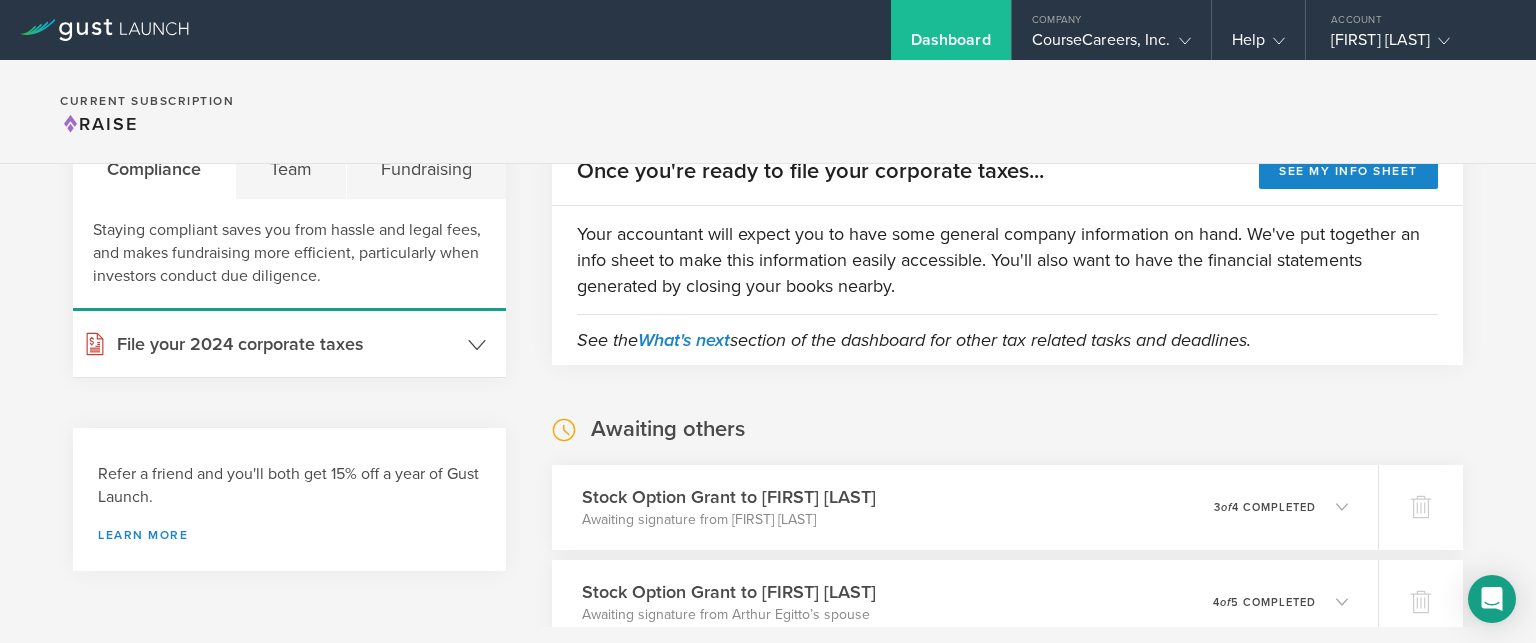 click on "File your 2024 corporate taxes" at bounding box center (289, 344) 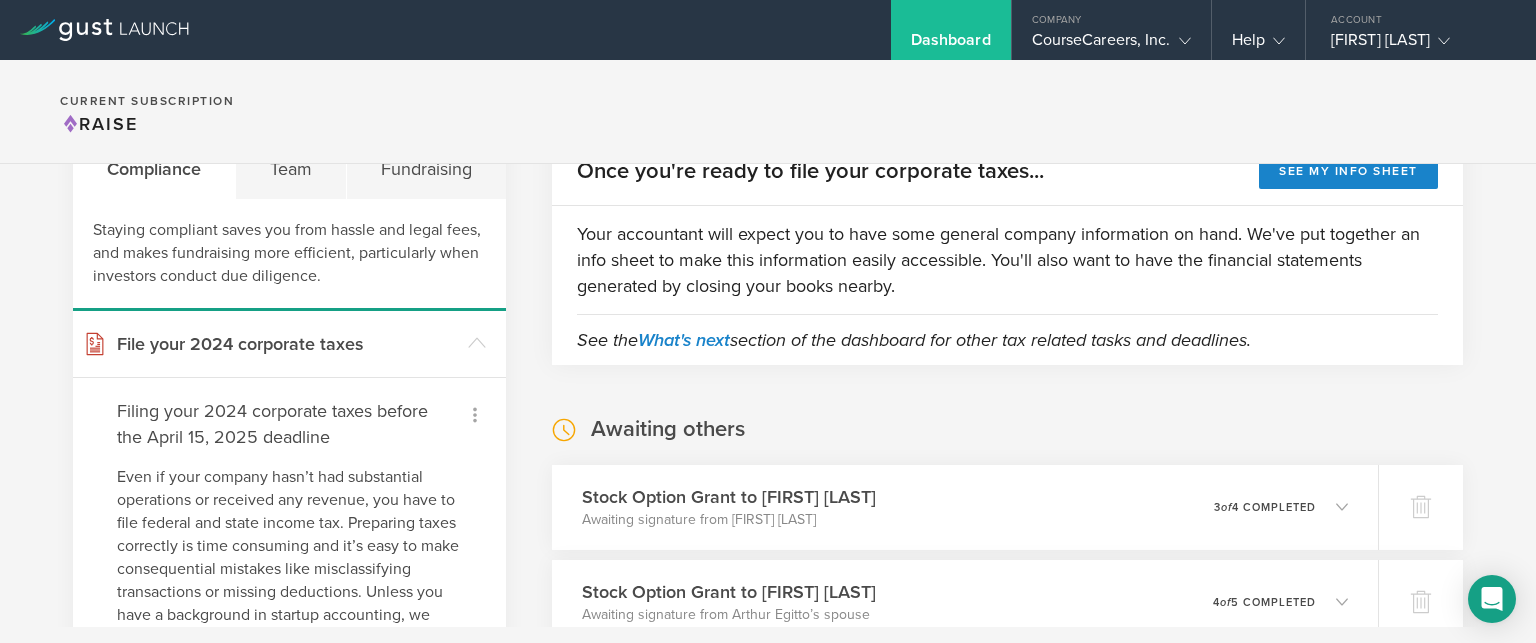 click at bounding box center (475, 415) 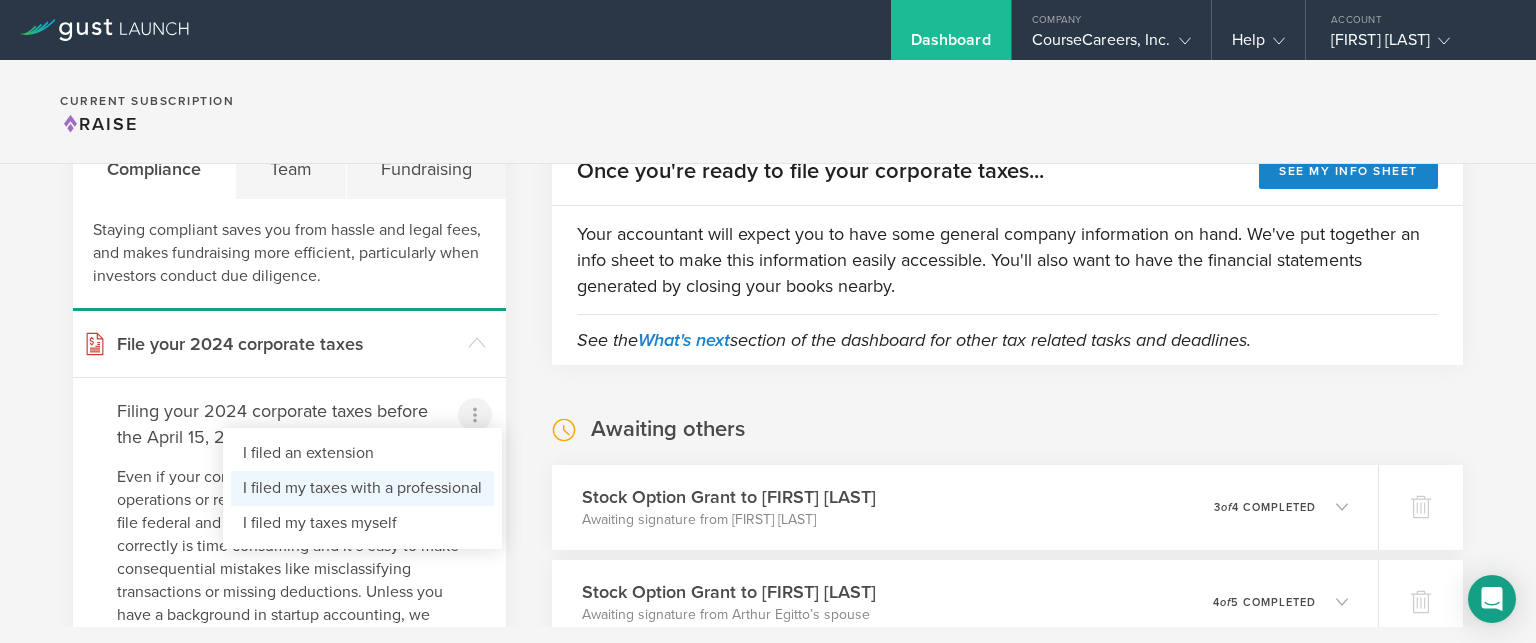 click on "I filed my taxes with a professional" at bounding box center (362, 488) 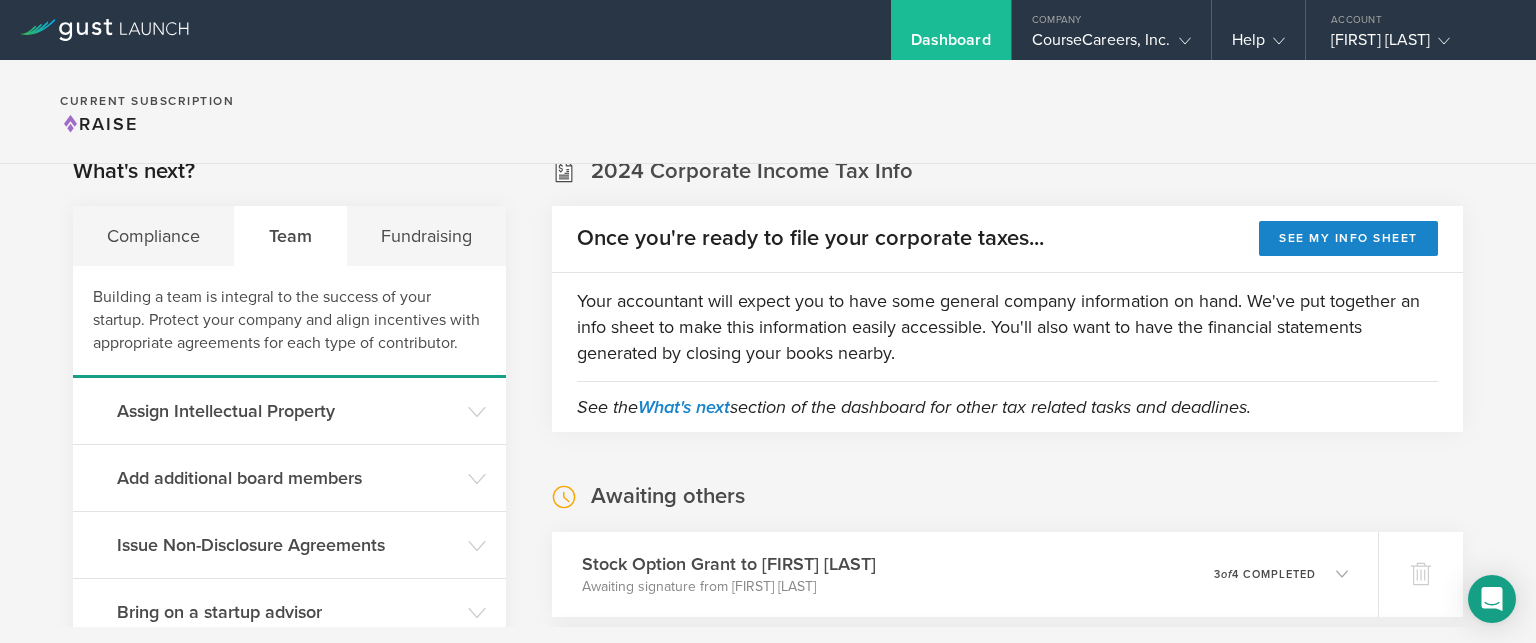 scroll, scrollTop: 0, scrollLeft: 0, axis: both 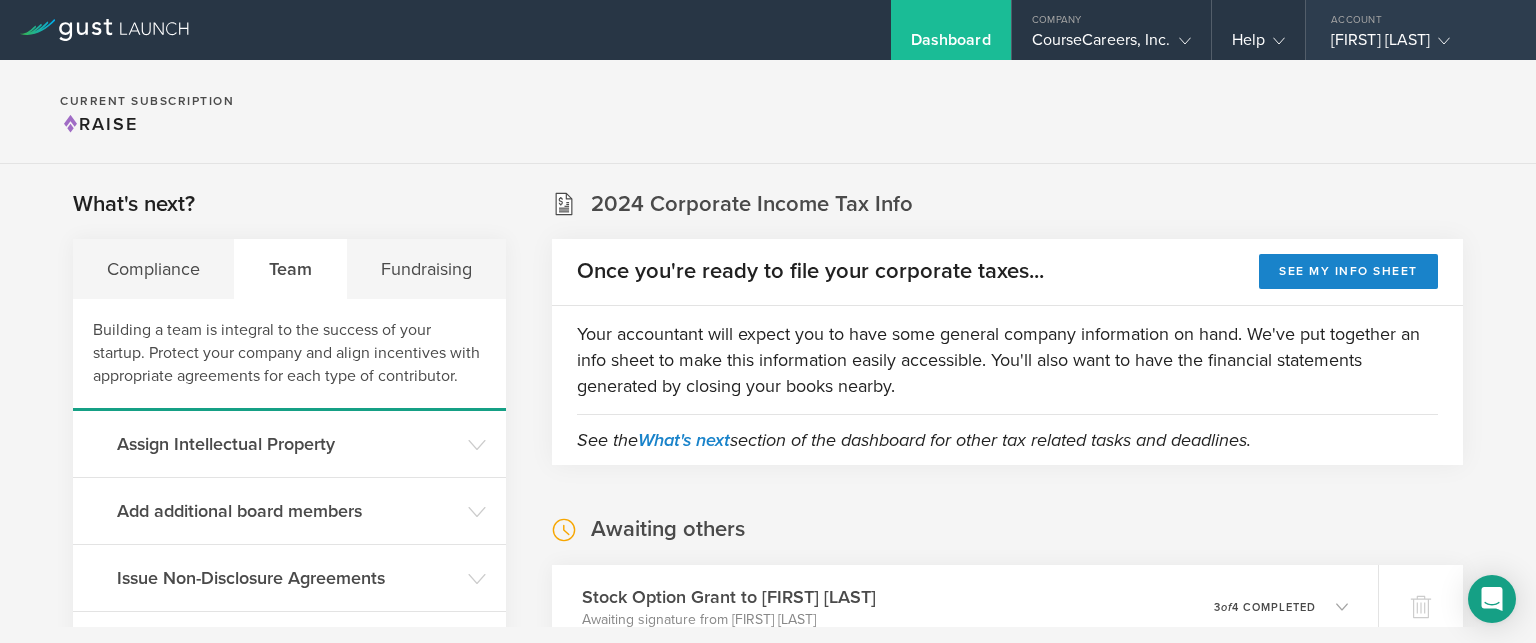 click on "[FIRST] [LAST]" at bounding box center [1416, 45] 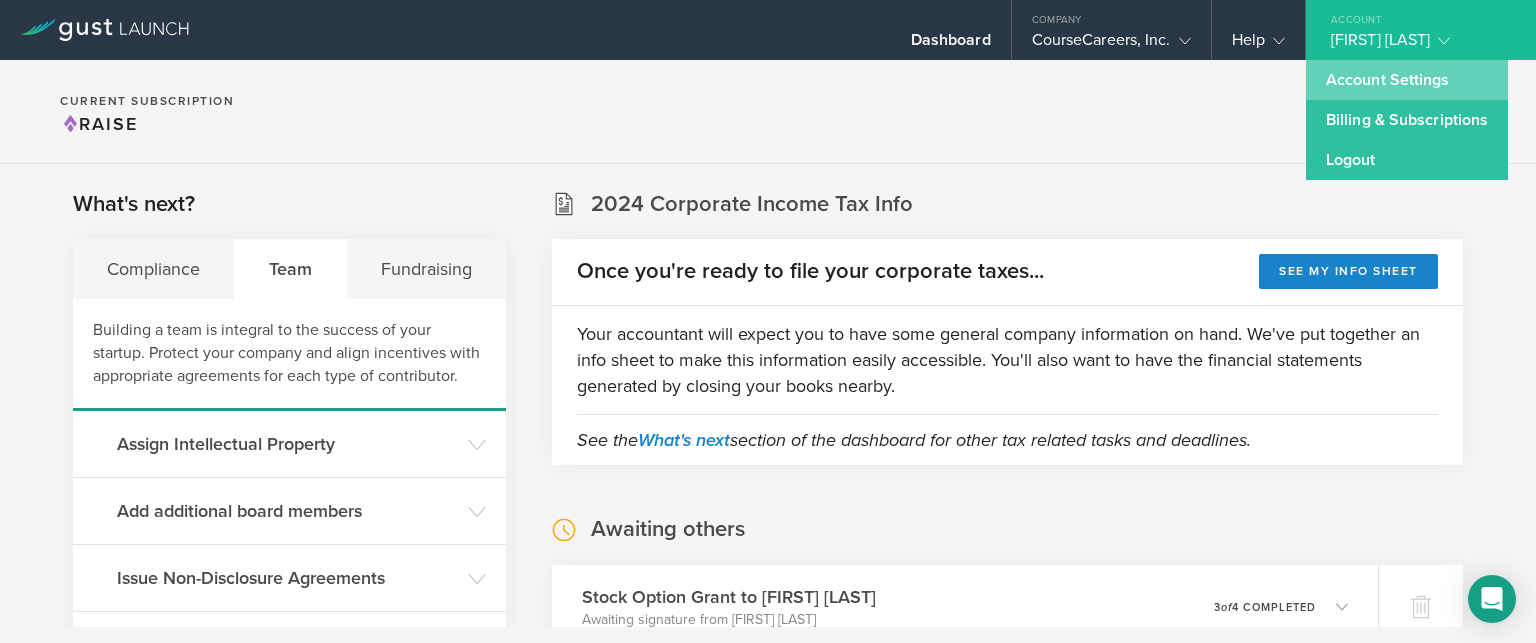 click on "Account Settings" at bounding box center (1407, 80) 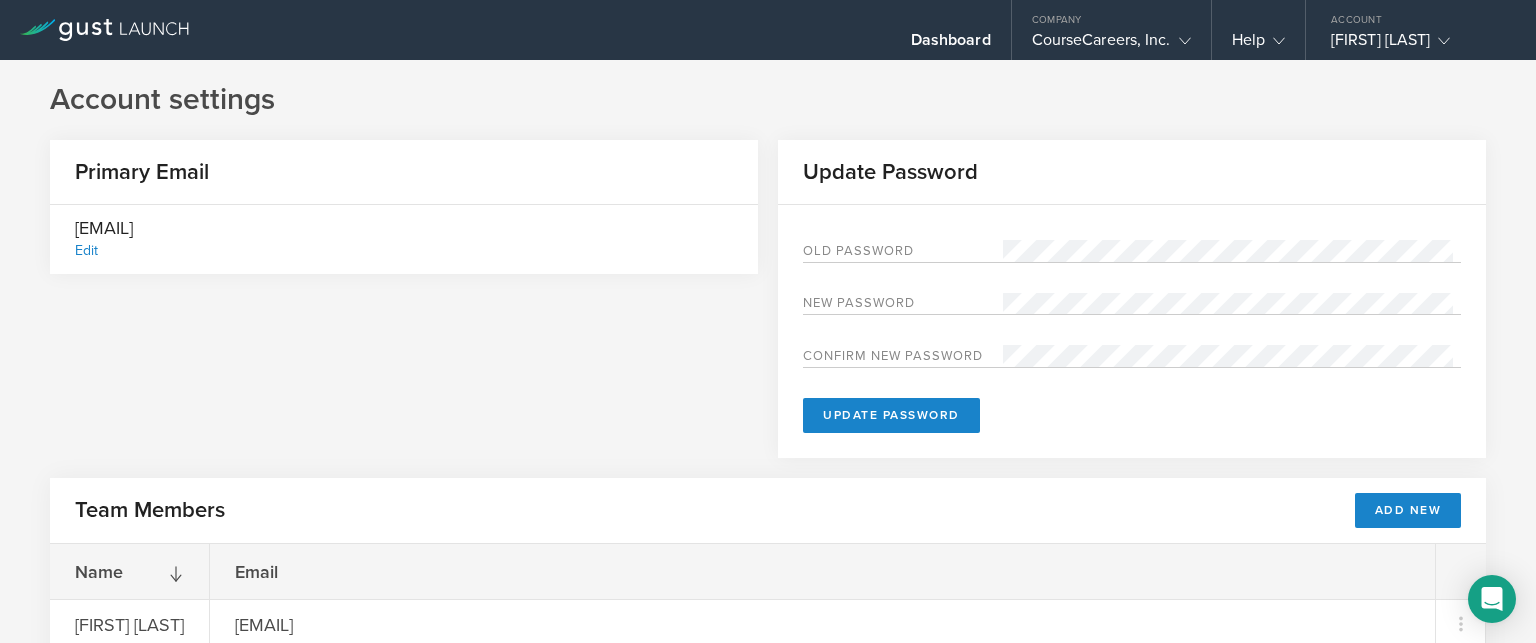 scroll, scrollTop: 160, scrollLeft: 0, axis: vertical 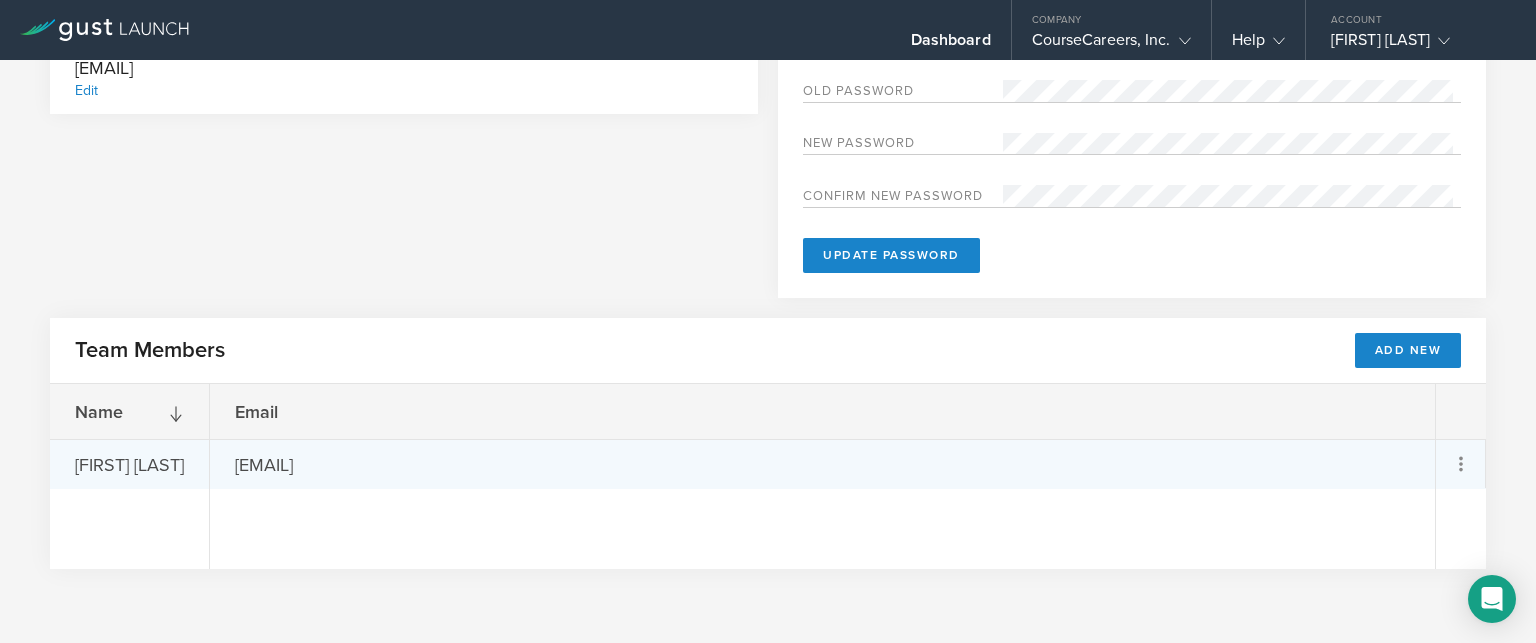 click on "Resend Invite Remove Team Member" at bounding box center [1461, 464] 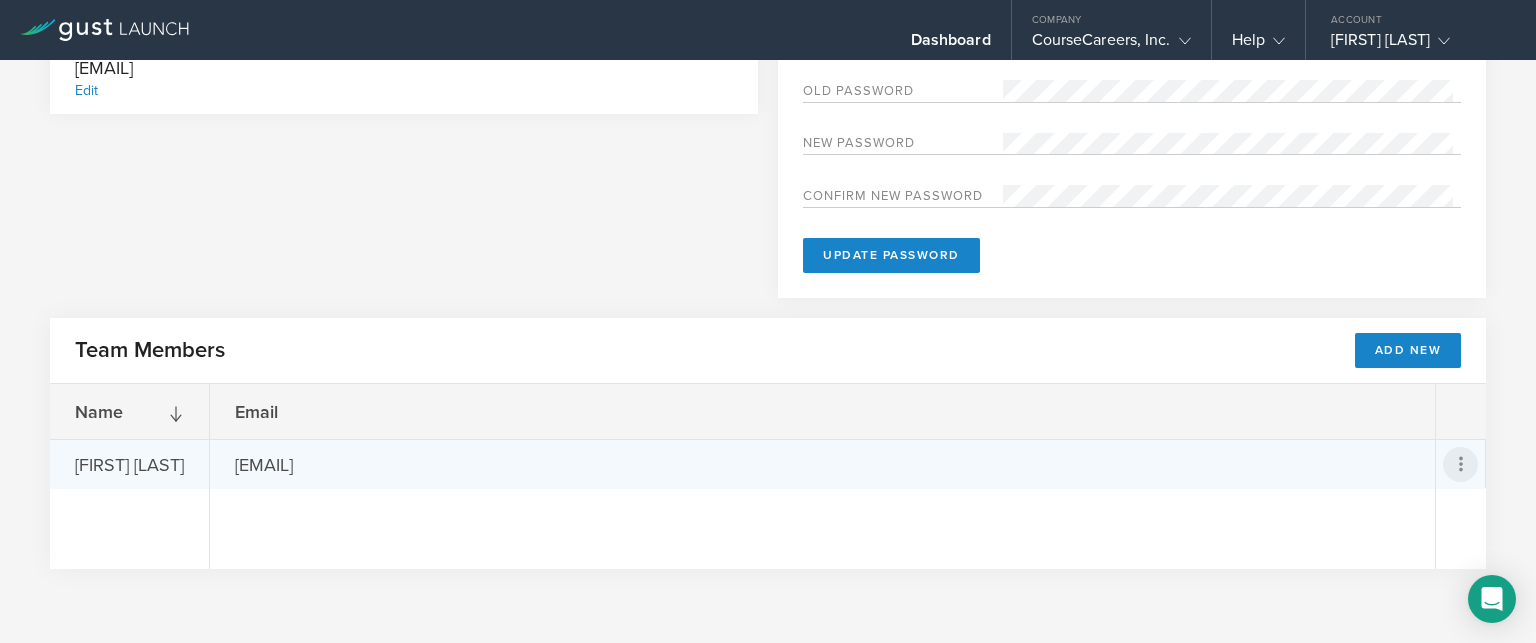 click 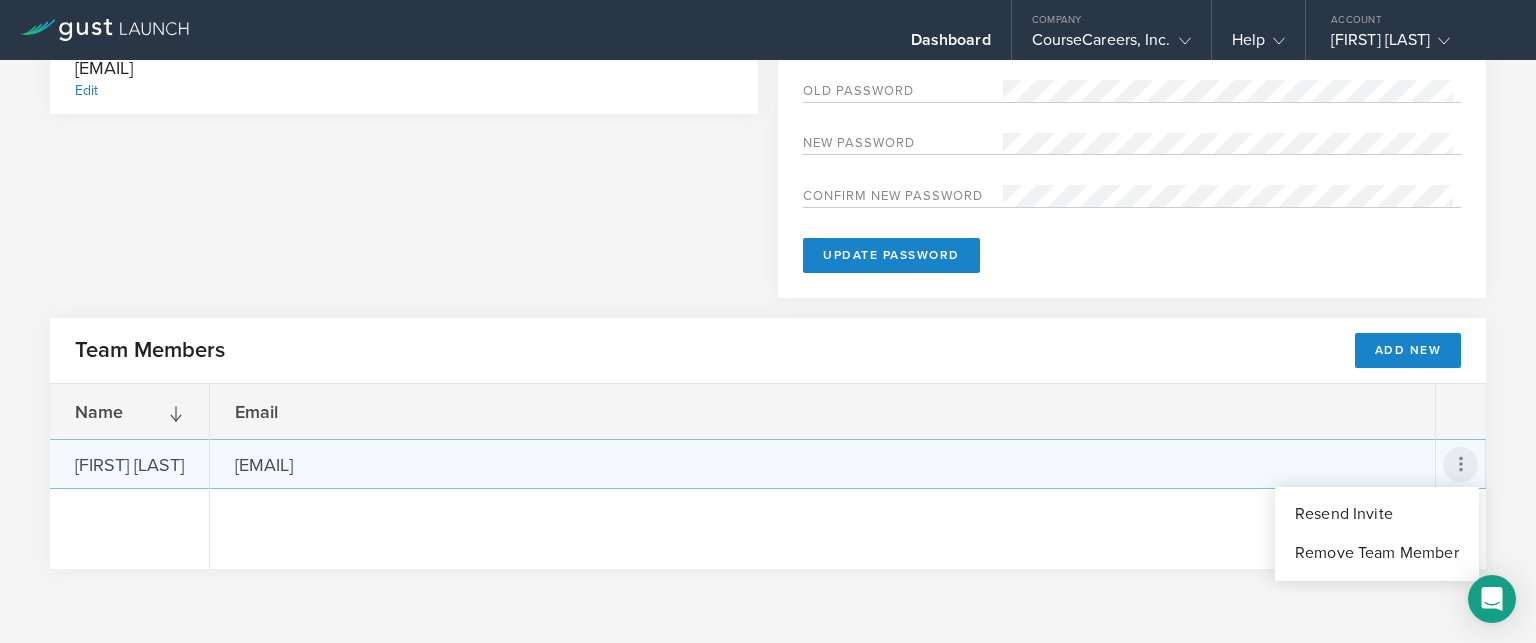 click at bounding box center (768, 321) 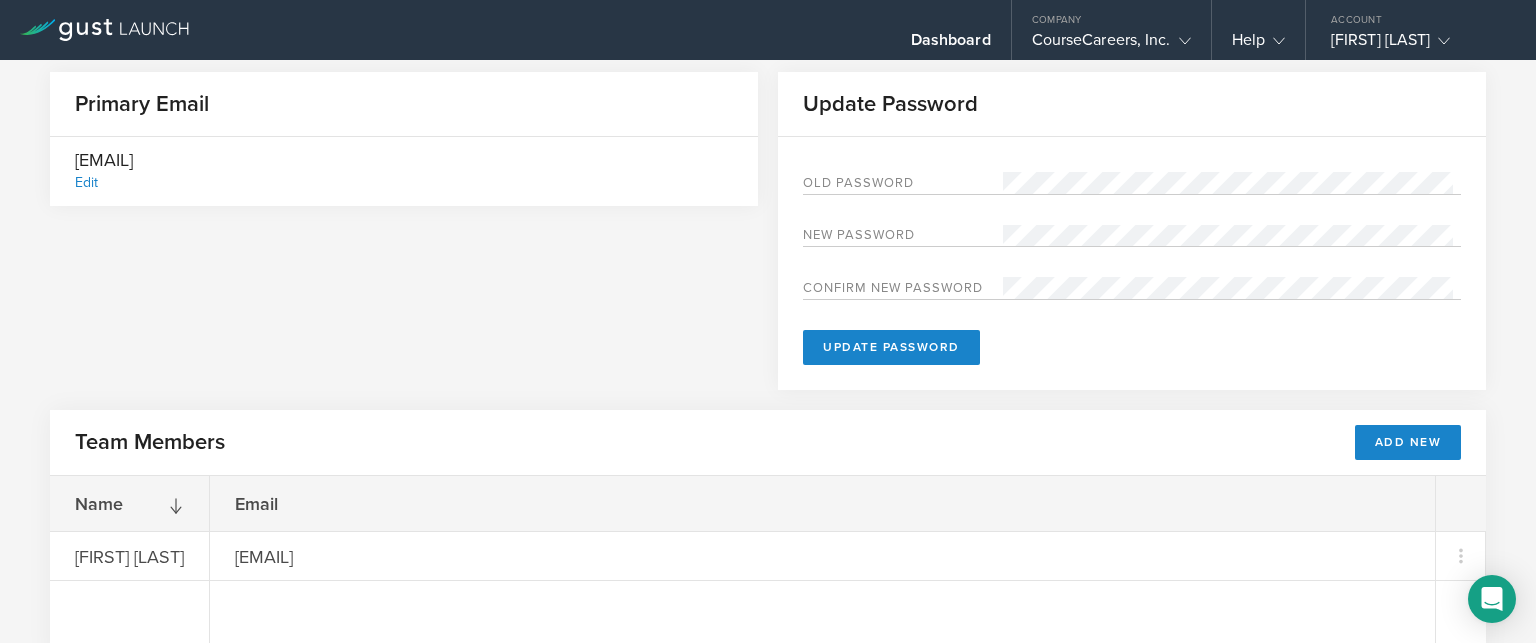 scroll, scrollTop: 0, scrollLeft: 0, axis: both 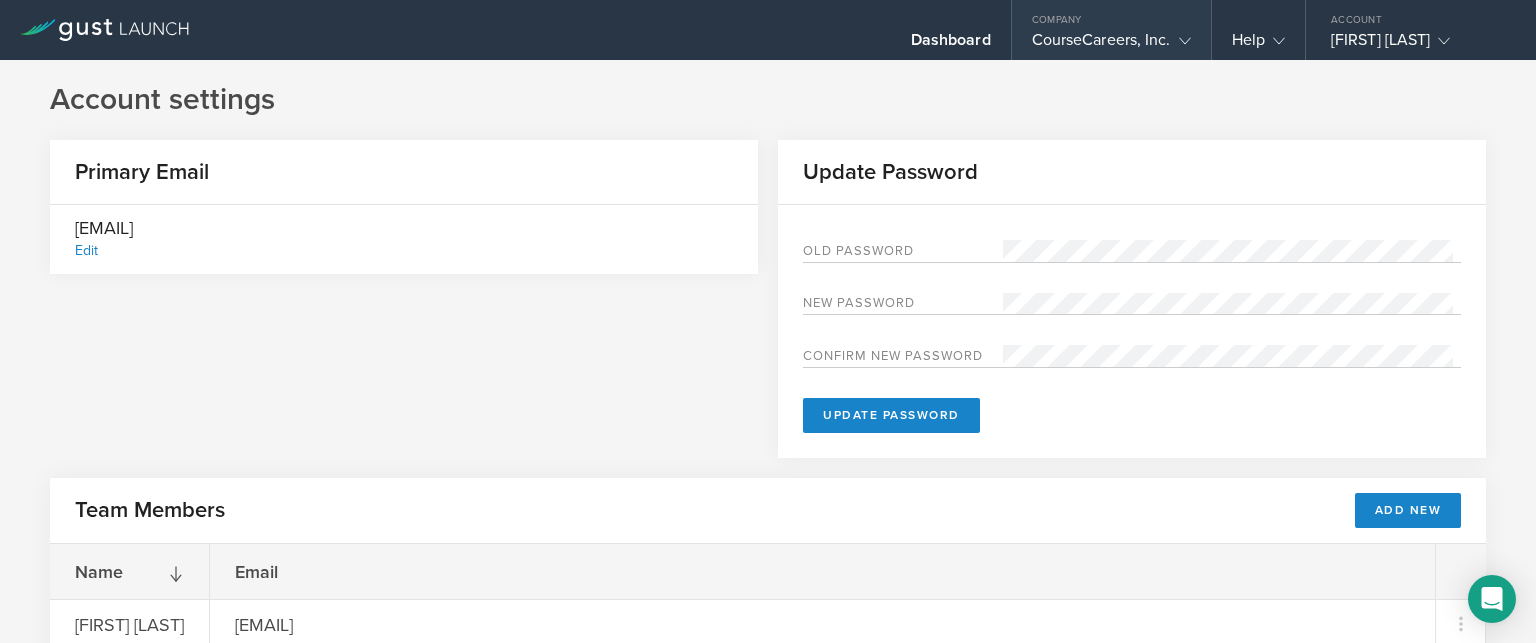 click on "CourseCareers, Inc." at bounding box center [1111, 45] 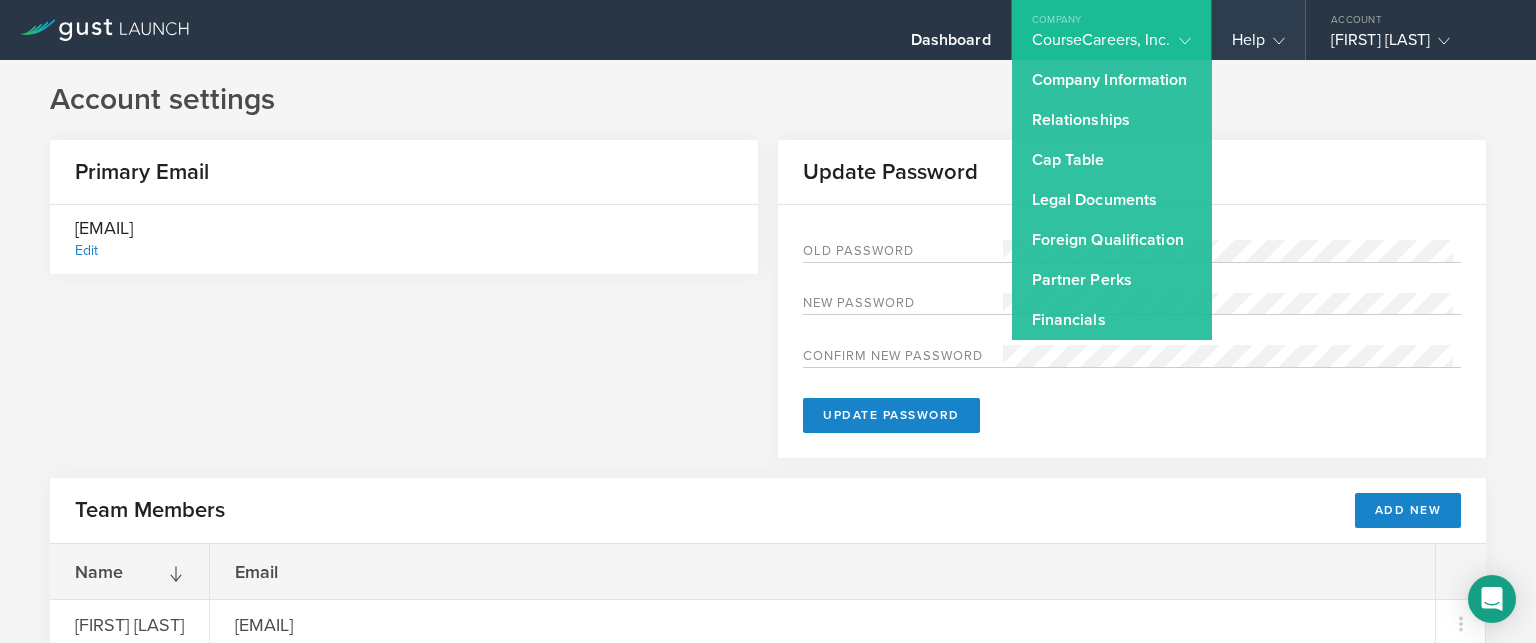 click at bounding box center [1275, 40] 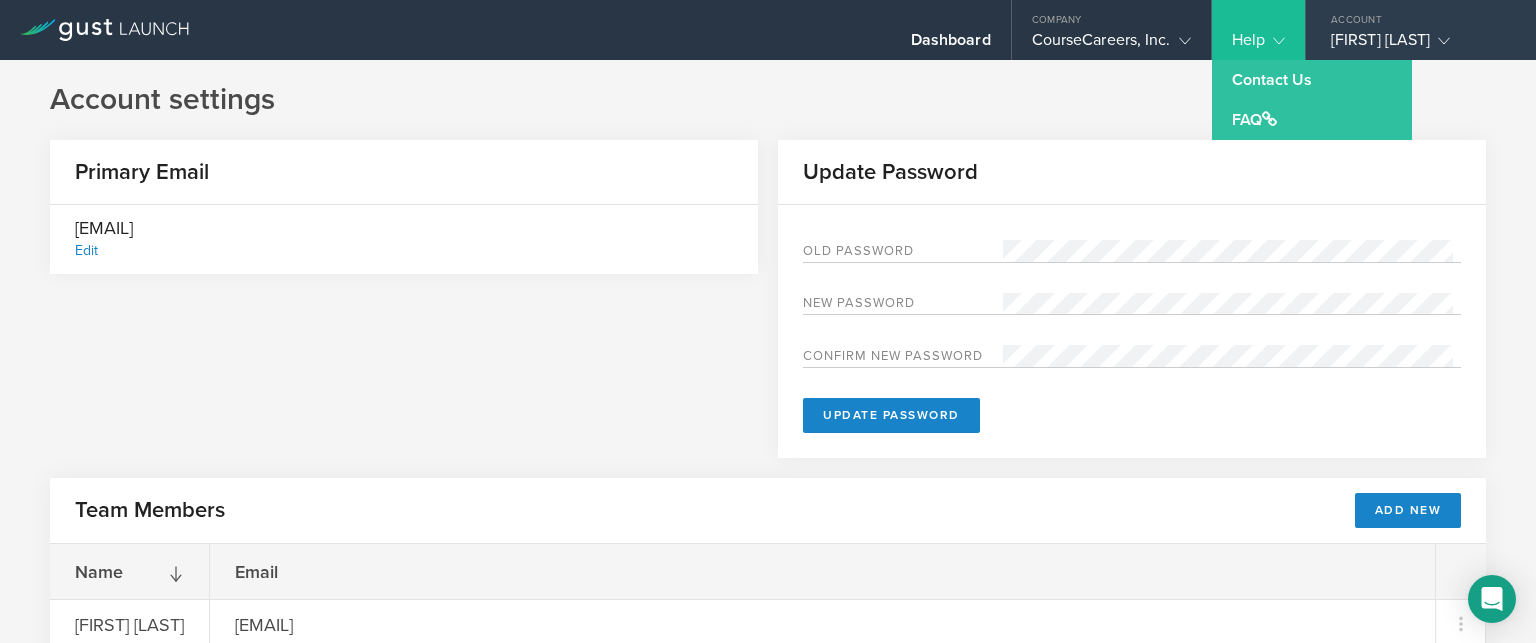 click on "[FIRST] [LAST]" at bounding box center [1416, 45] 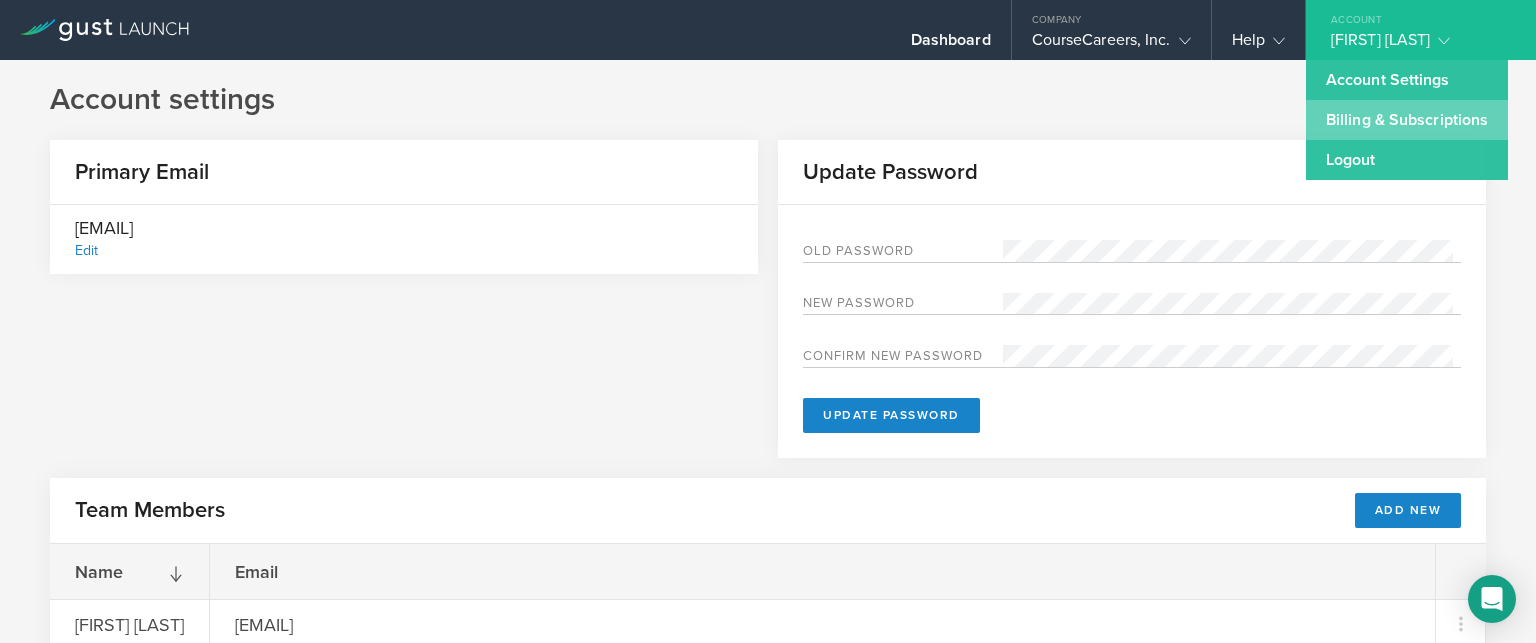 click on "Billing & Subscriptions" at bounding box center [1407, 120] 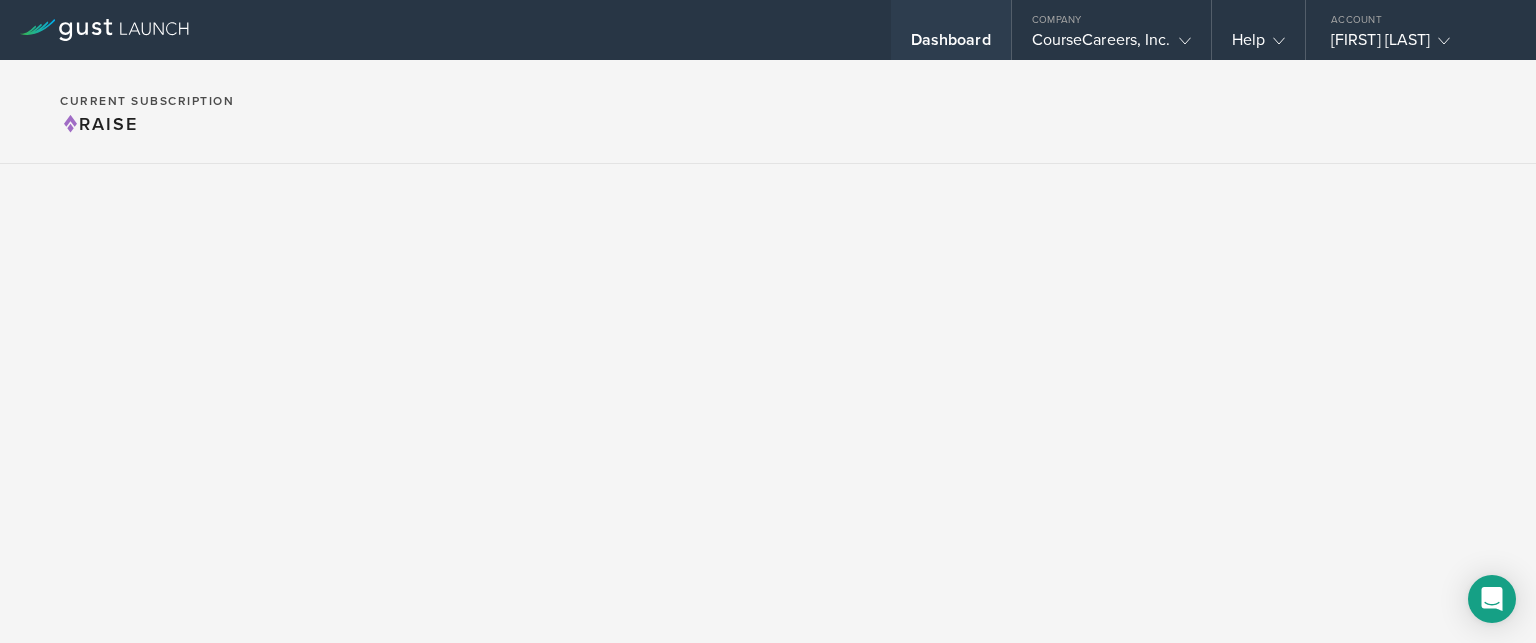 click on "Dashboard" at bounding box center (951, 30) 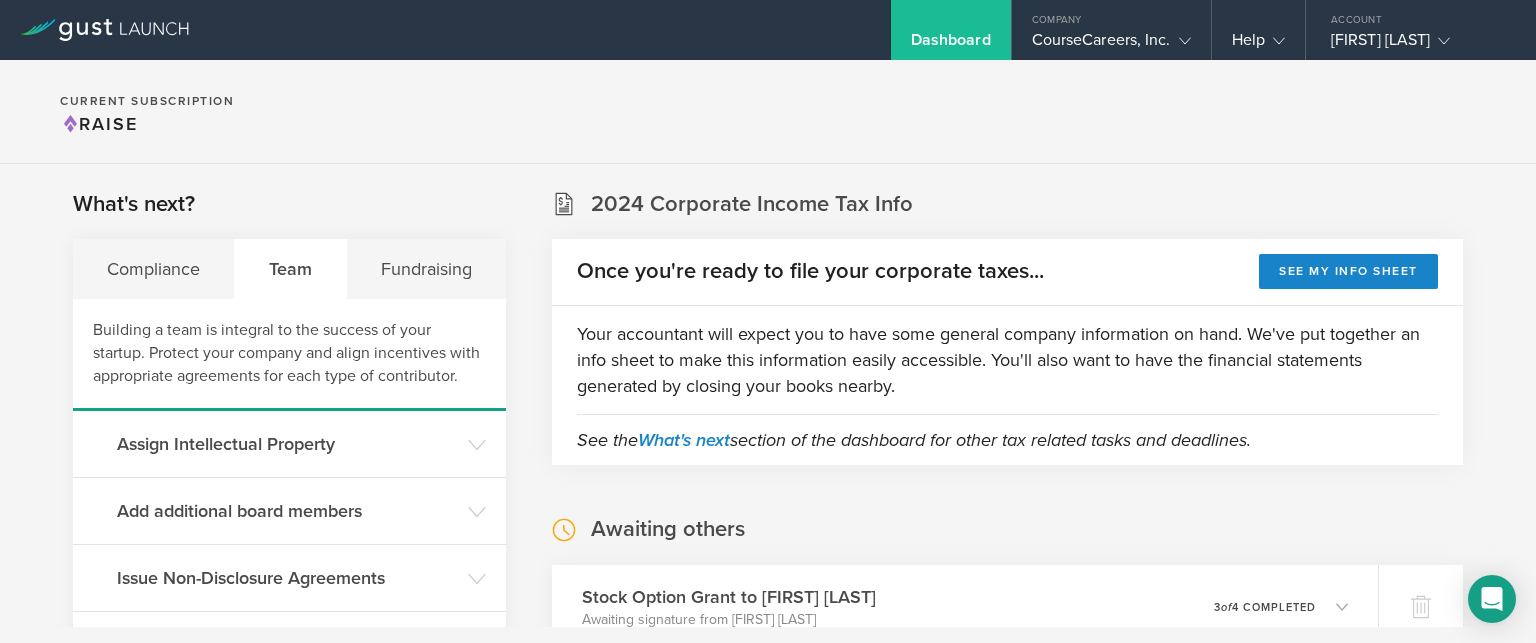 click 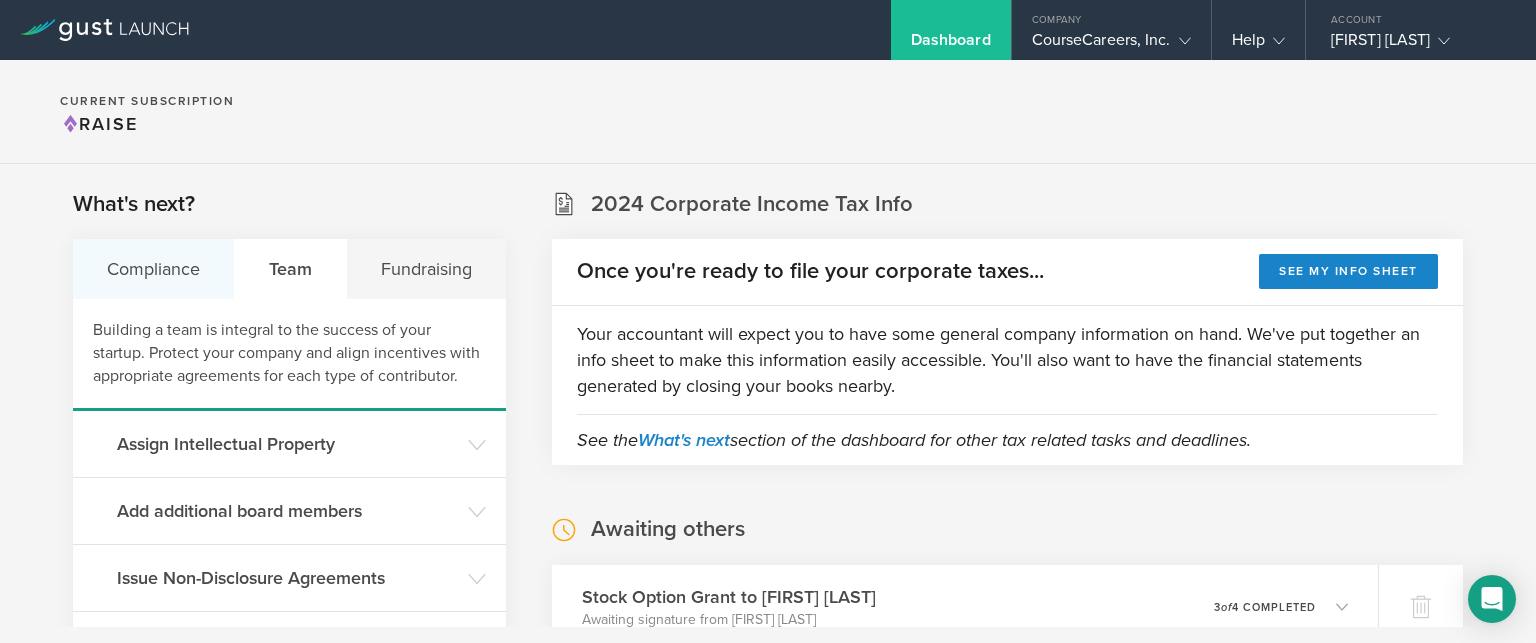 click on "Compliance" at bounding box center [154, 269] 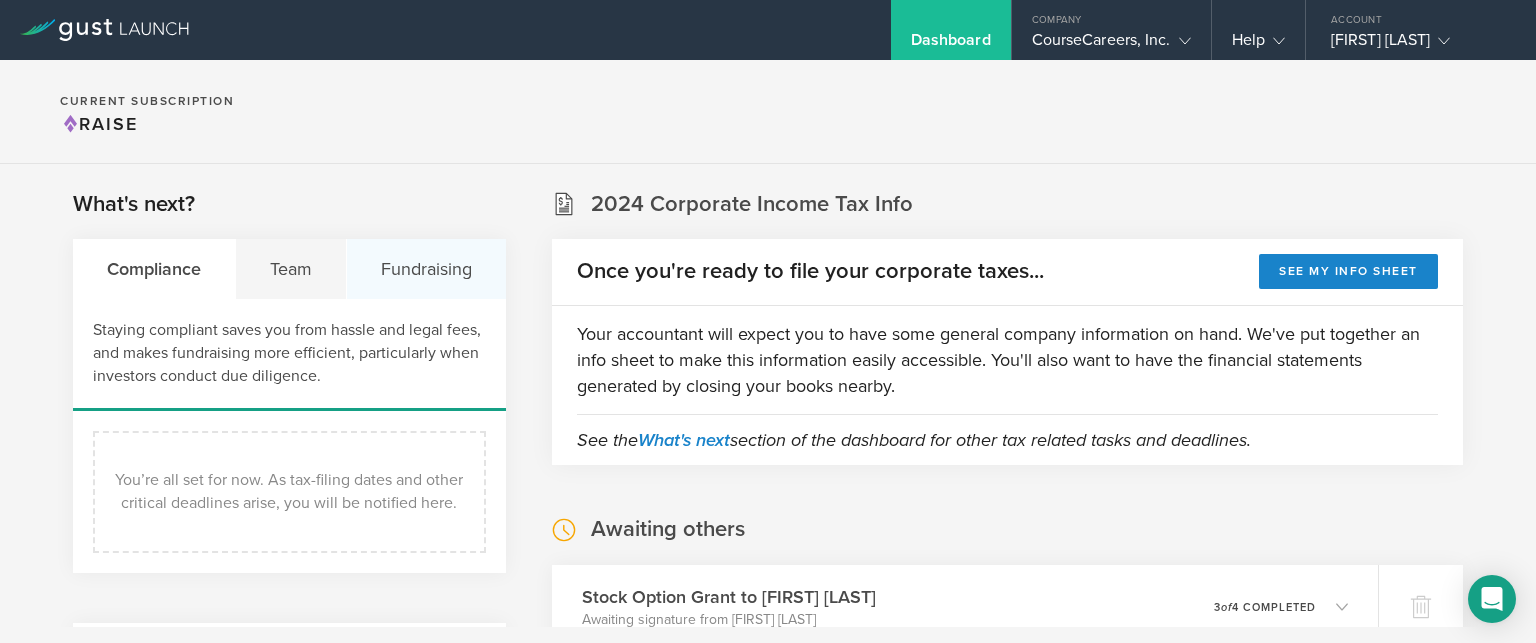 click on "Fundraising" at bounding box center (426, 269) 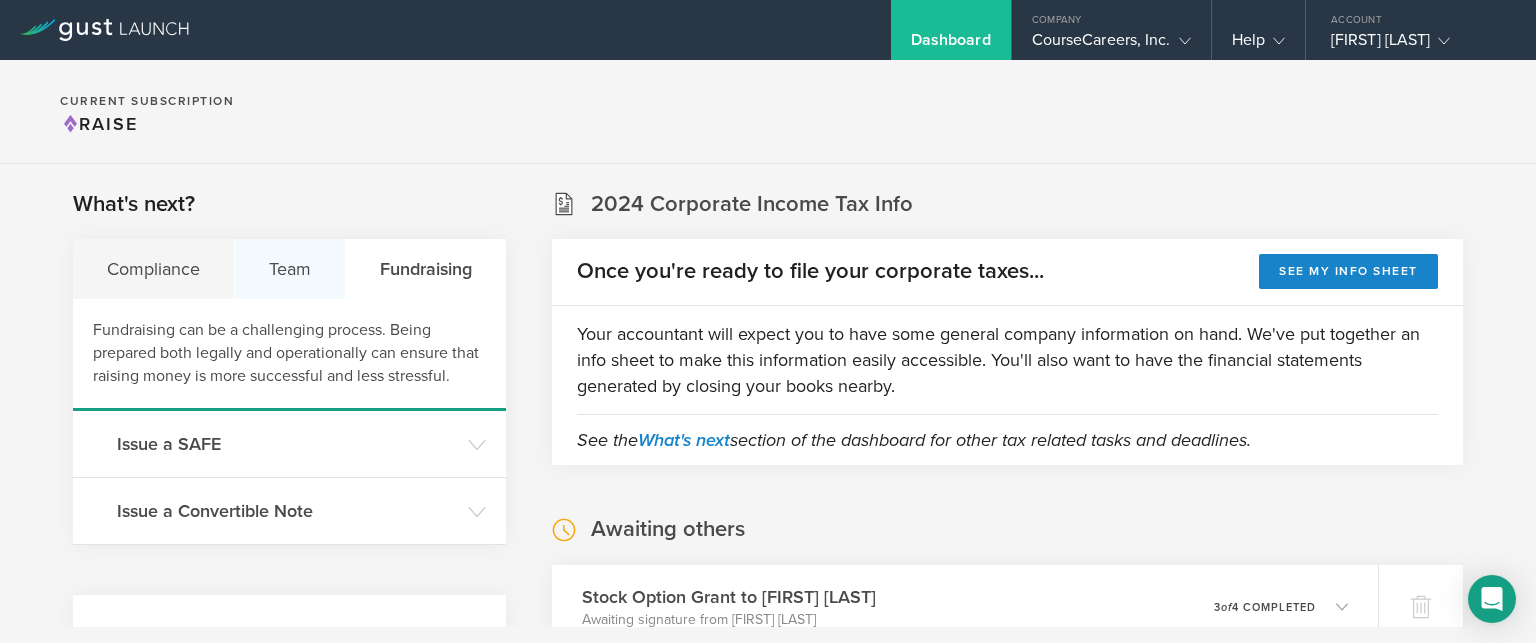 click on "Team" at bounding box center (290, 269) 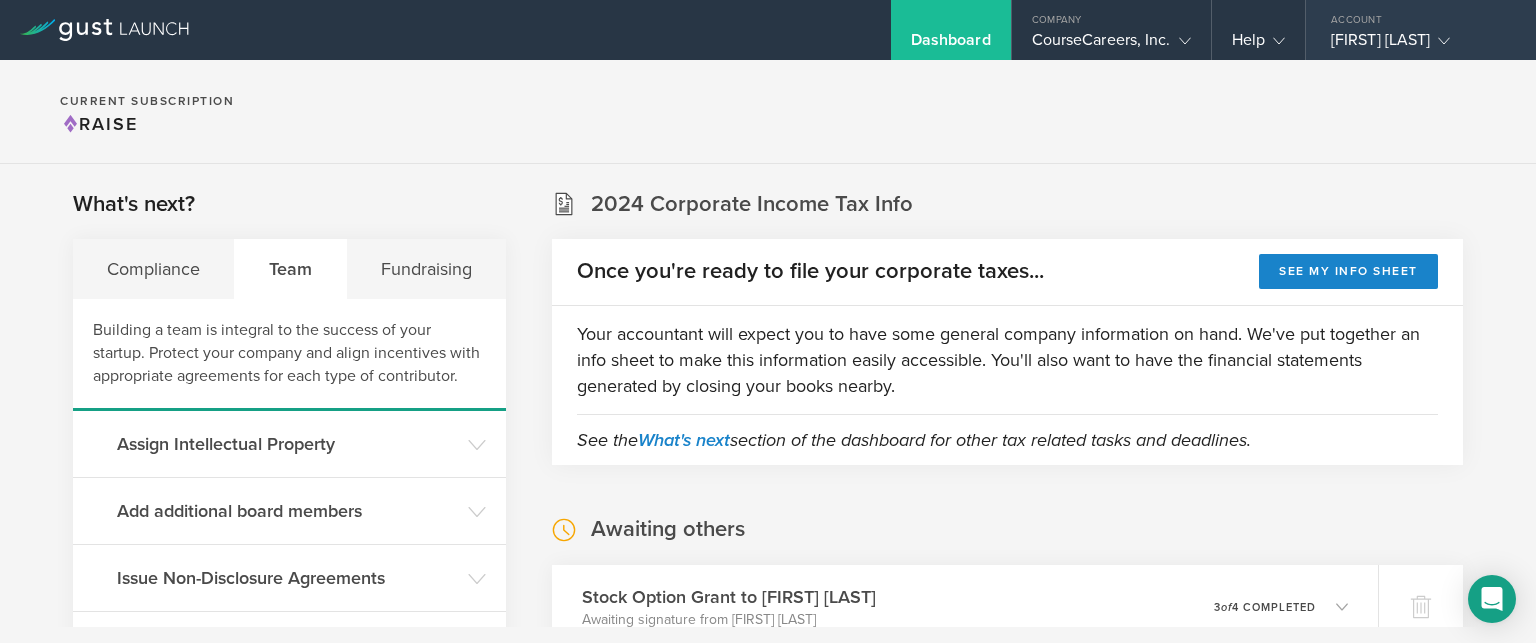 click on "[FIRST] [LAST]" at bounding box center (1416, 45) 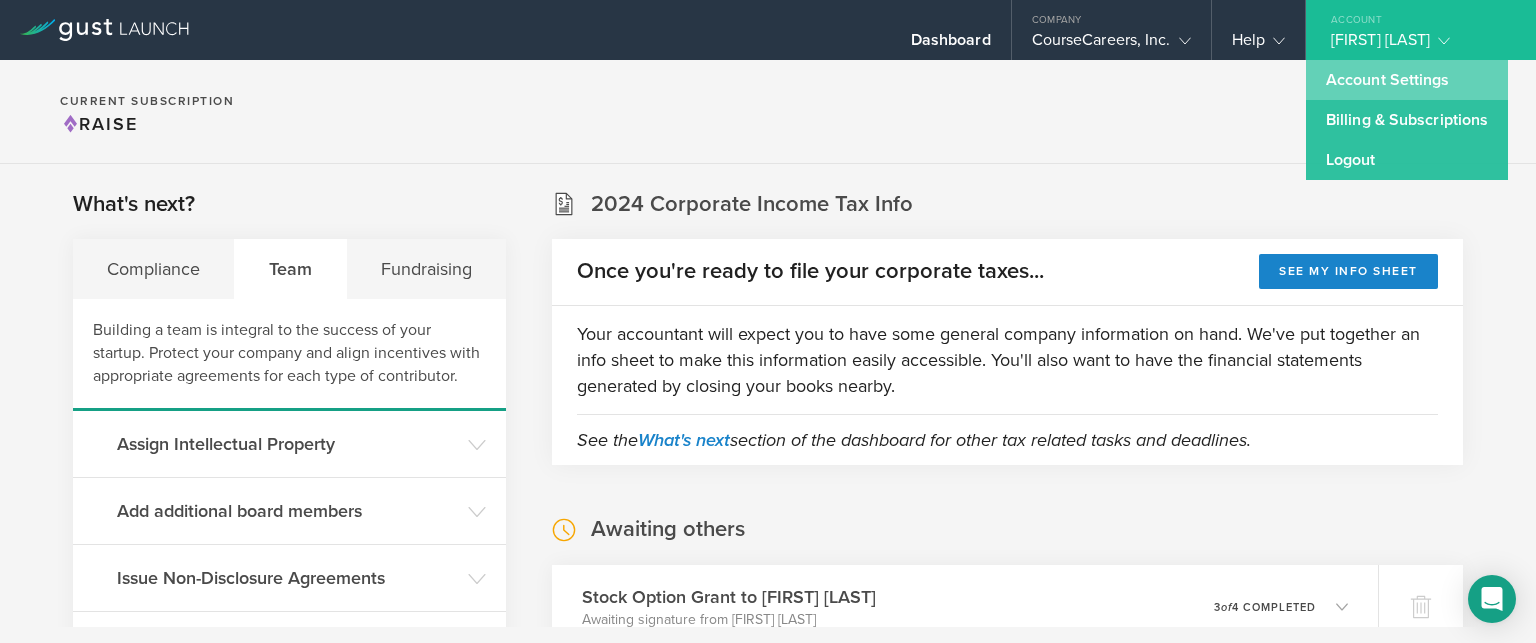 click on "Account Settings" at bounding box center [1407, 80] 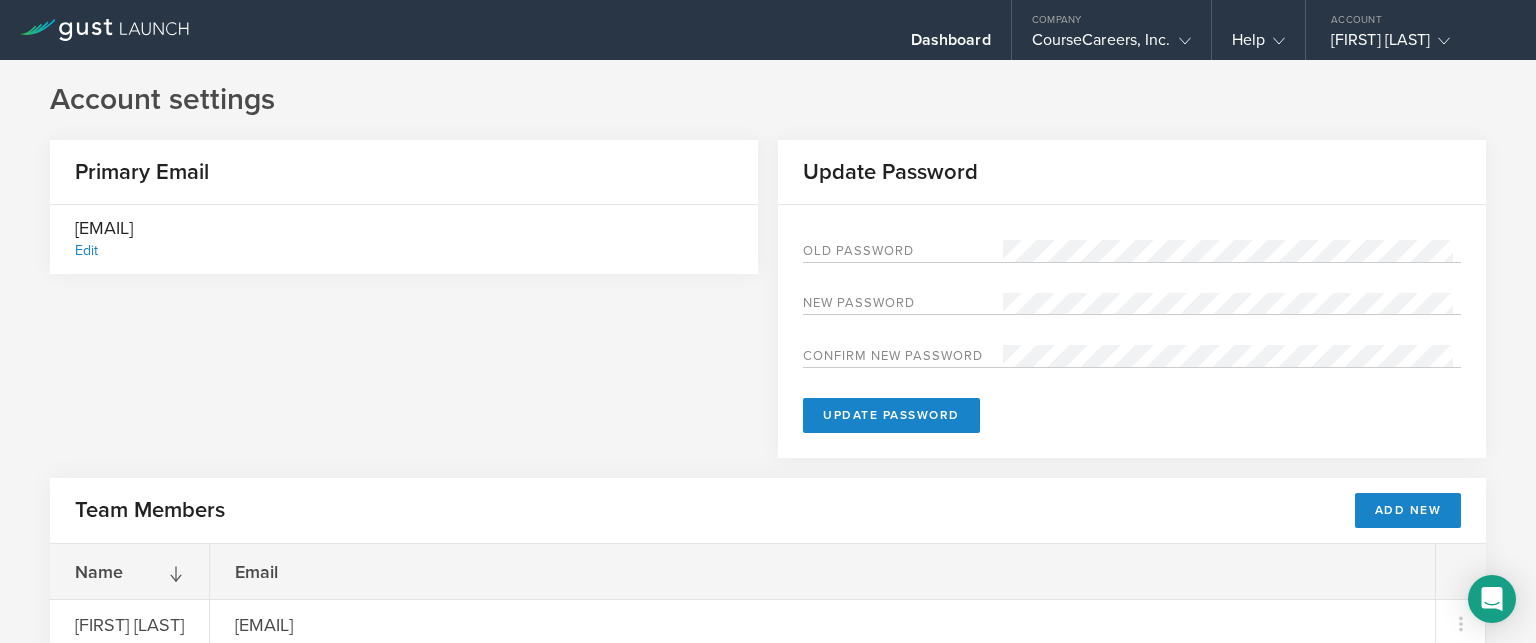 scroll, scrollTop: 160, scrollLeft: 0, axis: vertical 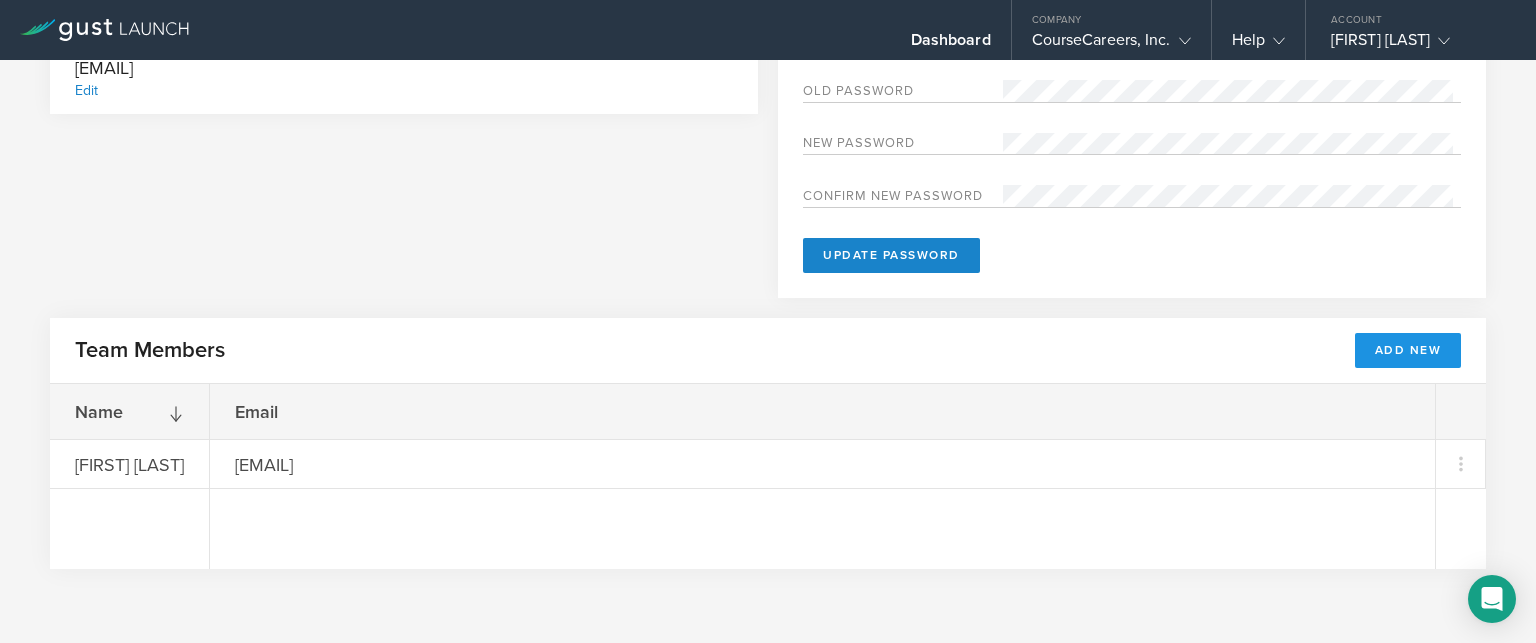 click on "Add New" at bounding box center [1408, 350] 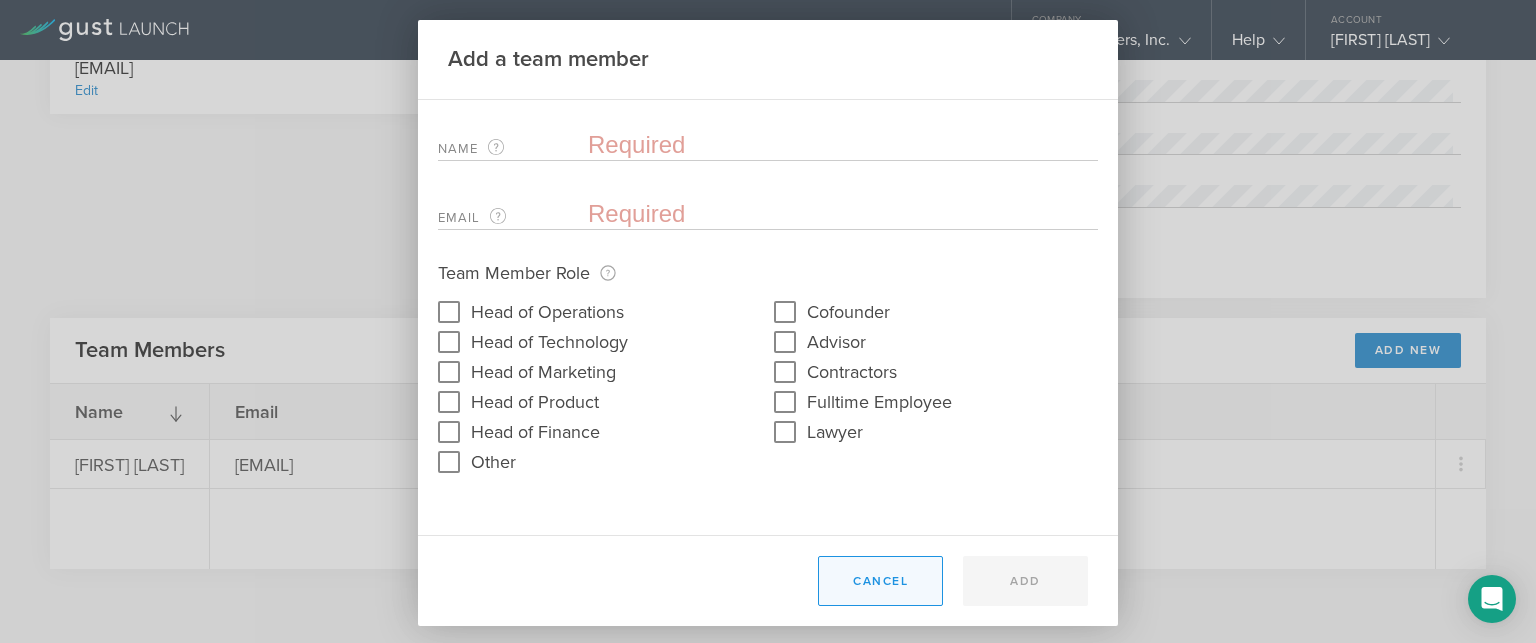 click on "Cancel" at bounding box center (880, 581) 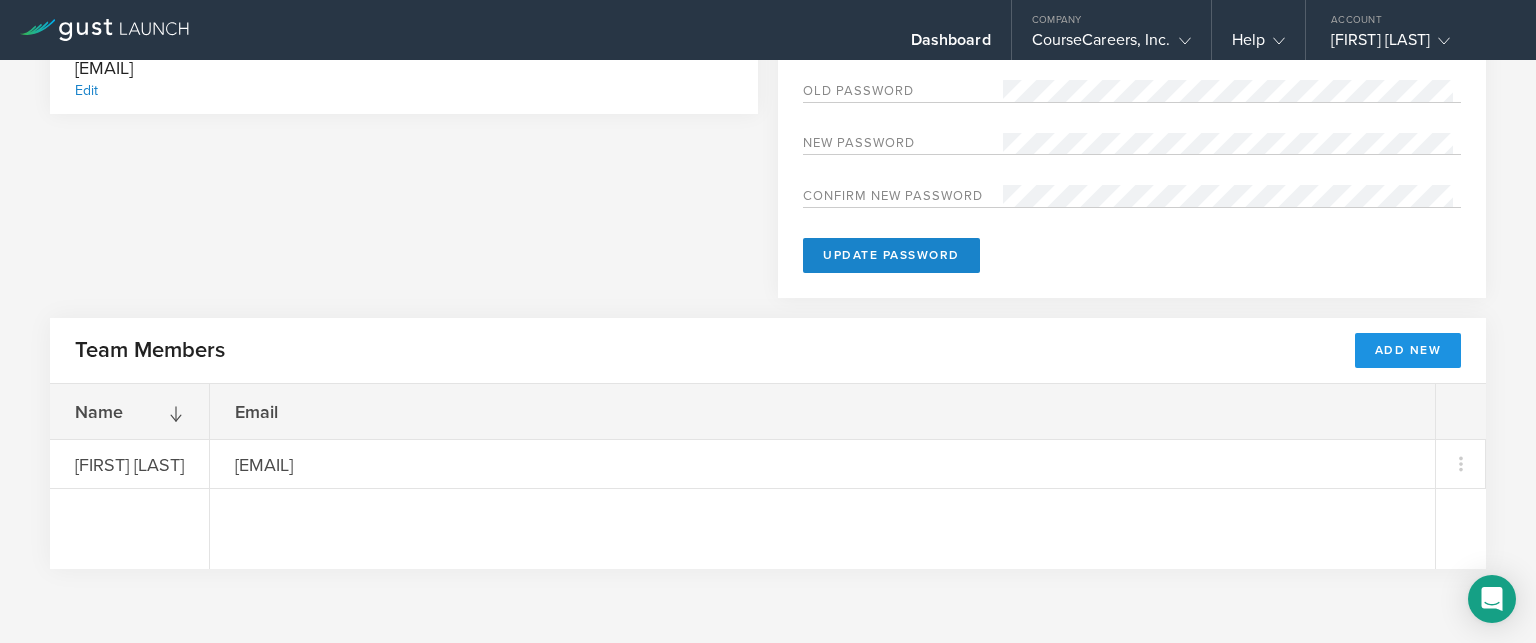 click on "Add New" at bounding box center [1408, 350] 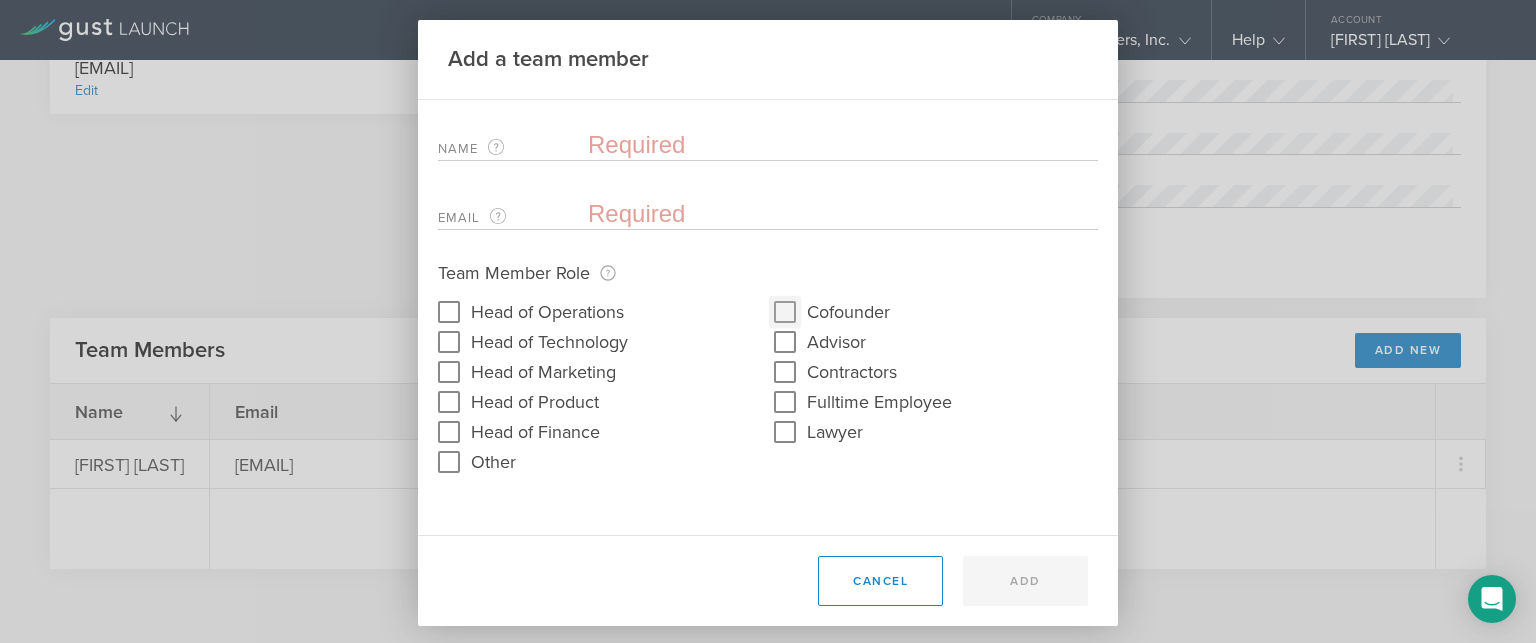 click on "Cofounder" at bounding box center [785, 312] 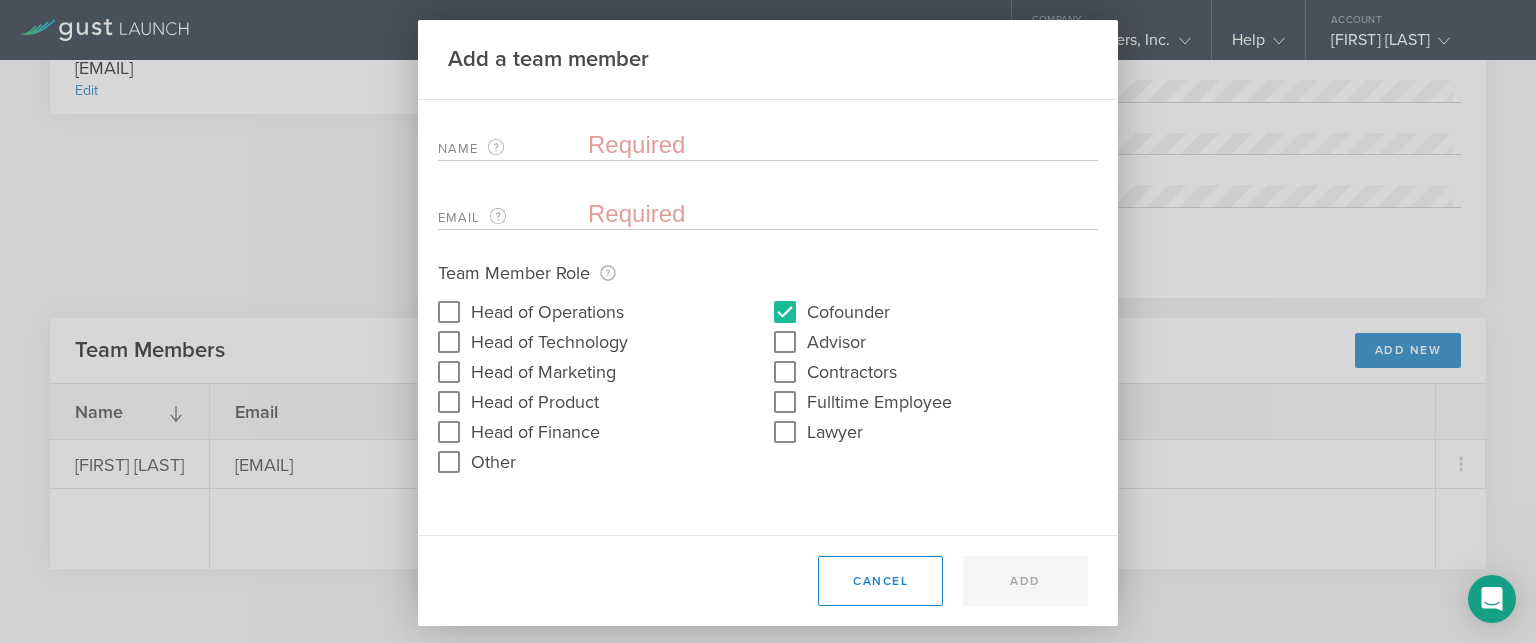 click on "Name The first and last name of the team member that will be added.                         Email The email address of the team member that will be added. Please enter a valid email address. Team Member Role The Team Member Role is only used internally by Gust to identify the roles of users on Gust Launch. It does not impact legal documents. Head of Operations Head of Technology Head of Marketing Head of Product Head of Finance Cofounder Advisor Contractor Fulltime Employee Lawyer Other" at bounding box center [768, 317] 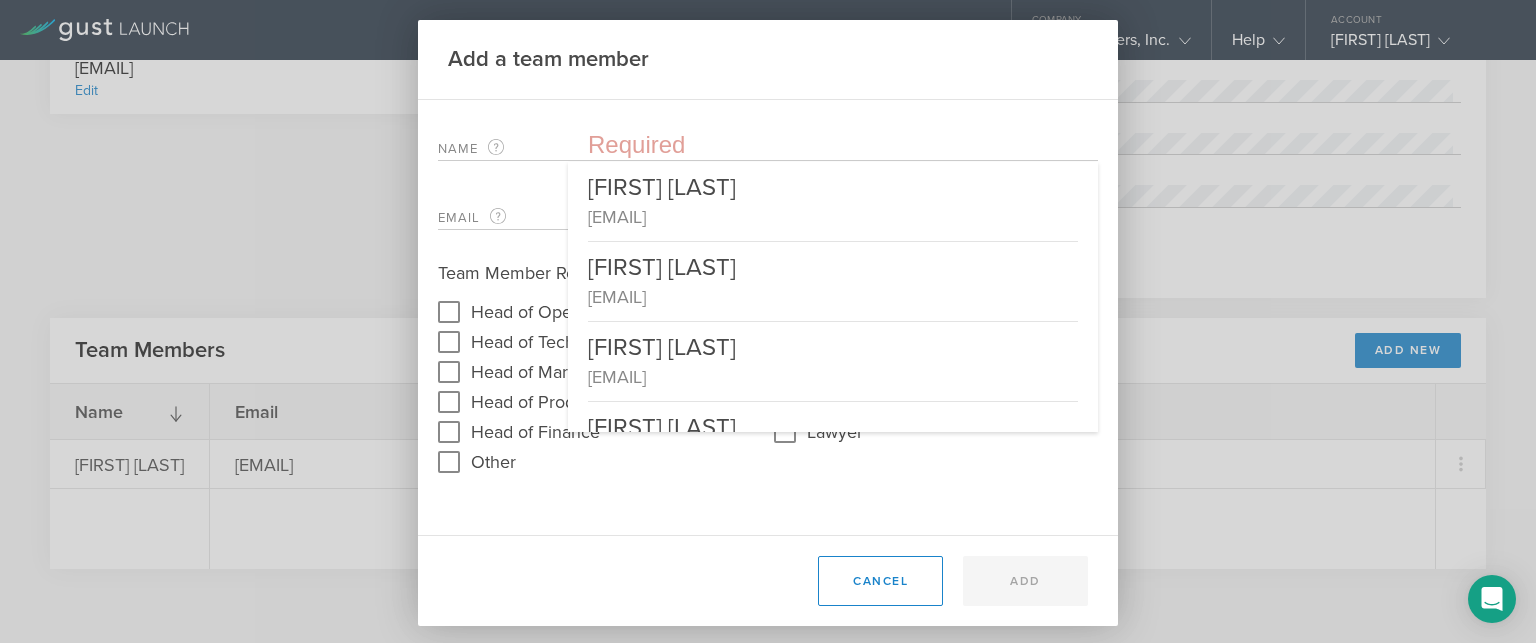 click at bounding box center (843, 145) 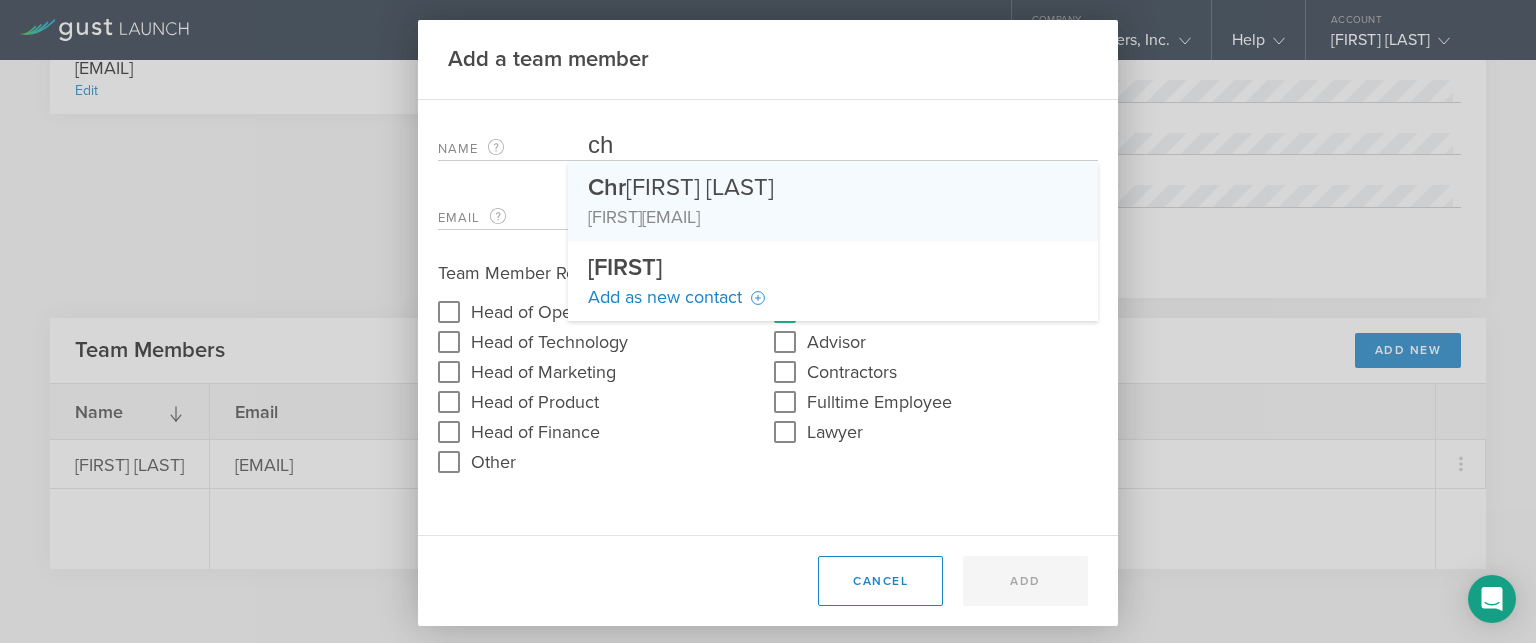 type on "c" 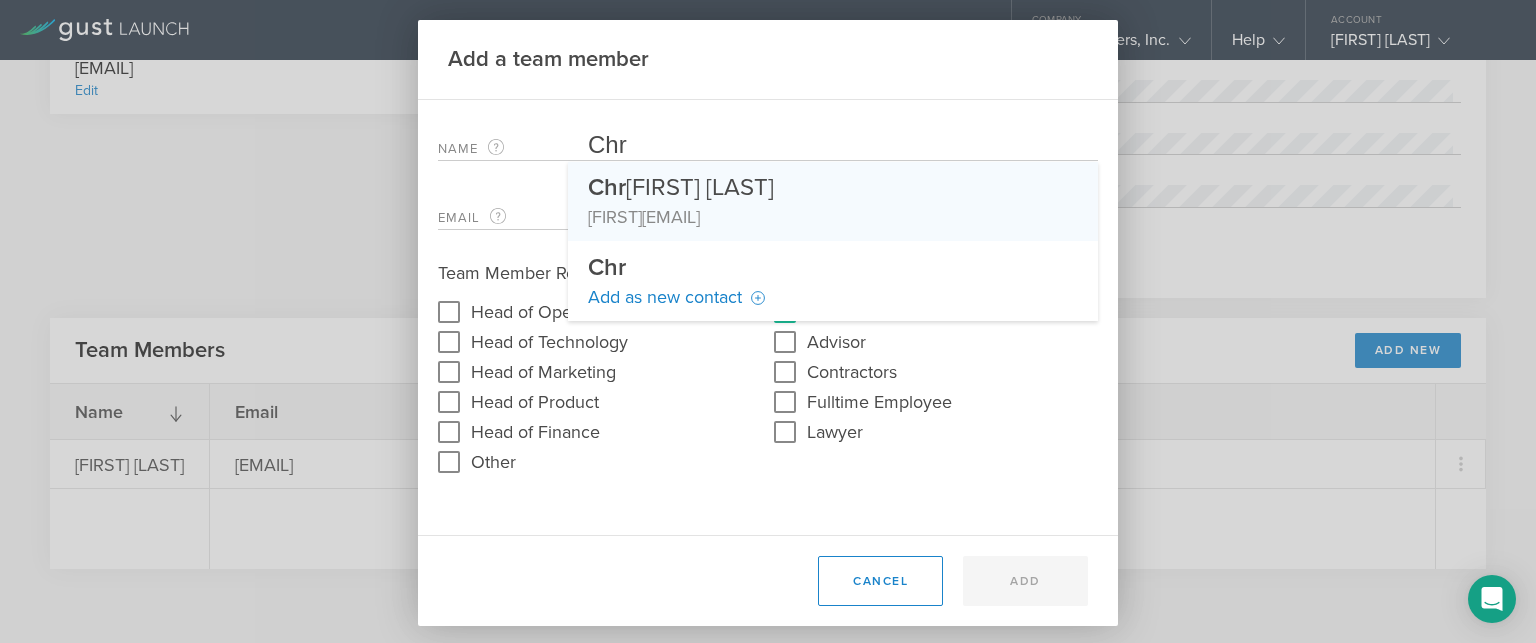 click on "Chr istina Buckholdt" at bounding box center [833, 183] 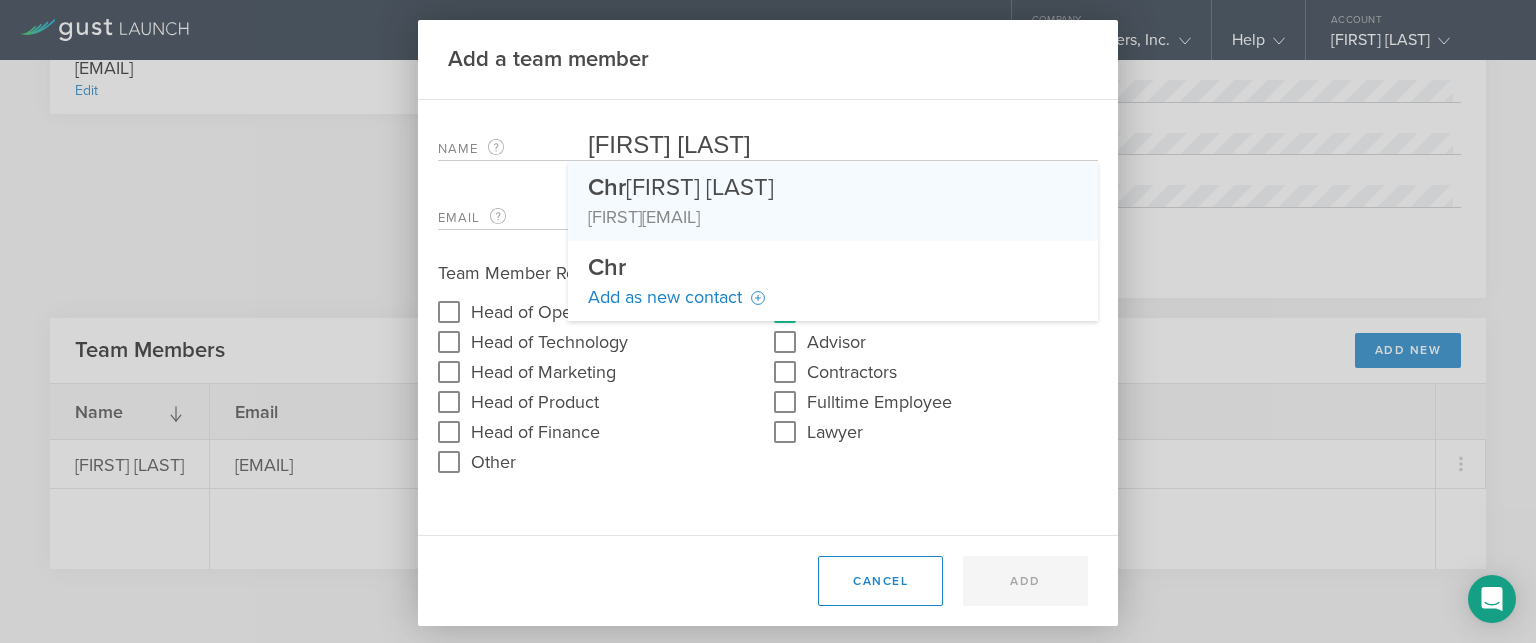 type on "[EMAIL]@[DOMAIN]" 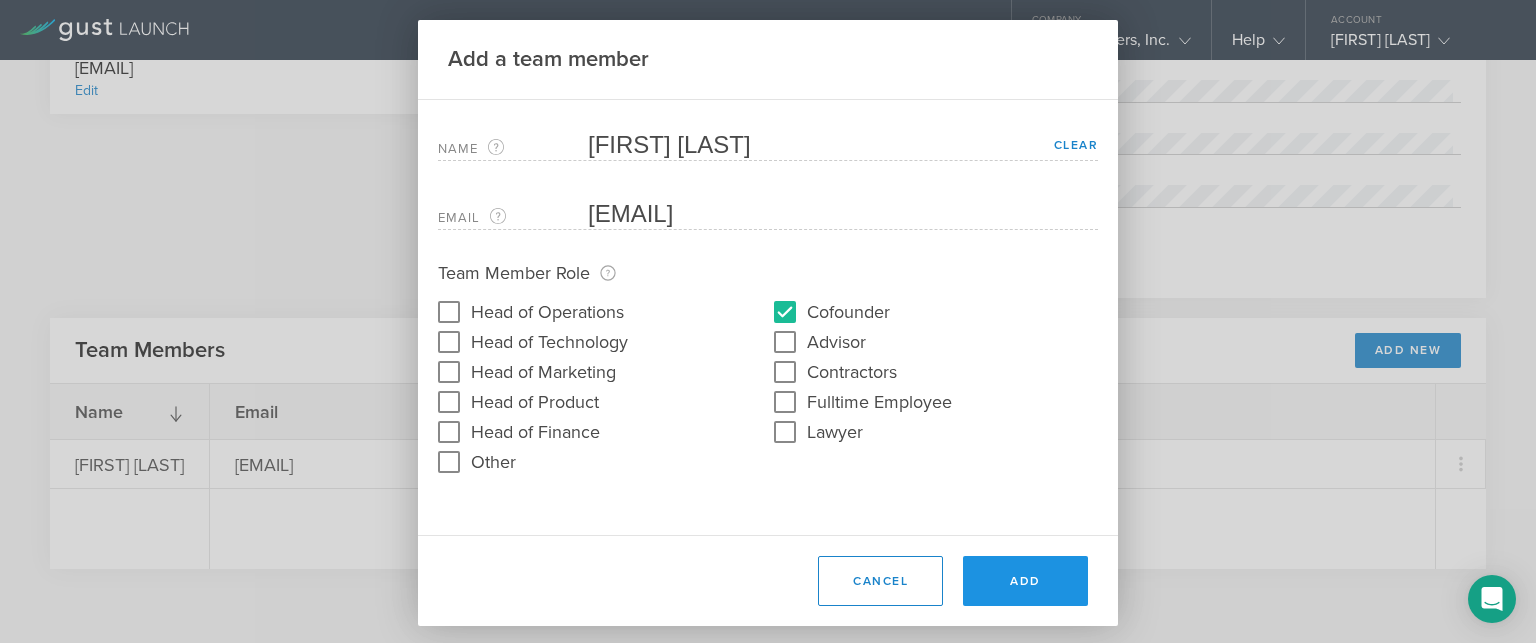 click on "Add" at bounding box center (1025, 581) 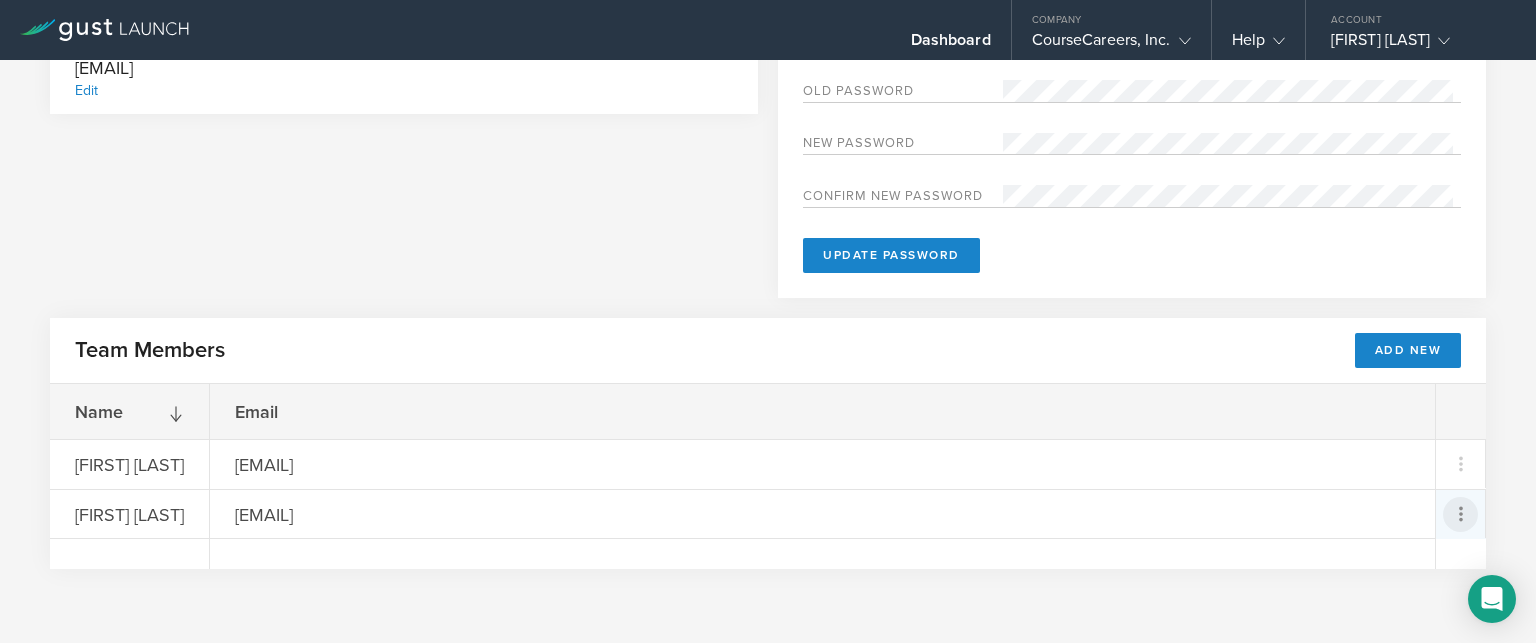 click 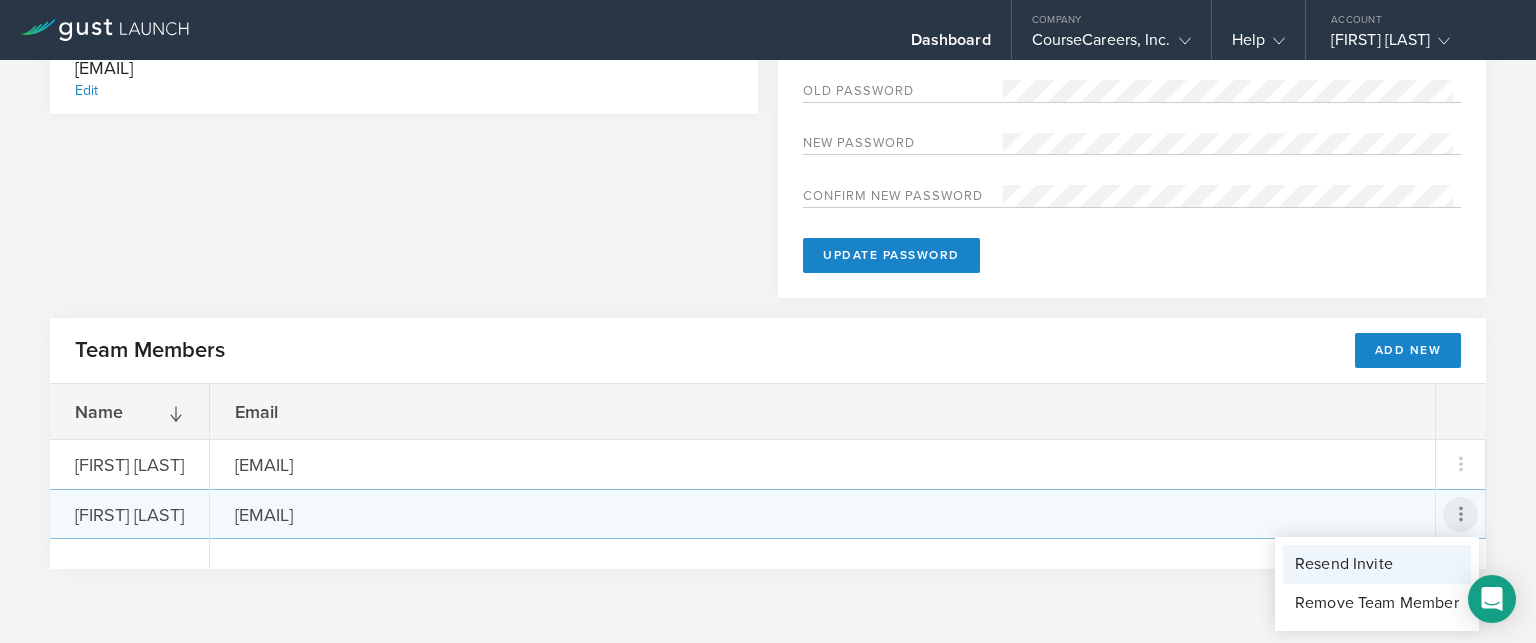 click on "Resend Invite" at bounding box center [1377, 564] 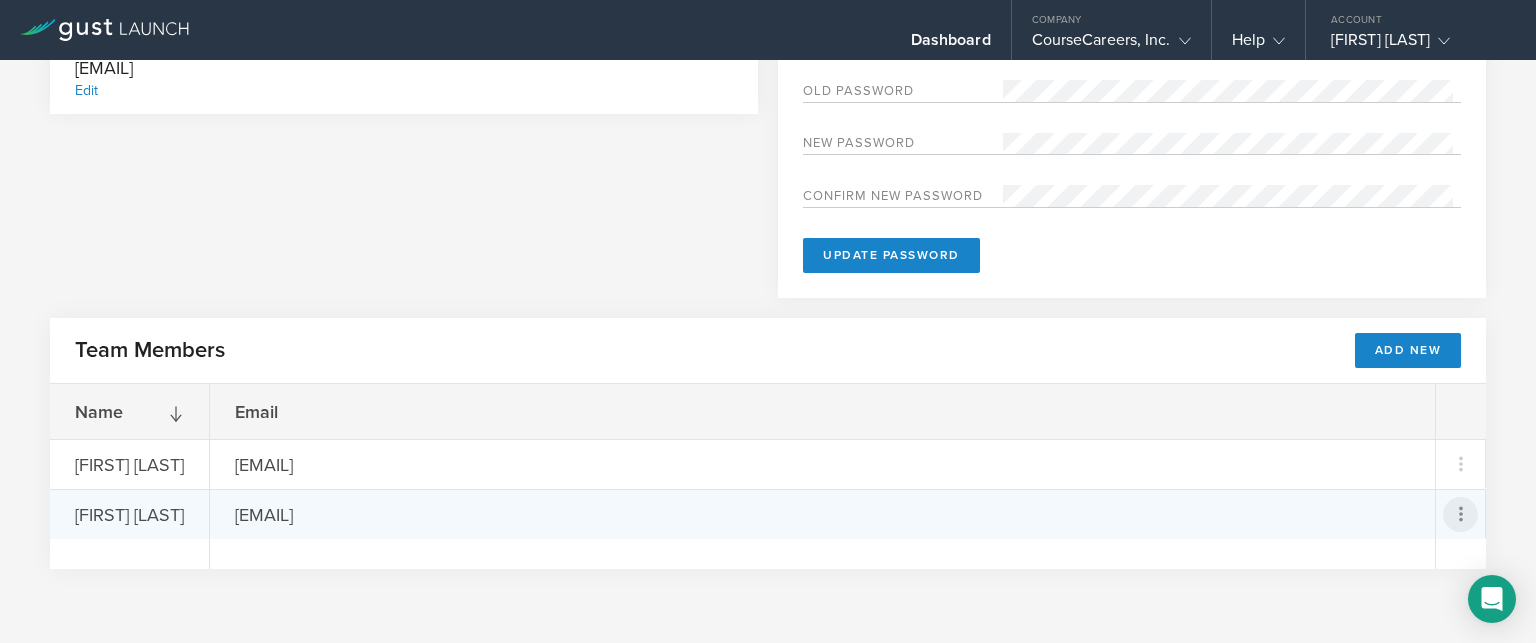 click 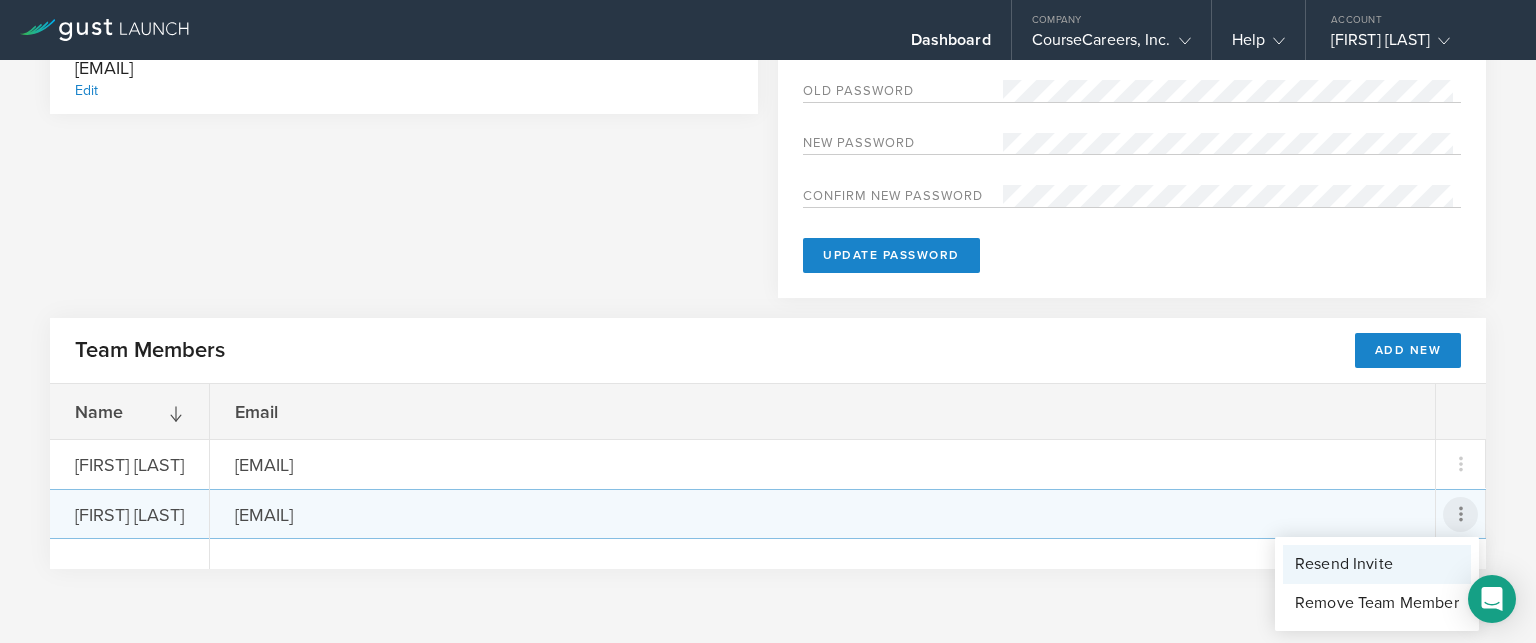 click on "Resend Invite" at bounding box center (1377, 564) 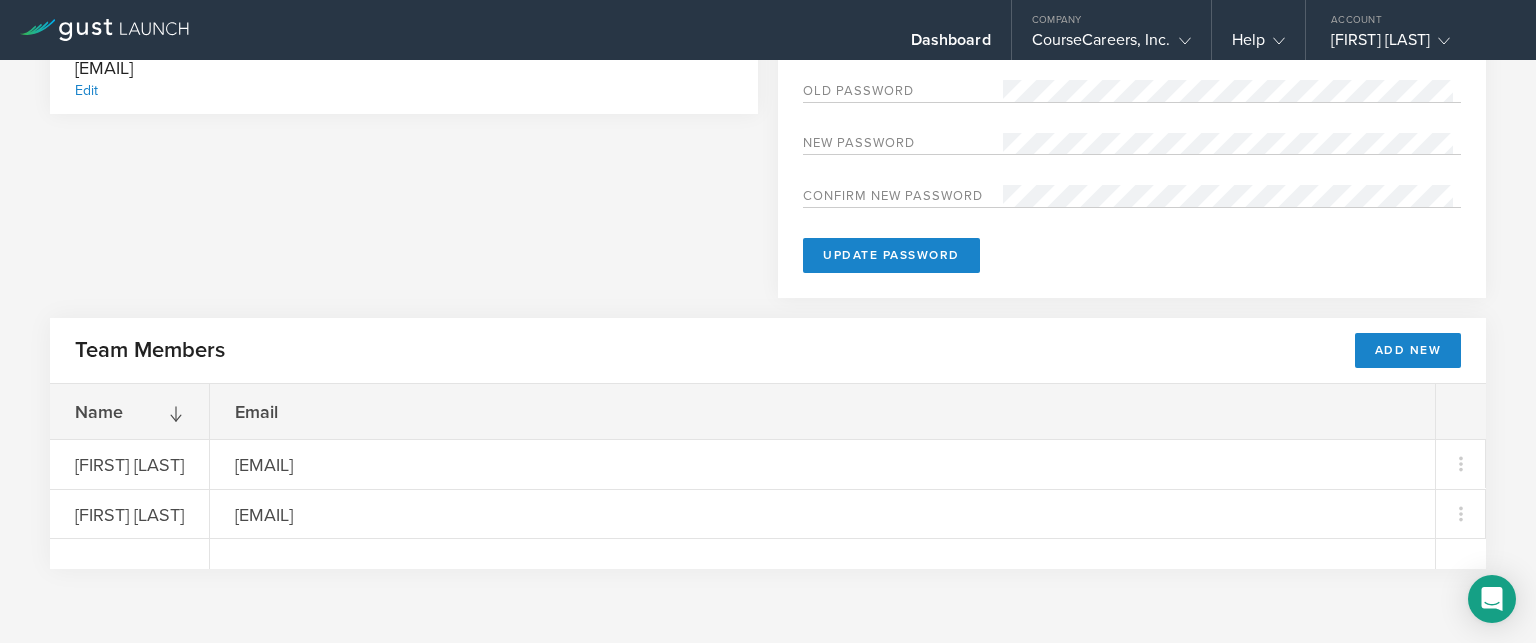 click on "Primary Email [EMAIL] Edit Update Password Old Password New password Confirm new password Update Password" at bounding box center (768, 149) 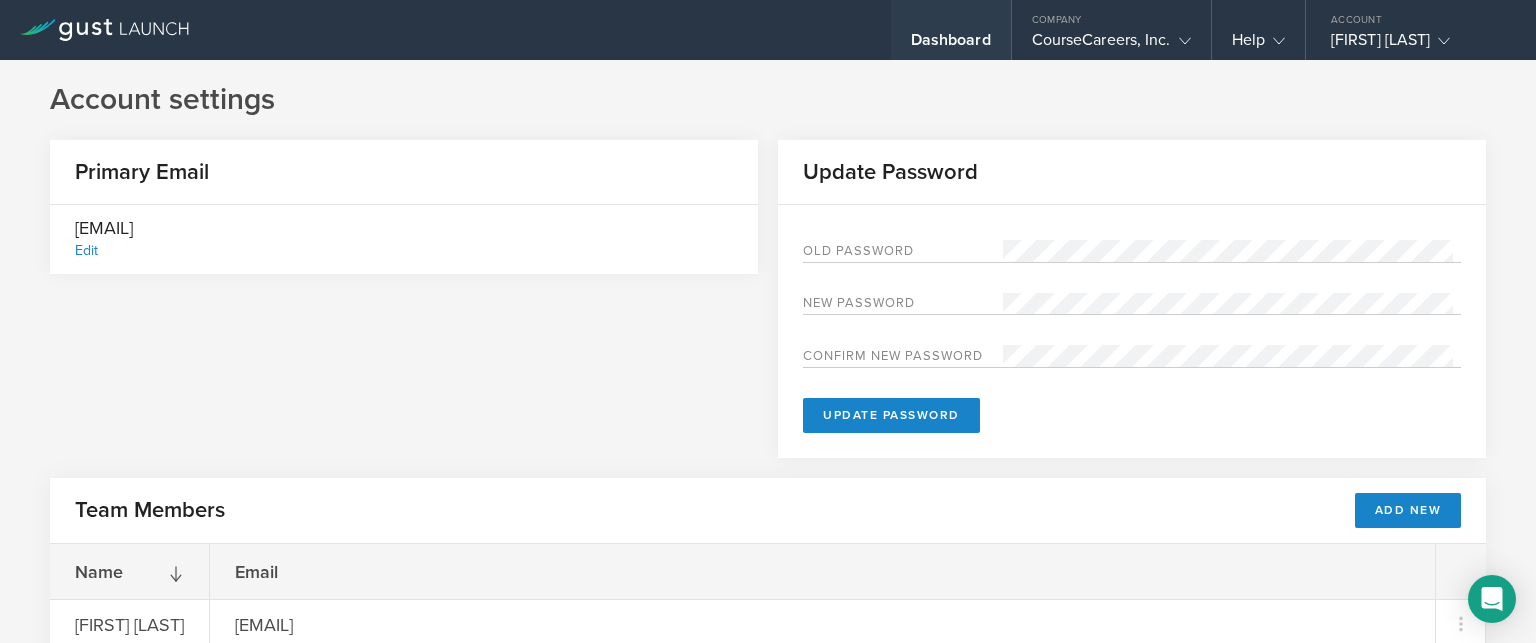 click on "Dashboard" at bounding box center (951, 30) 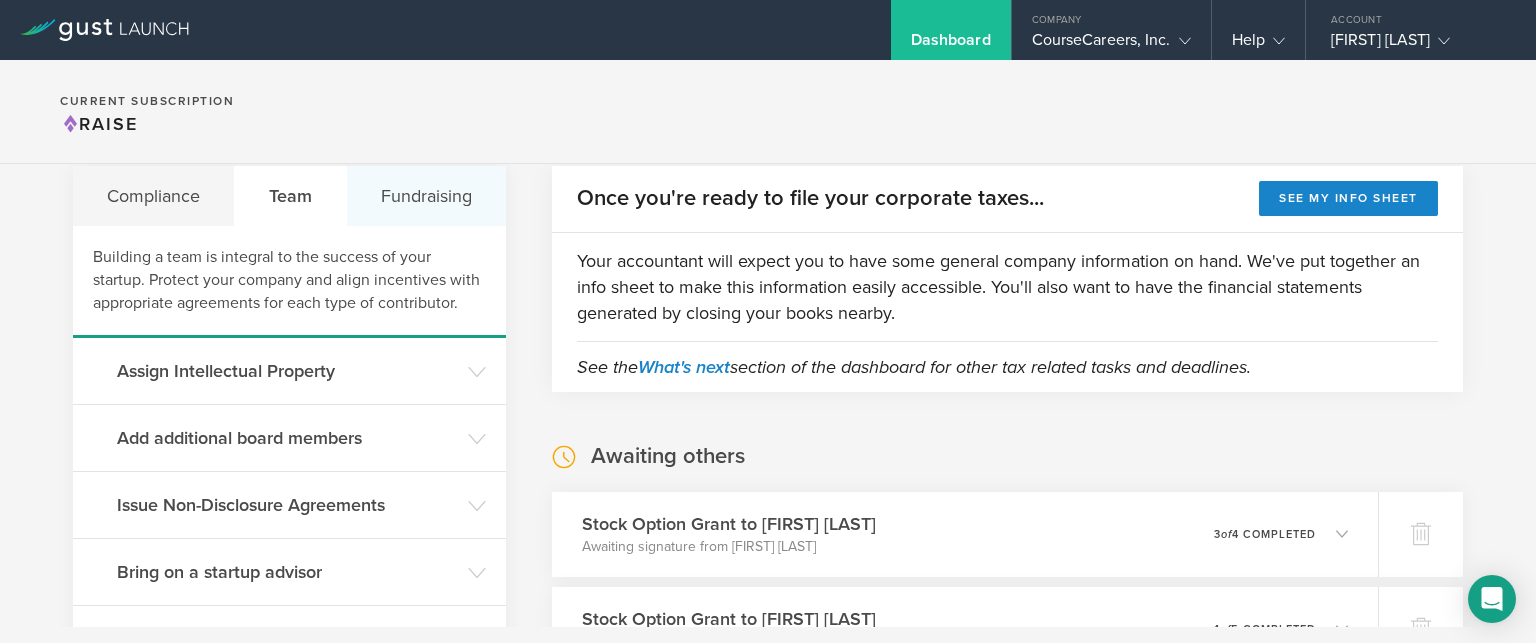 scroll, scrollTop: 0, scrollLeft: 0, axis: both 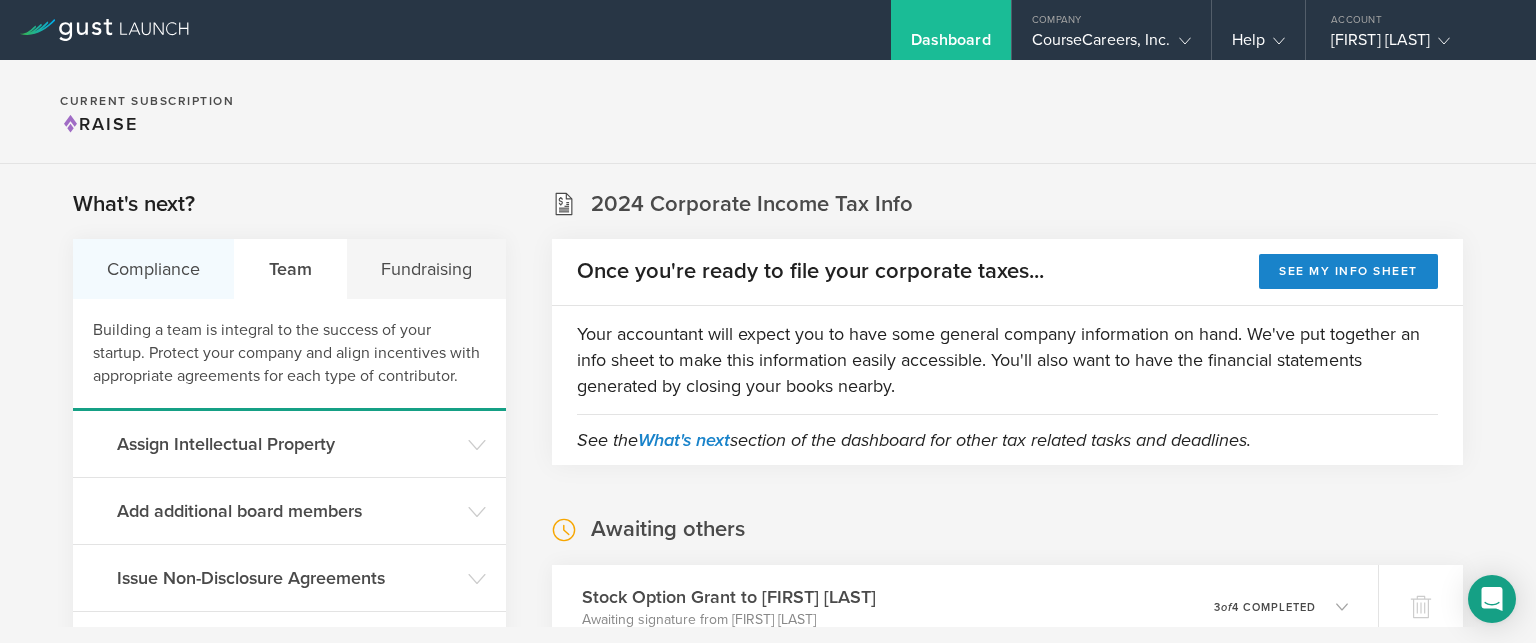 click on "Compliance" at bounding box center (154, 269) 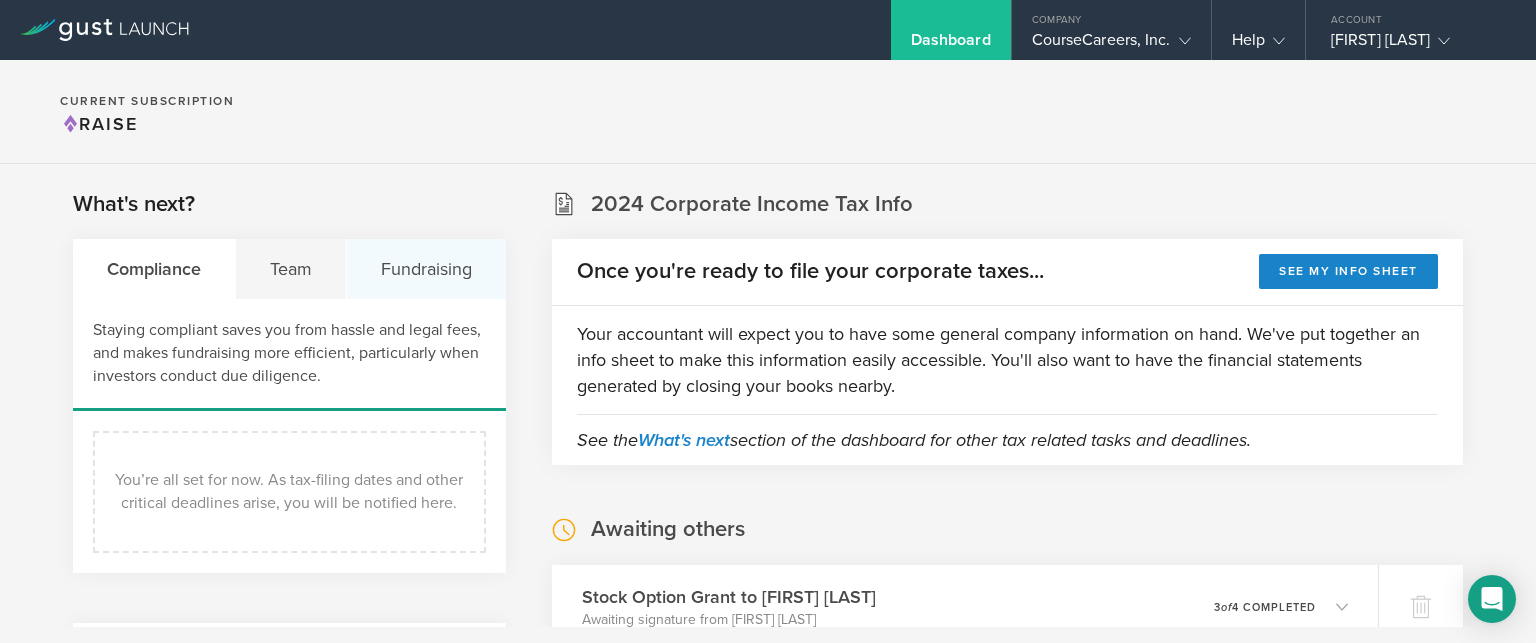click on "Fundraising" at bounding box center (426, 269) 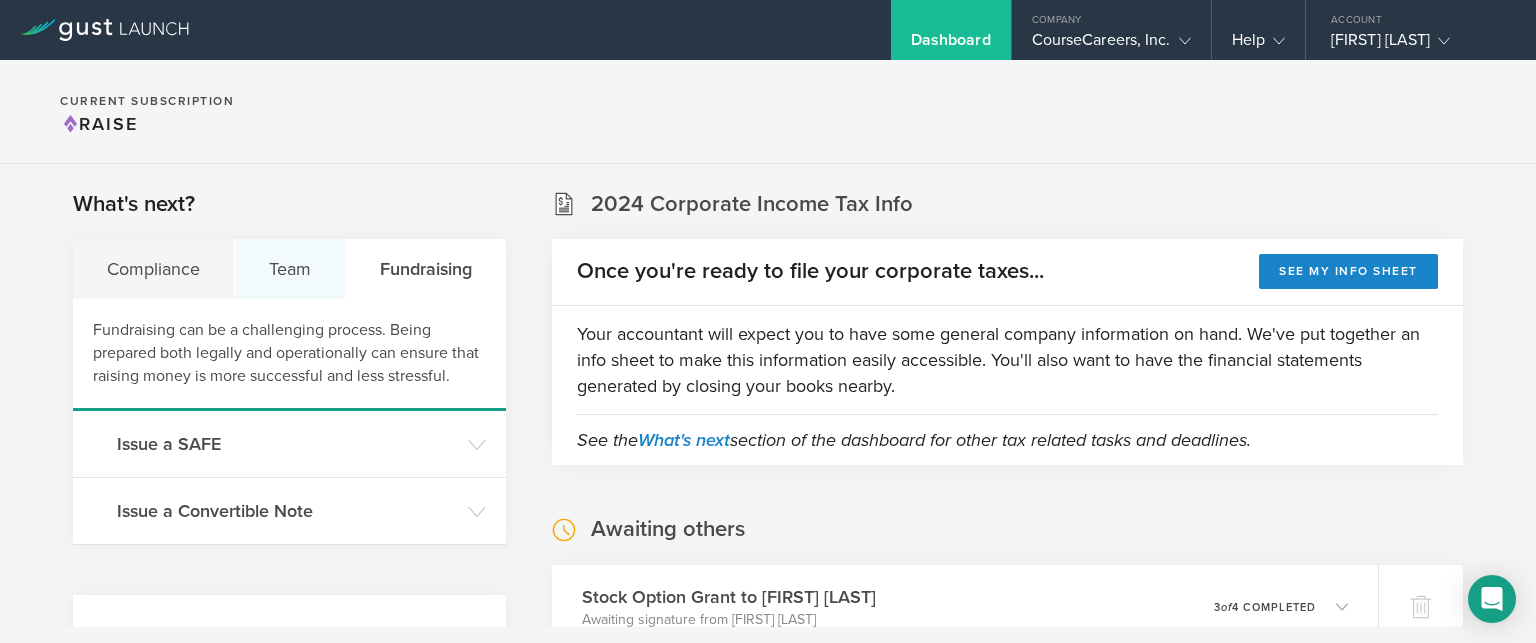 click on "Team" at bounding box center (290, 269) 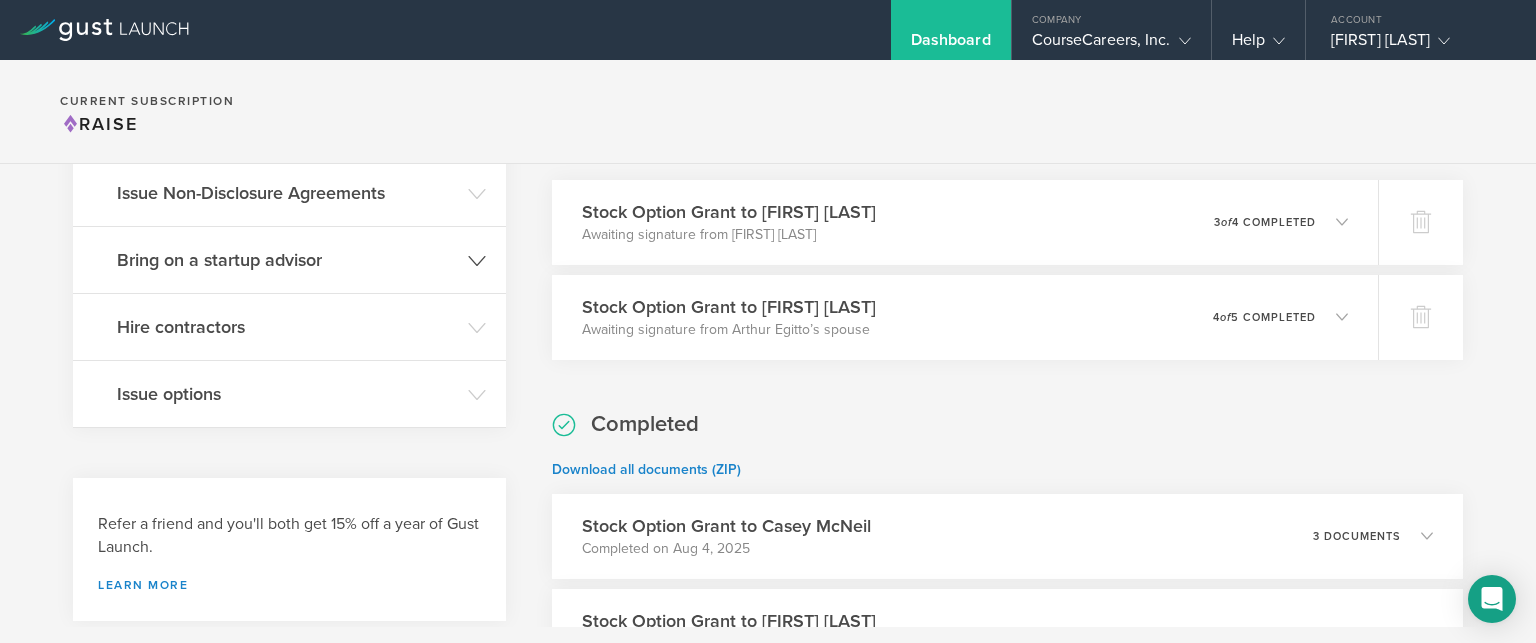 scroll, scrollTop: 200, scrollLeft: 0, axis: vertical 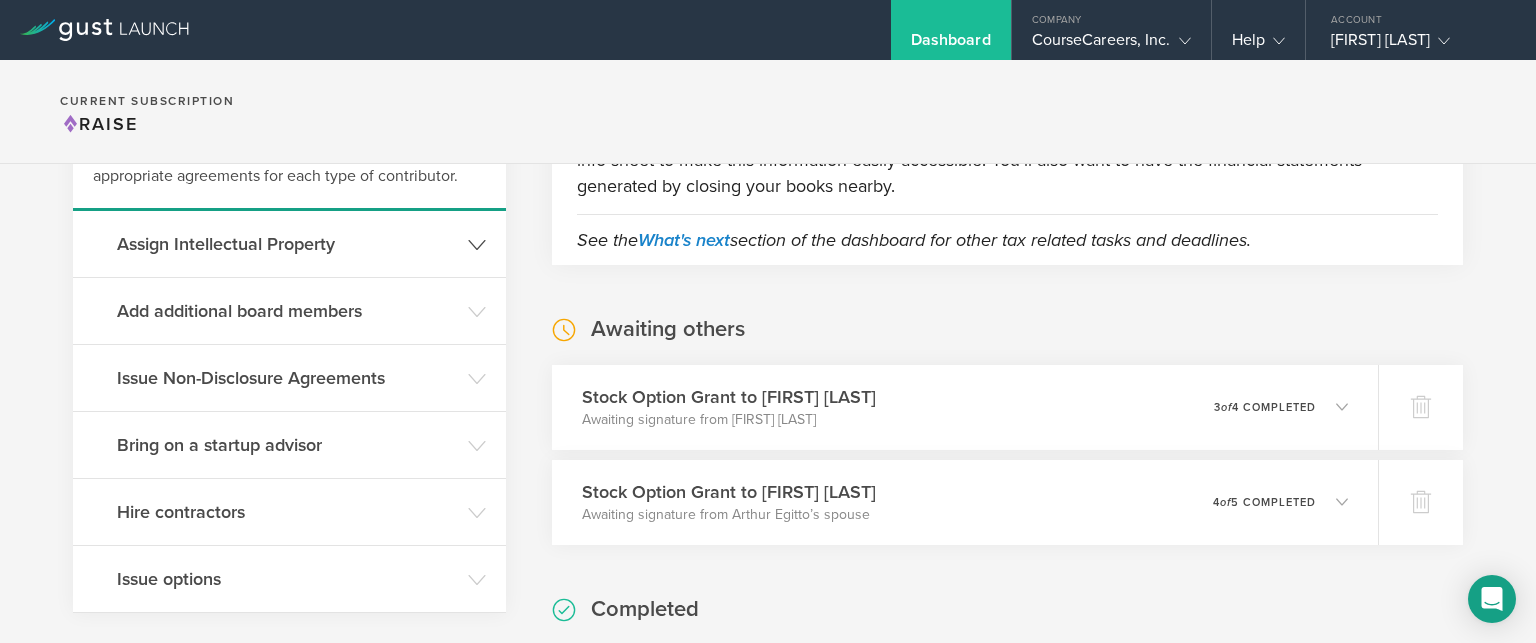 click on "Assign Intellectual Property" at bounding box center [289, 244] 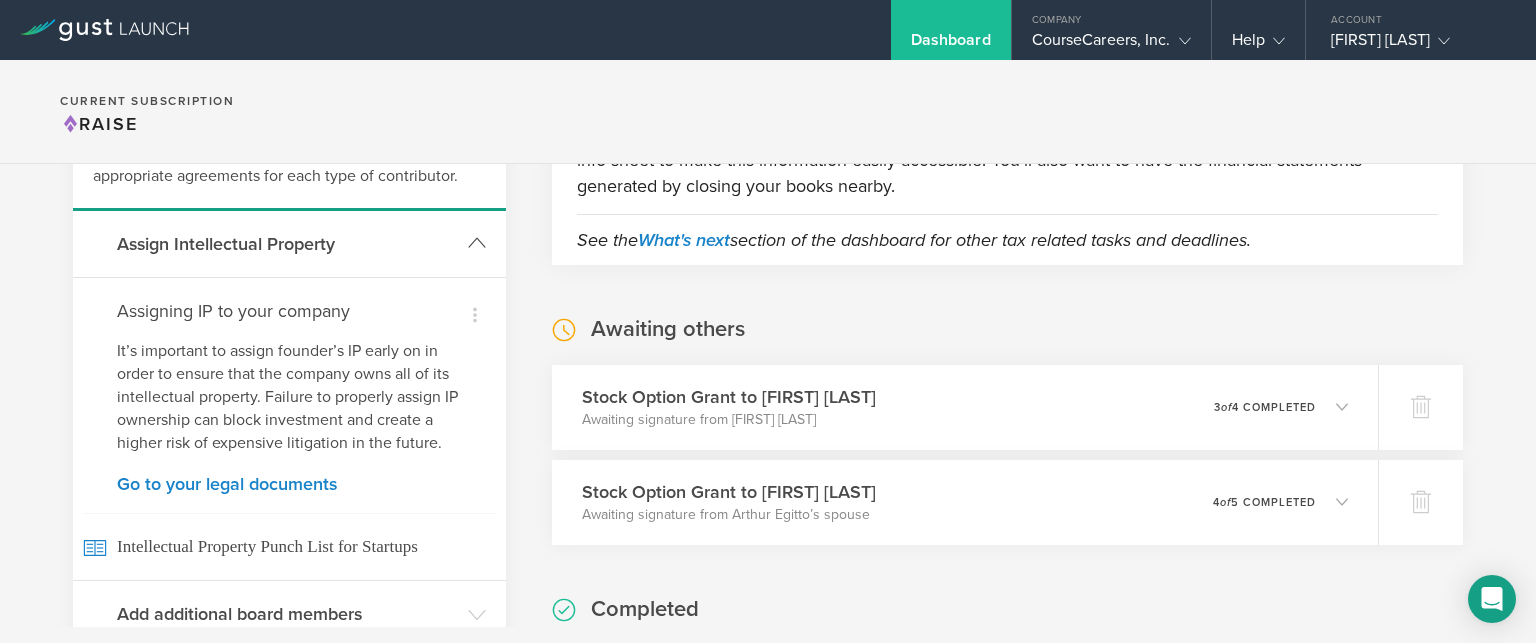 click 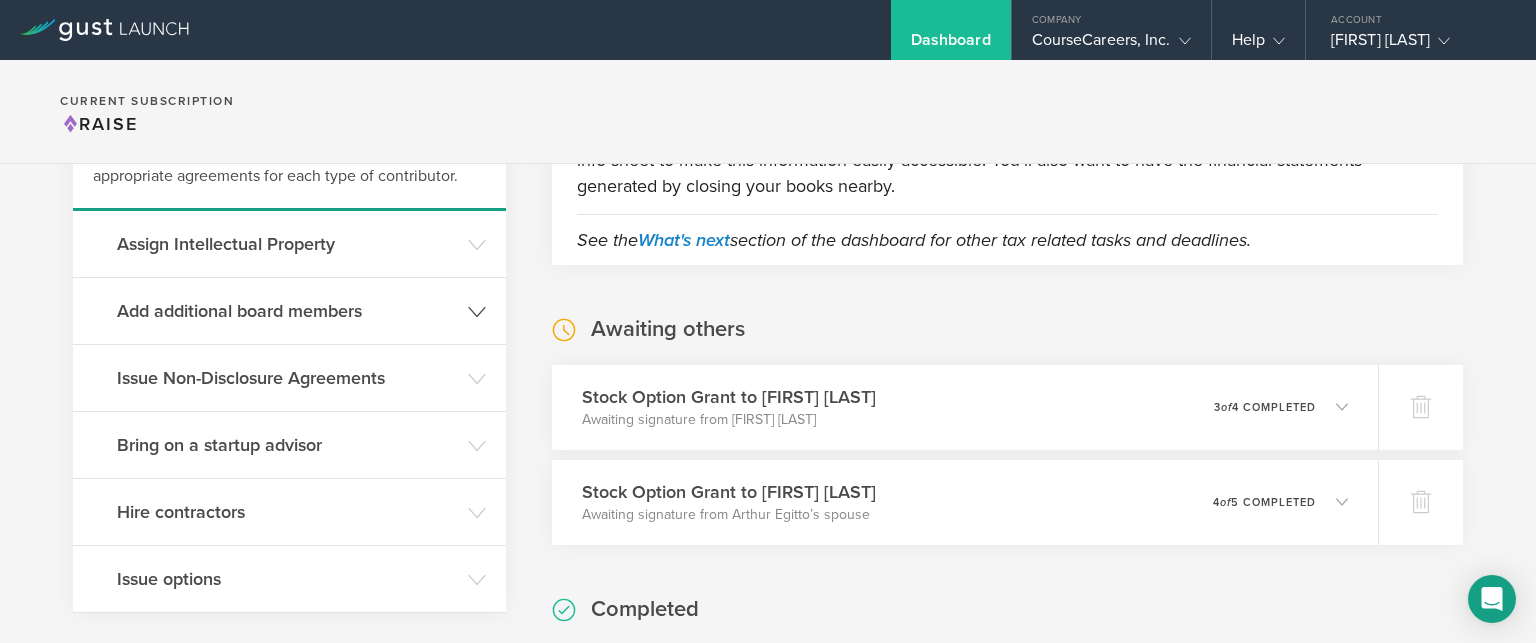 click 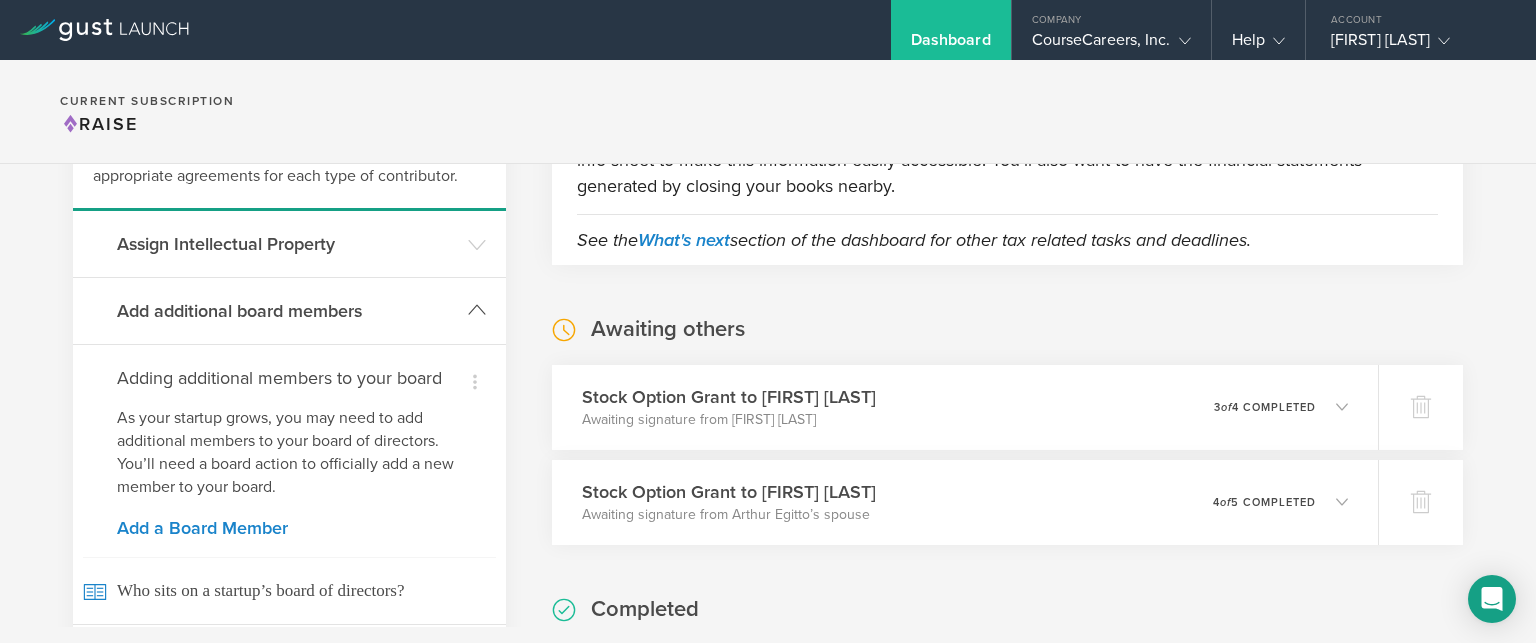 click 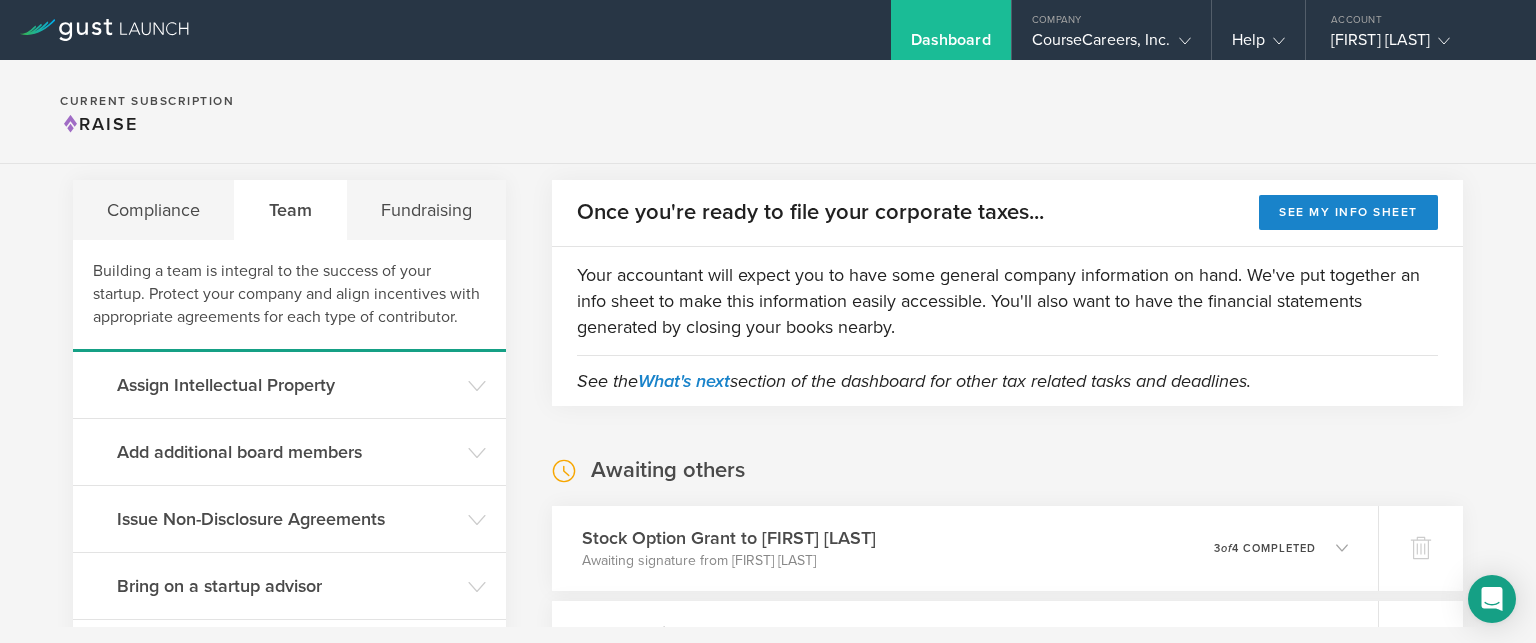 scroll, scrollTop: 0, scrollLeft: 0, axis: both 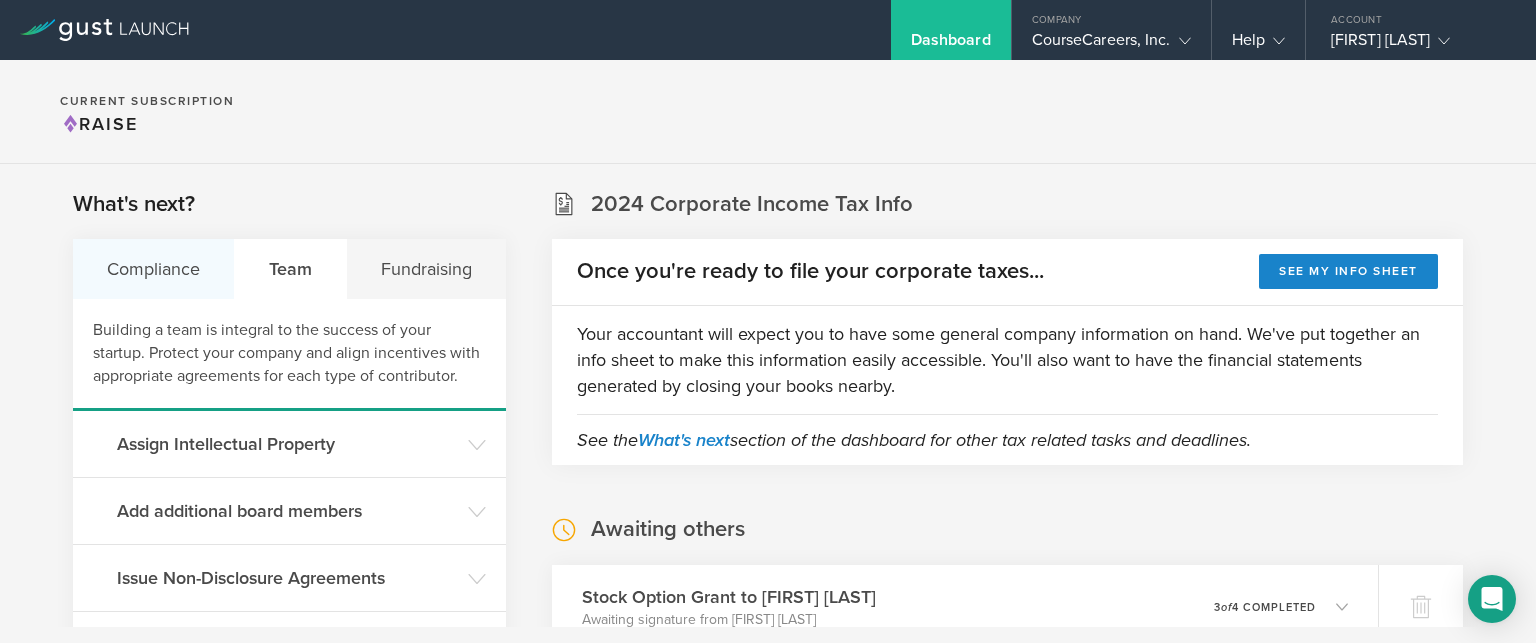 click on "Compliance" at bounding box center [154, 269] 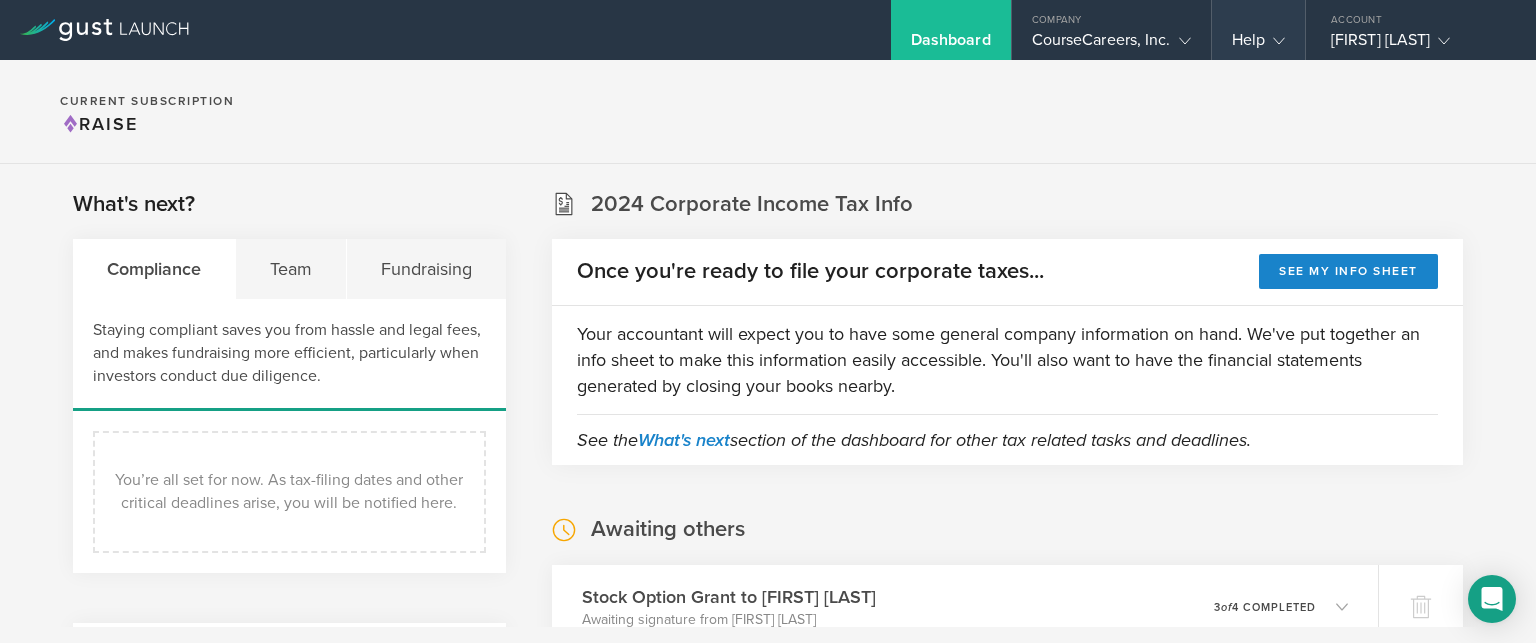 click on "Help" at bounding box center (1258, 45) 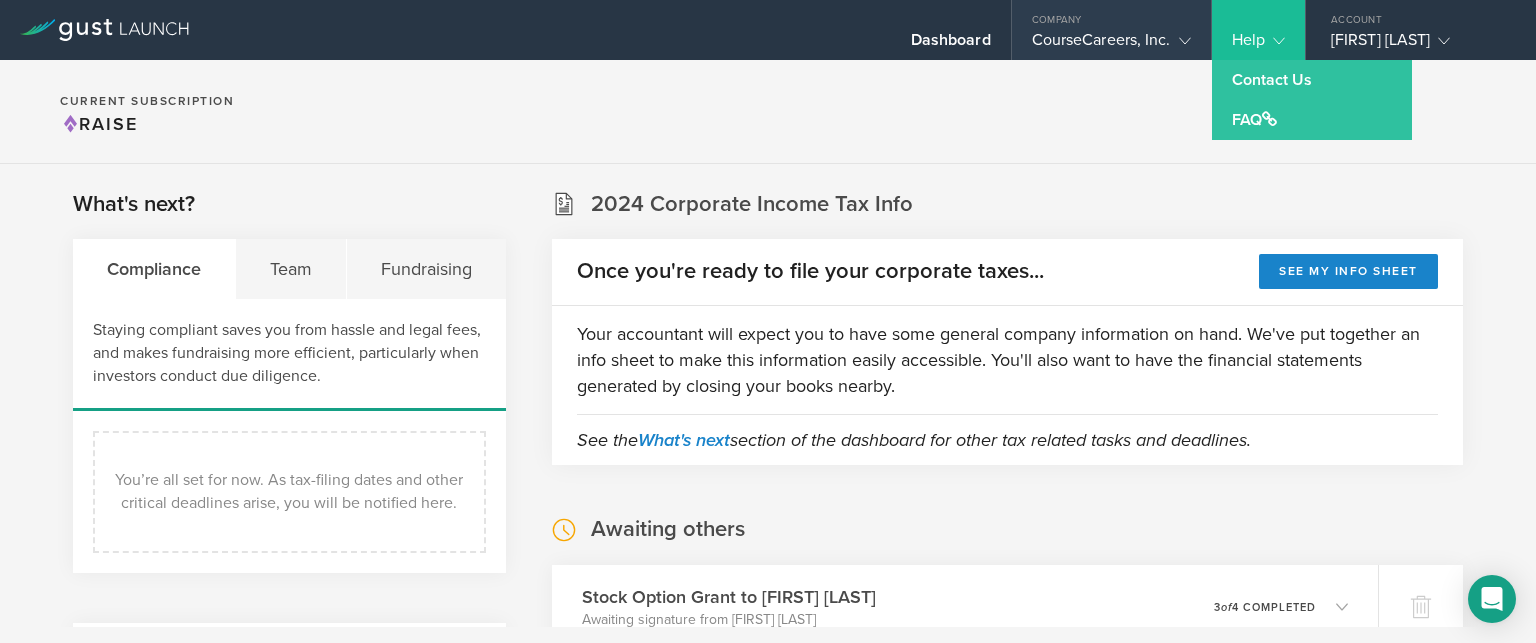 click 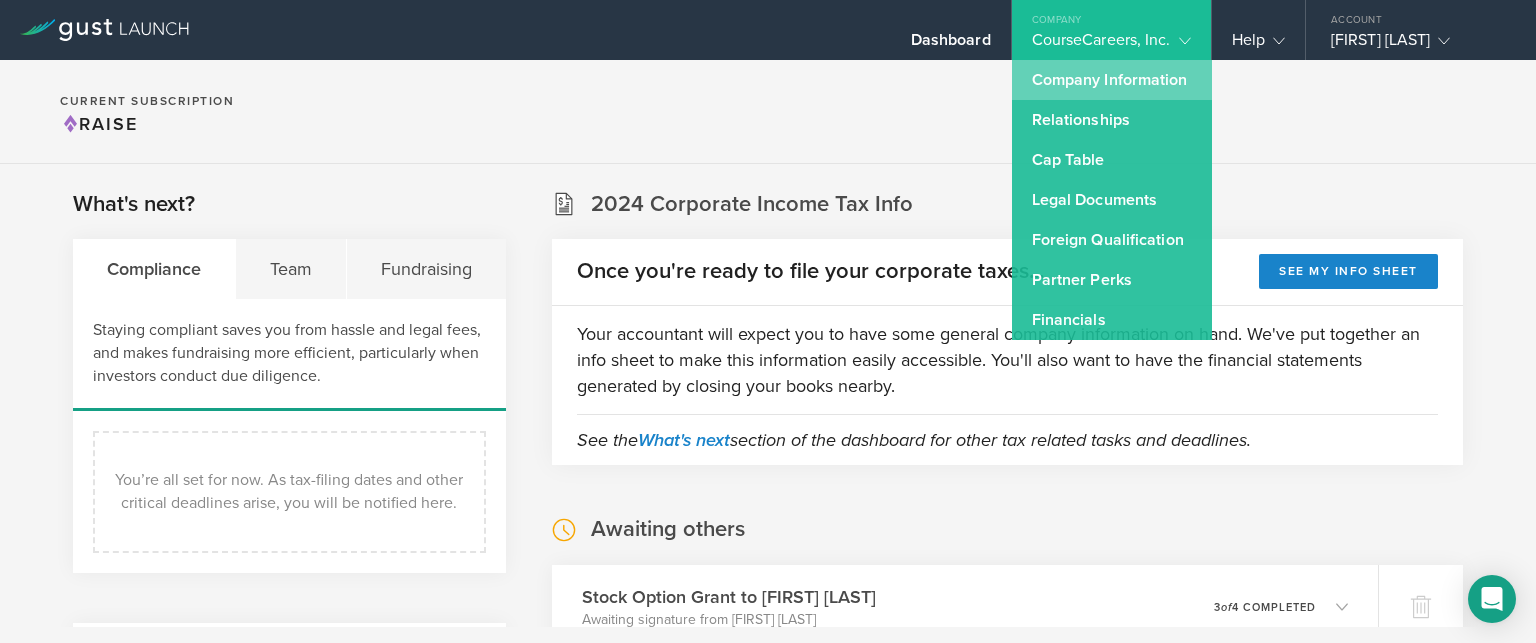 click on "Company Information" at bounding box center [1112, 80] 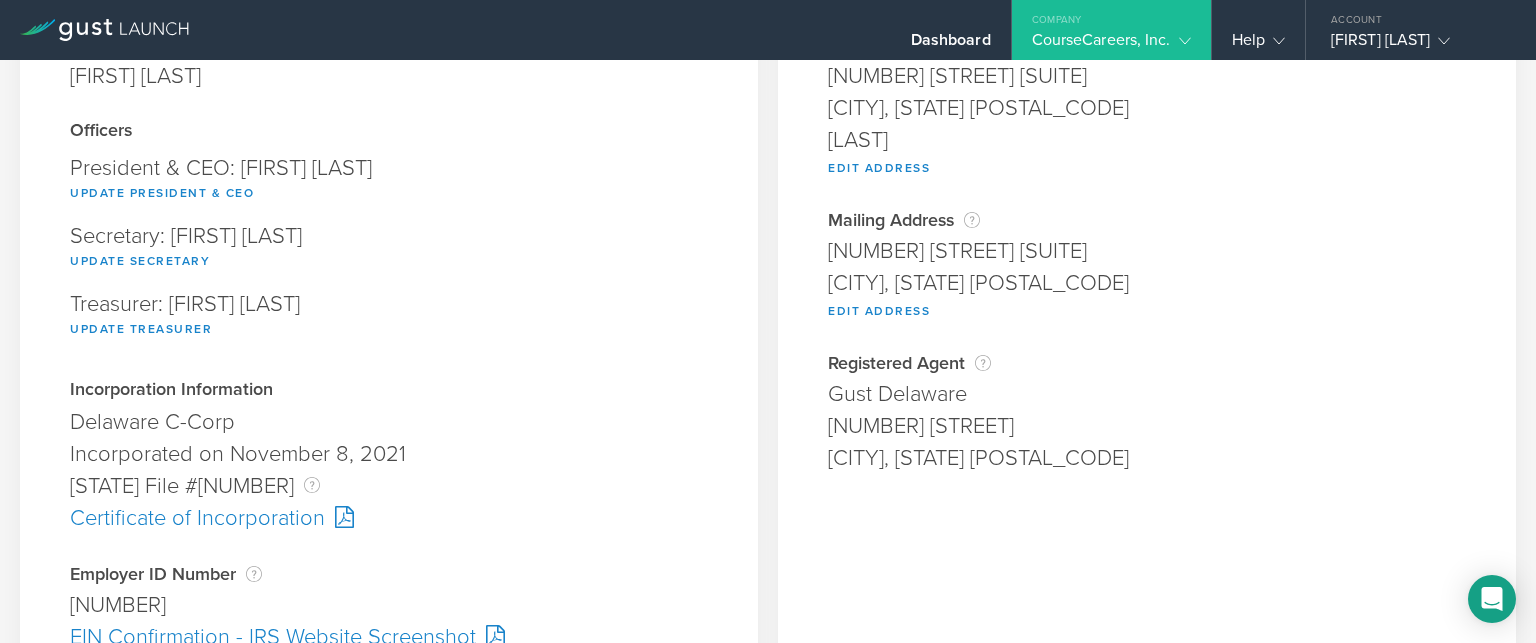 scroll, scrollTop: 100, scrollLeft: 0, axis: vertical 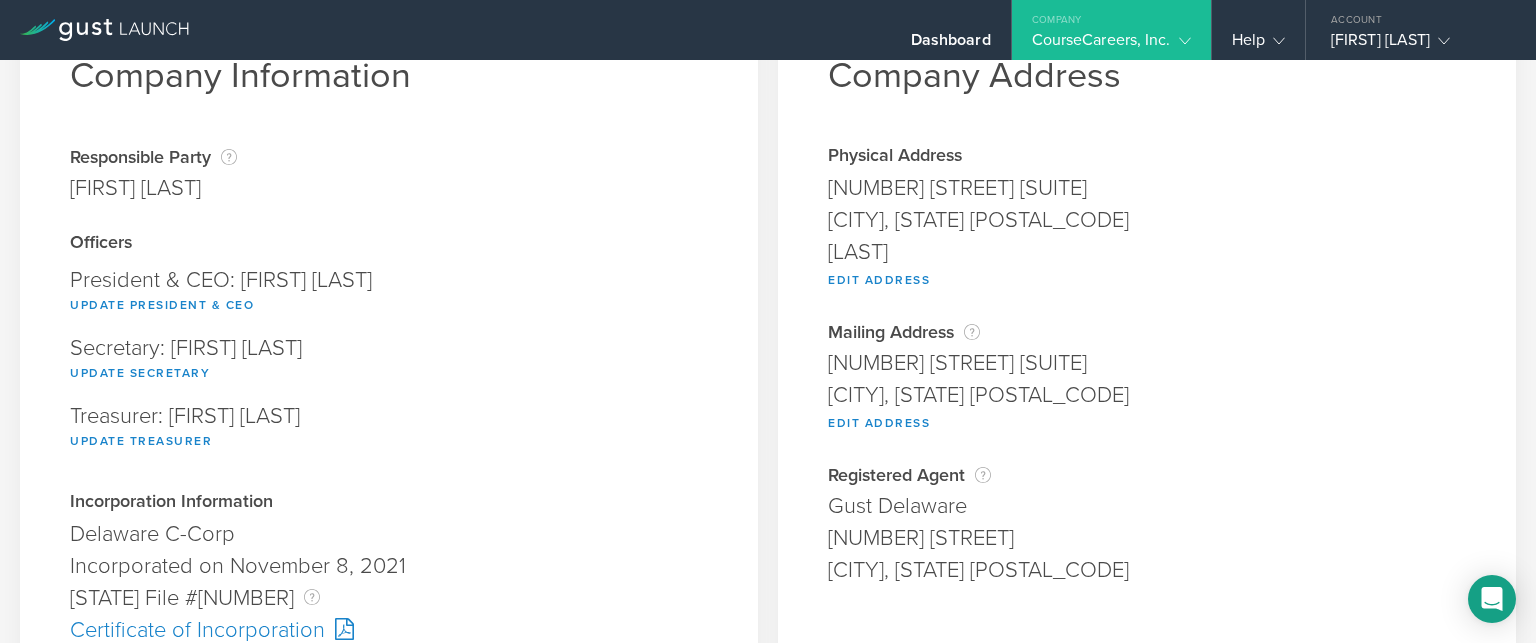 click on "CourseCareers, Inc." at bounding box center [1111, 45] 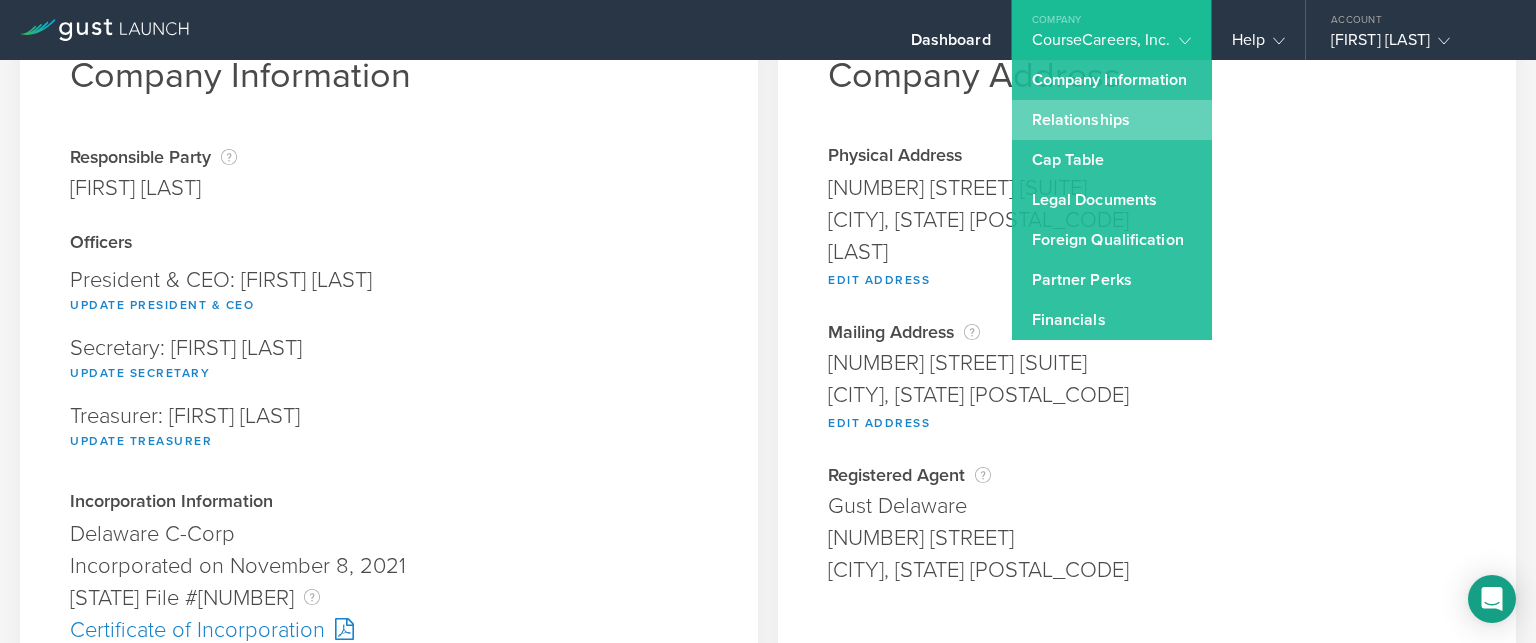 click on "Relationships" at bounding box center [1112, 120] 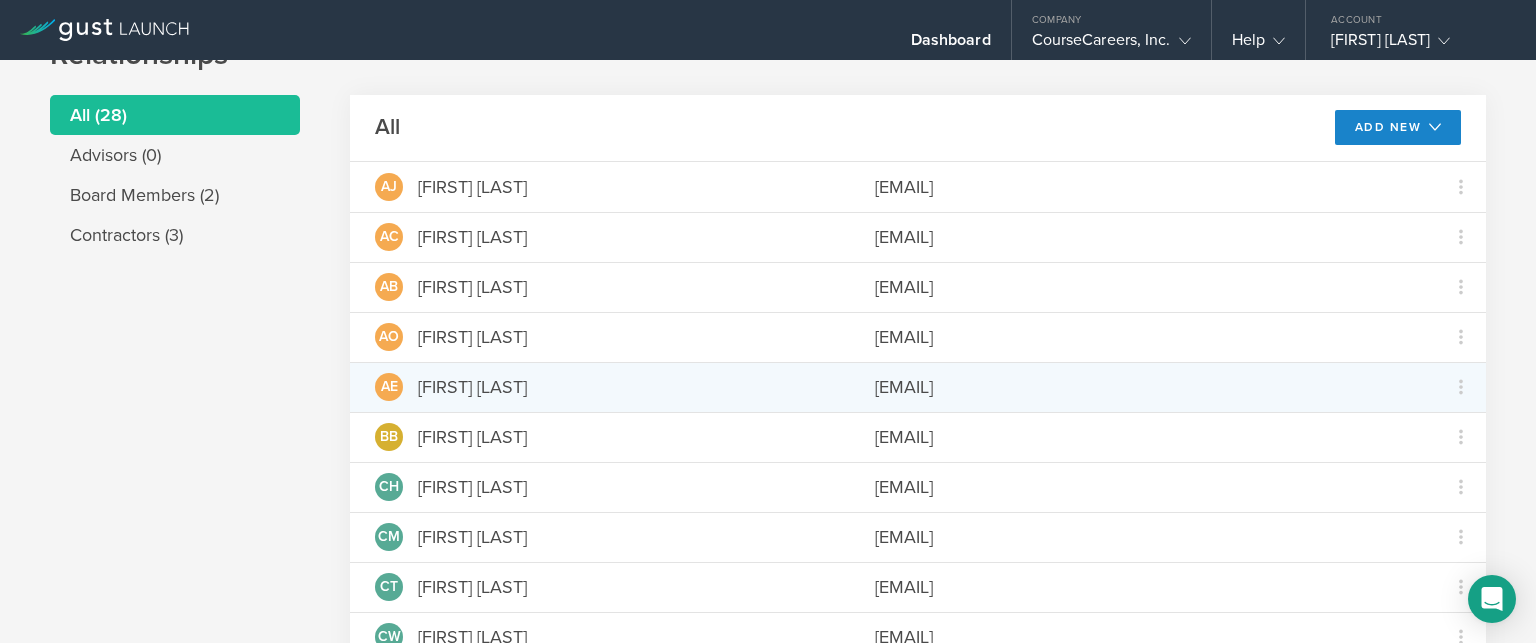 scroll, scrollTop: 0, scrollLeft: 0, axis: both 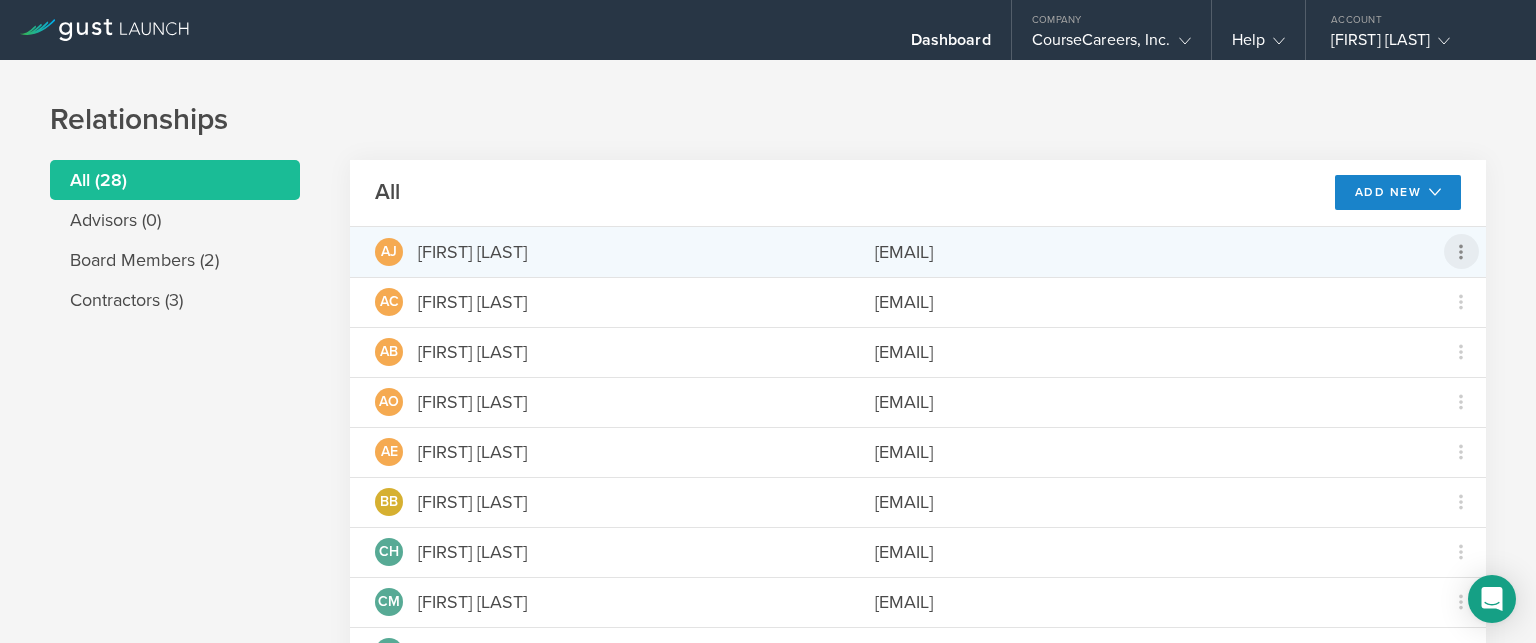 click 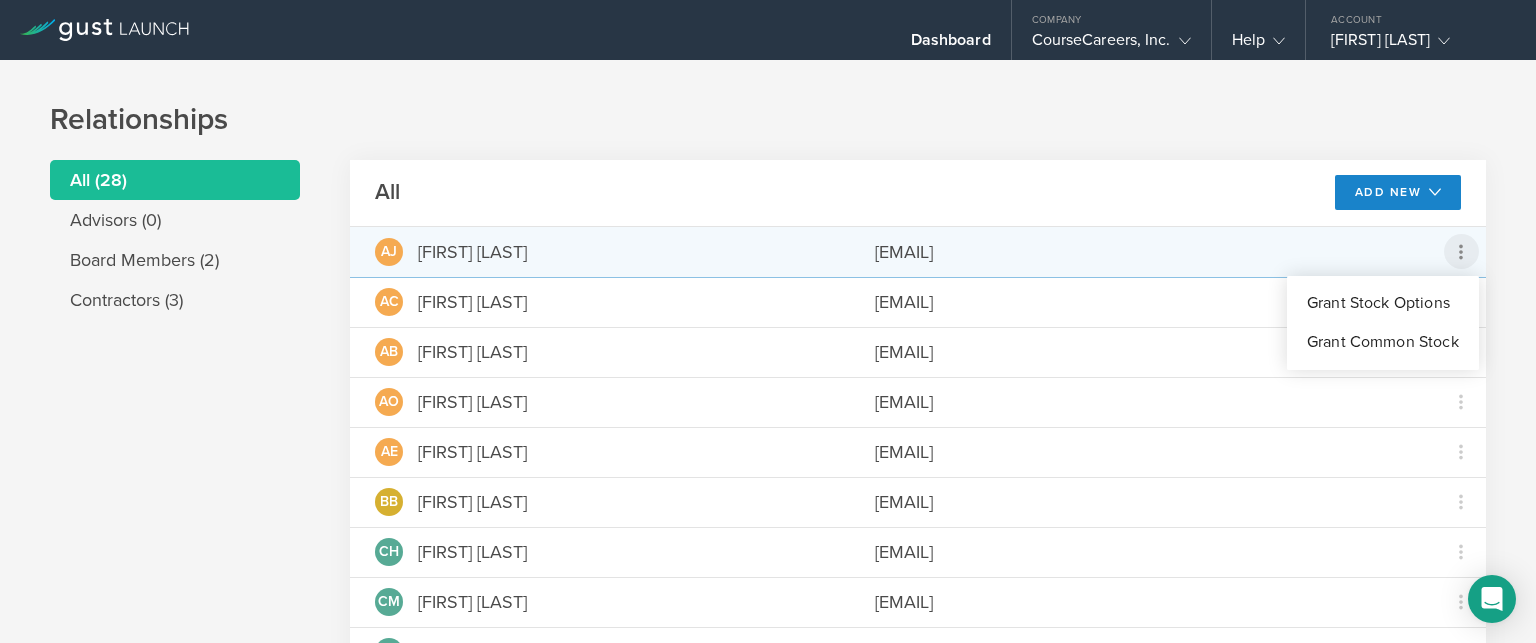 click at bounding box center (768, 321) 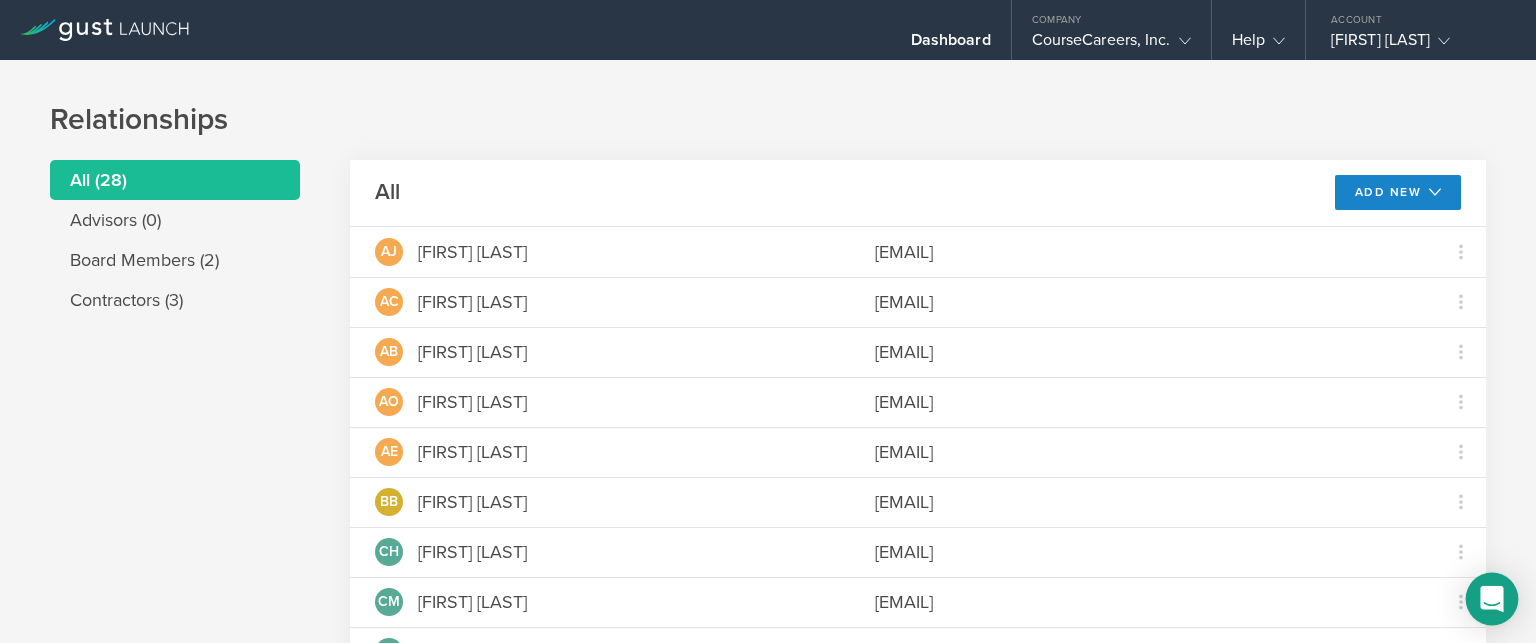 click 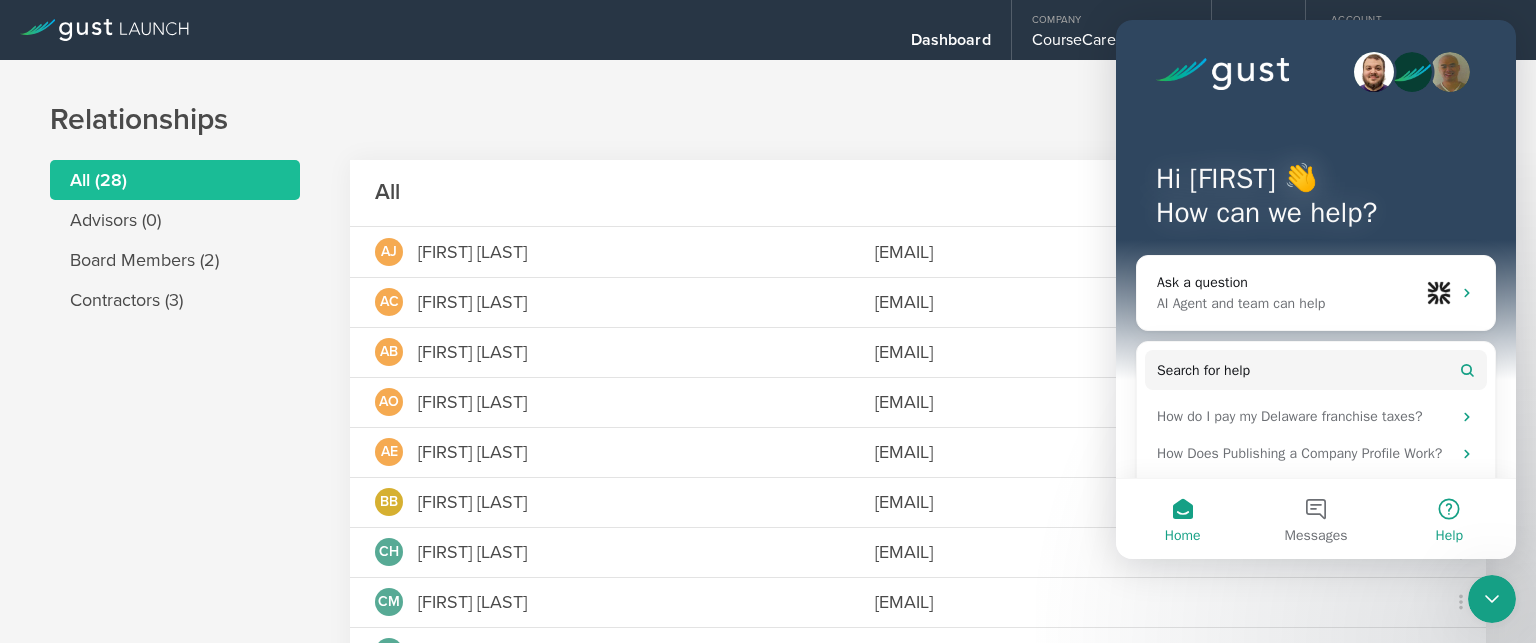 scroll, scrollTop: 0, scrollLeft: 0, axis: both 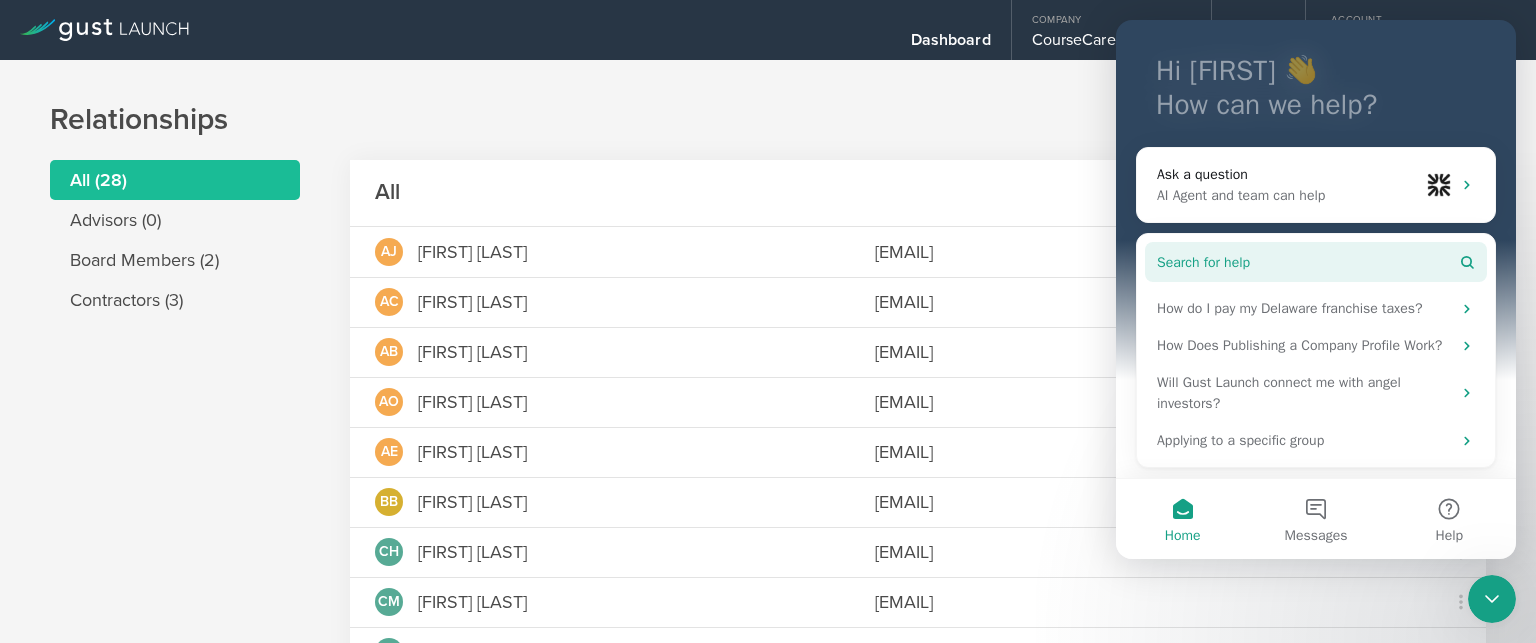 click on "Search for help" at bounding box center (1316, 262) 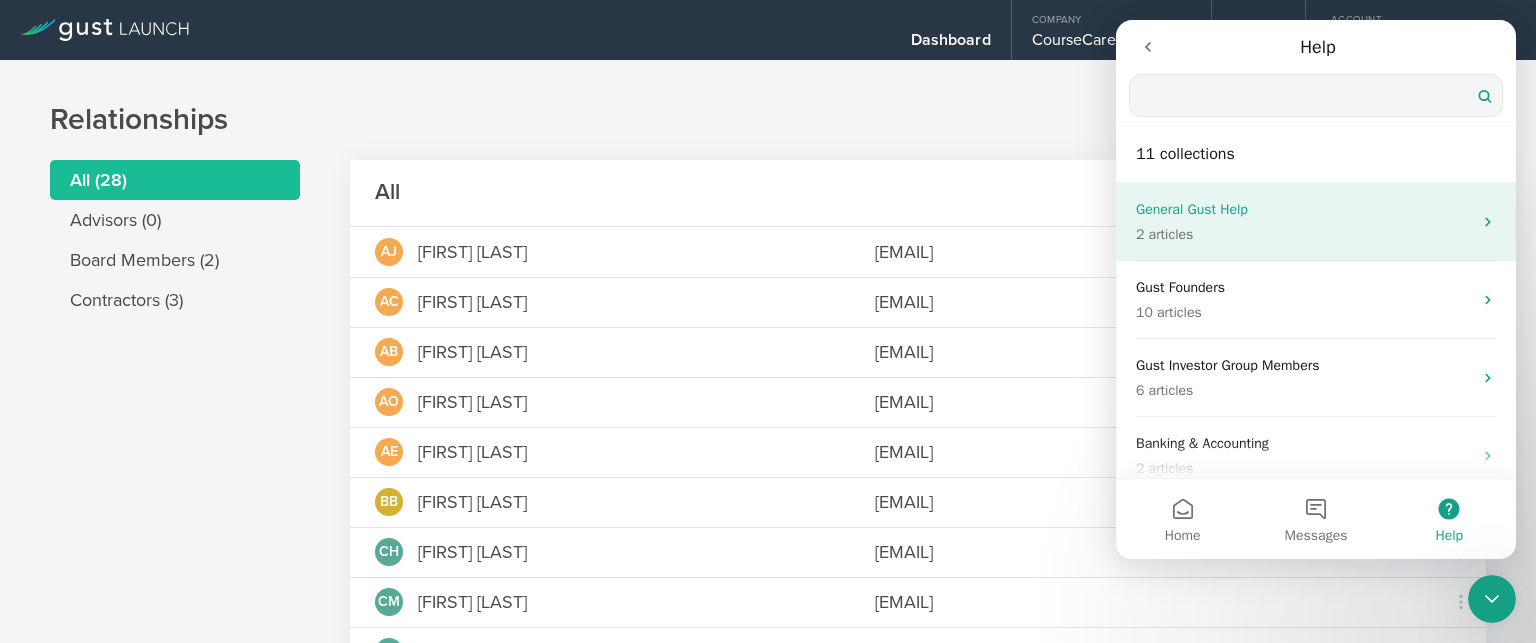 scroll, scrollTop: 0, scrollLeft: 0, axis: both 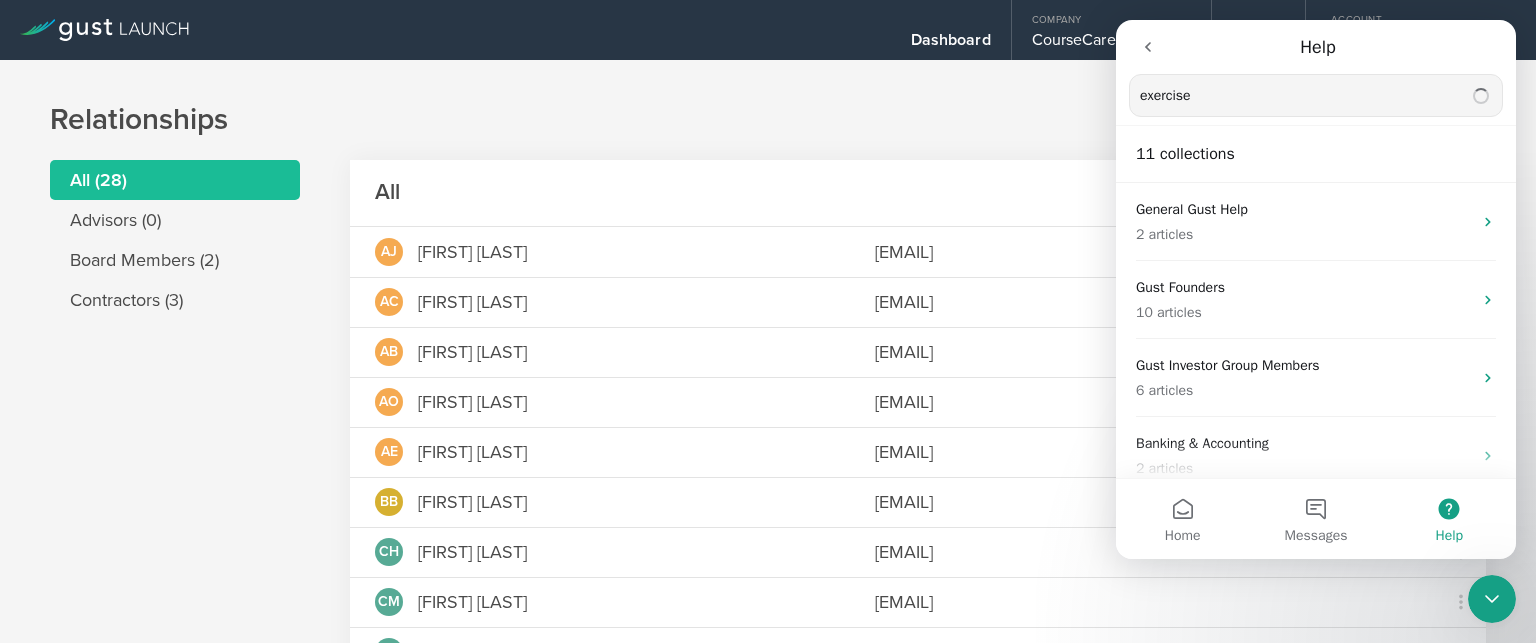 type on "exercise" 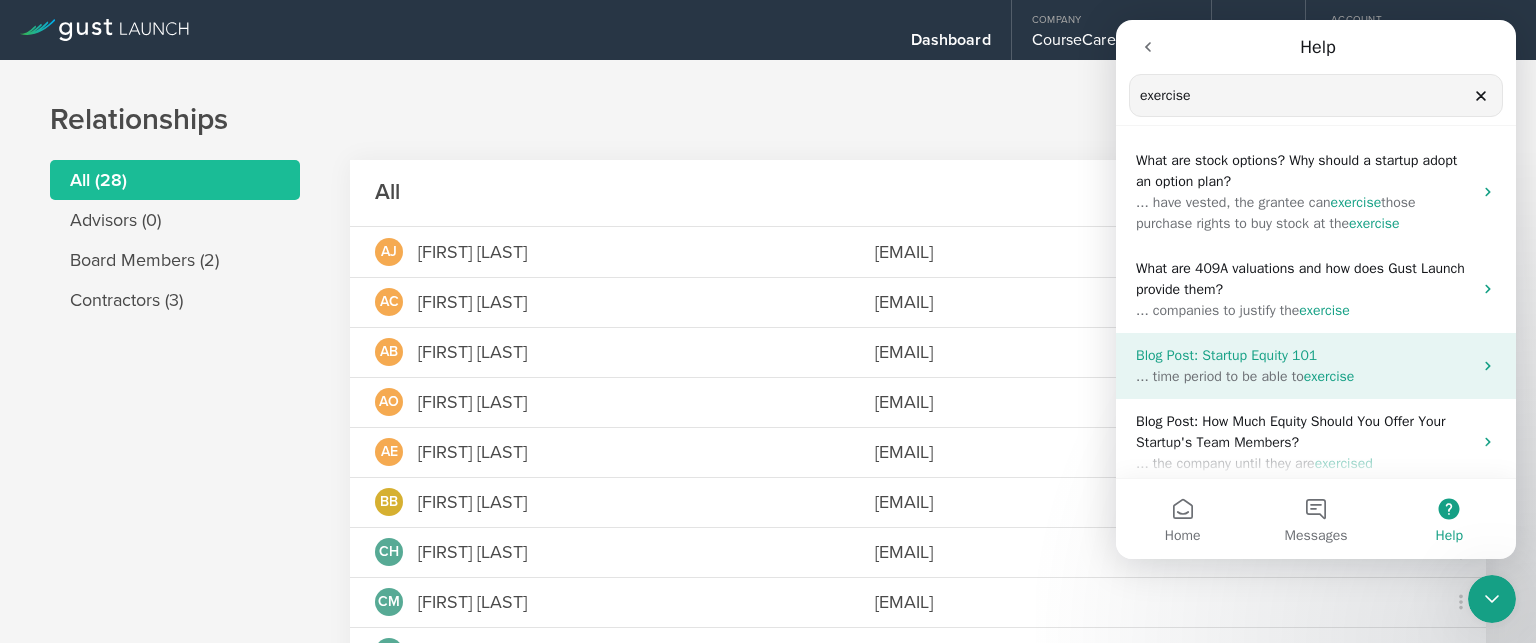 scroll, scrollTop: 7, scrollLeft: 0, axis: vertical 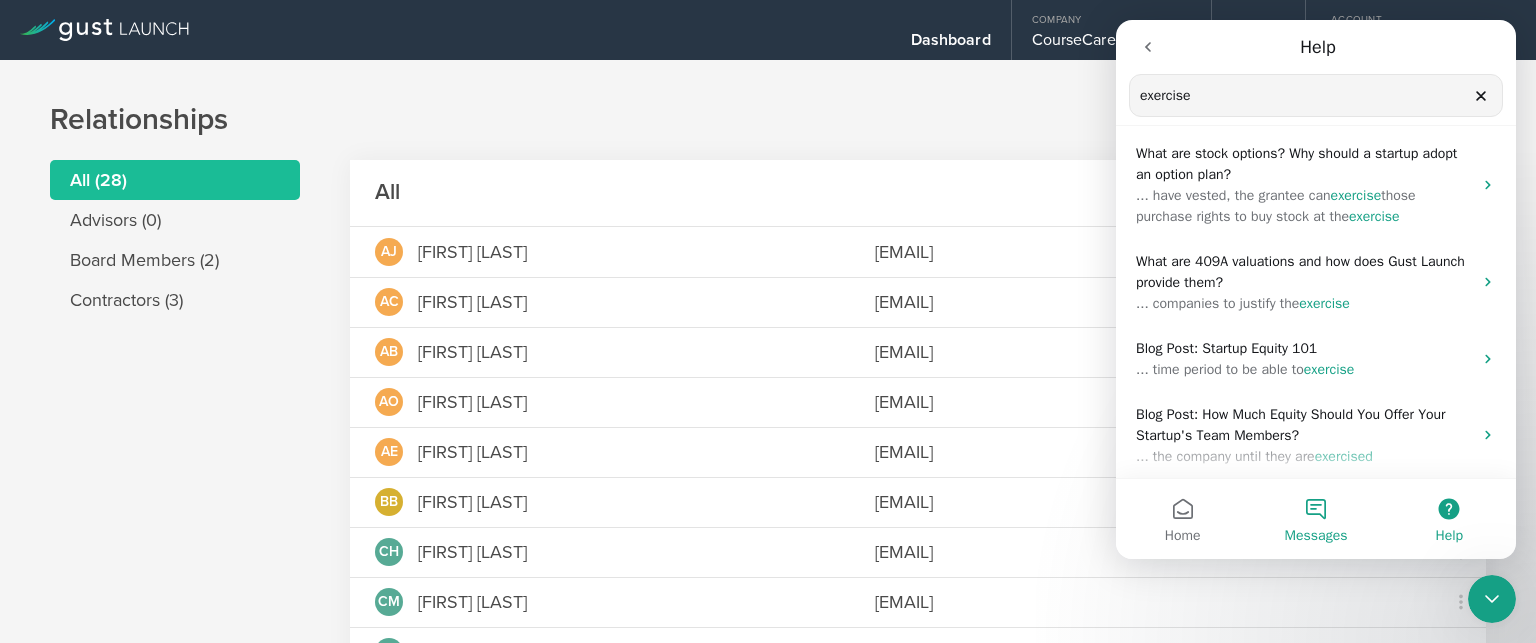 click on "Messages" at bounding box center [1316, 536] 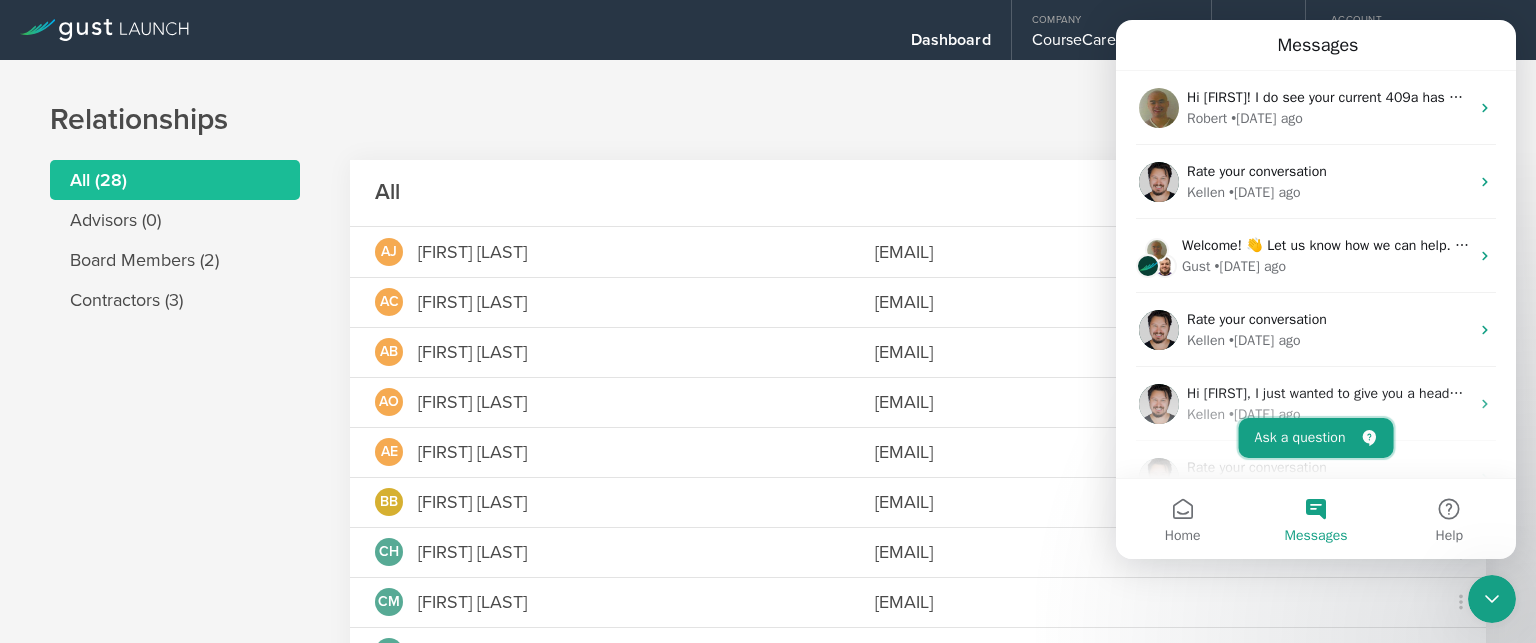 click on "Ask a question" at bounding box center (1316, 438) 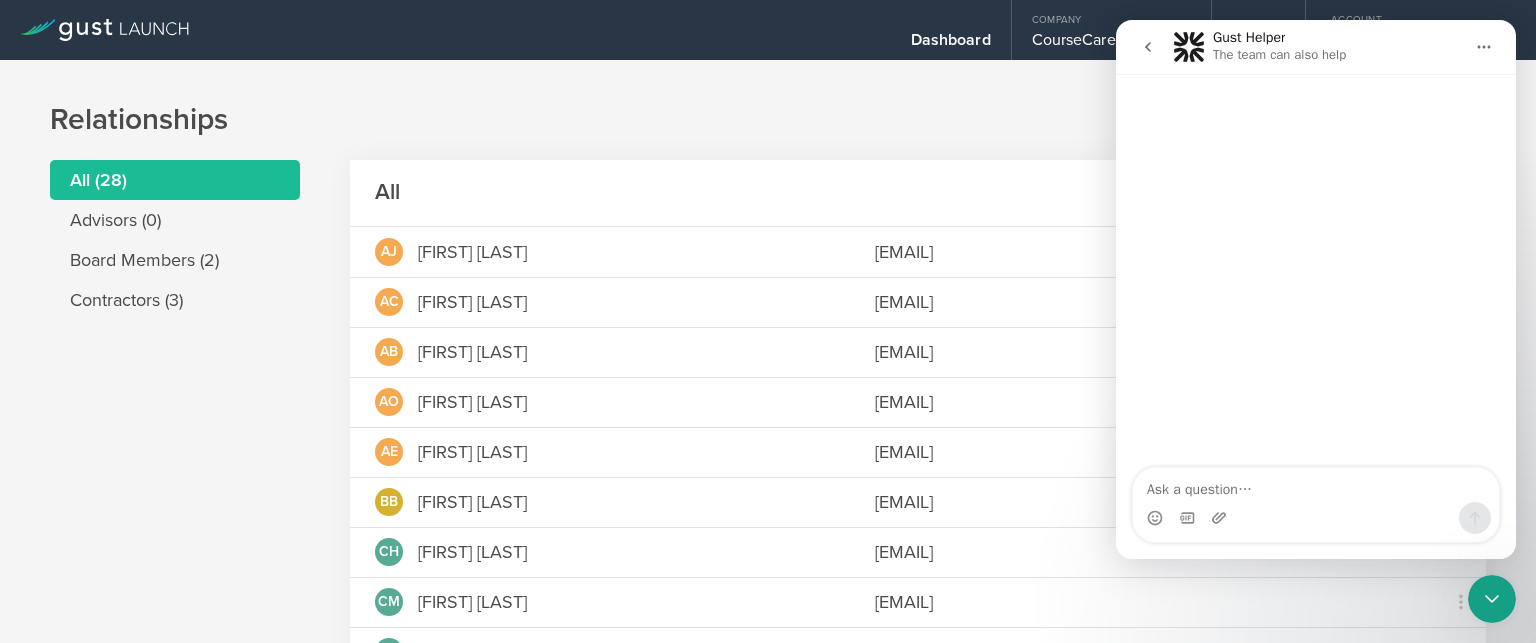 type on "O" 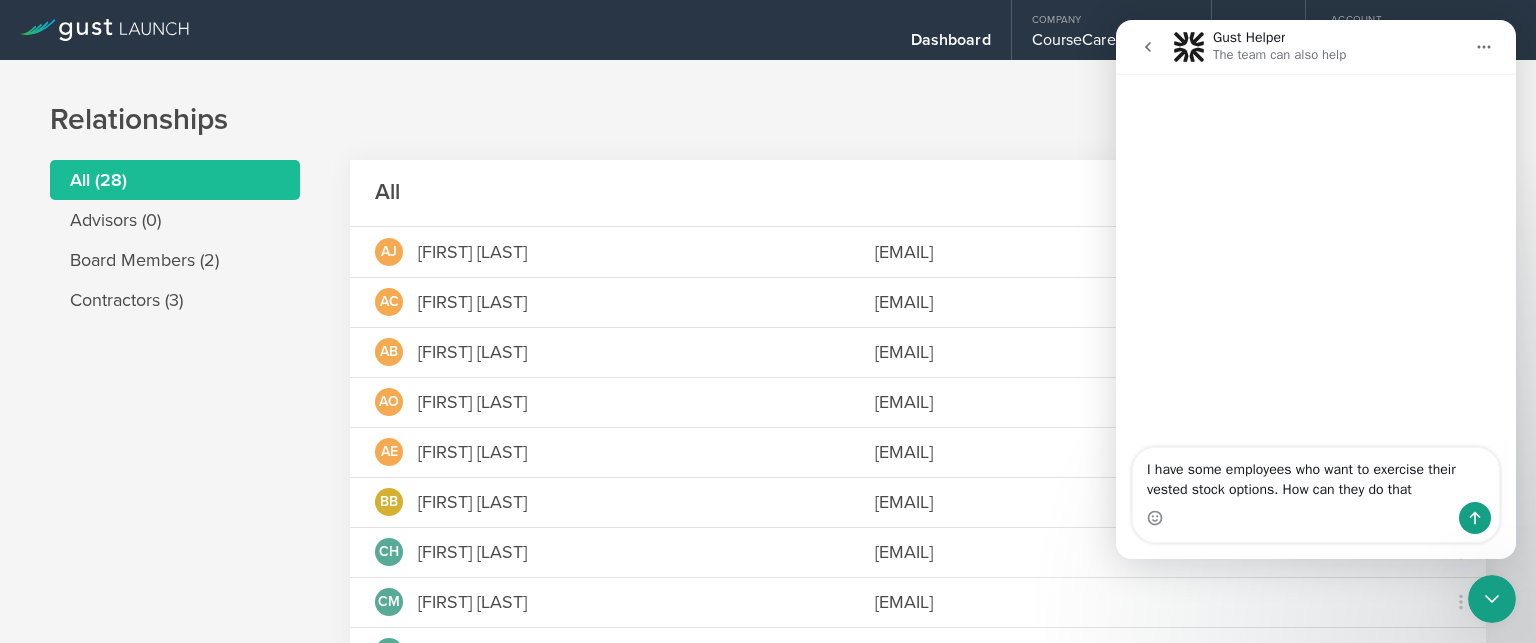 type on "I have some employees who want to exercise their vested stock options. How can they do that?" 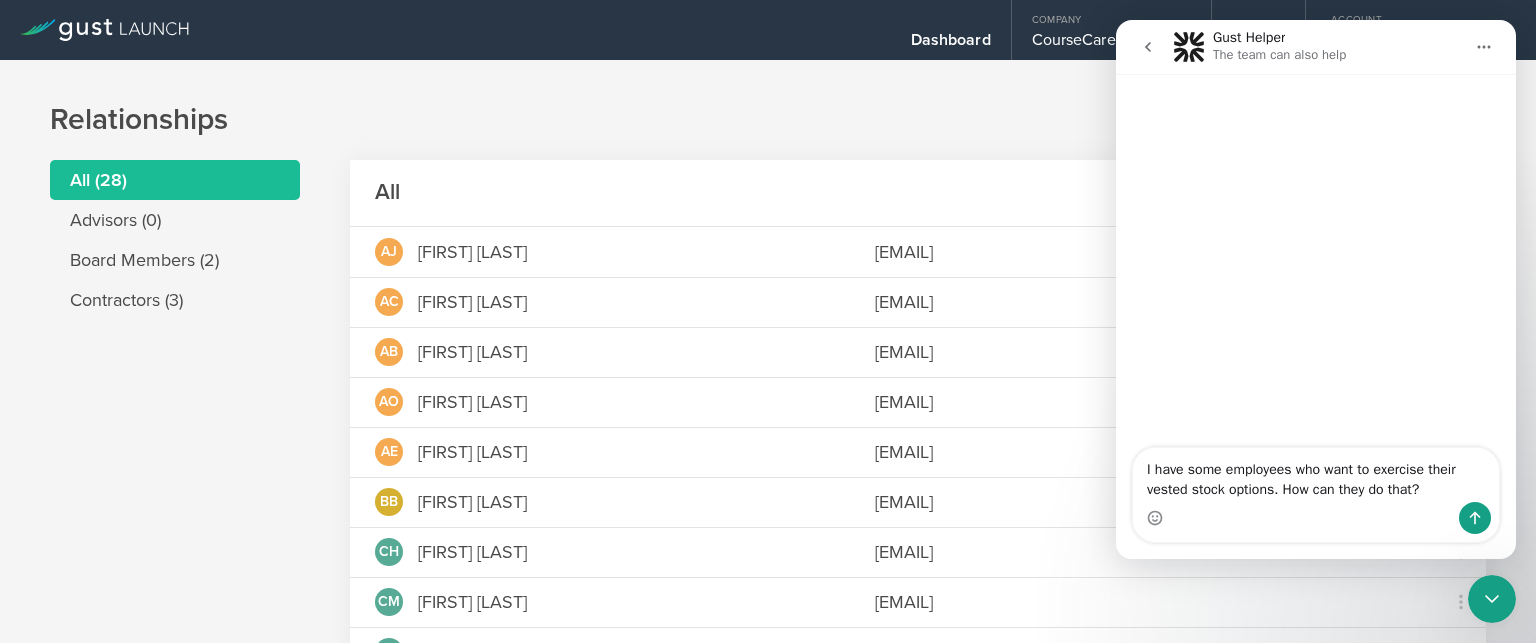 type 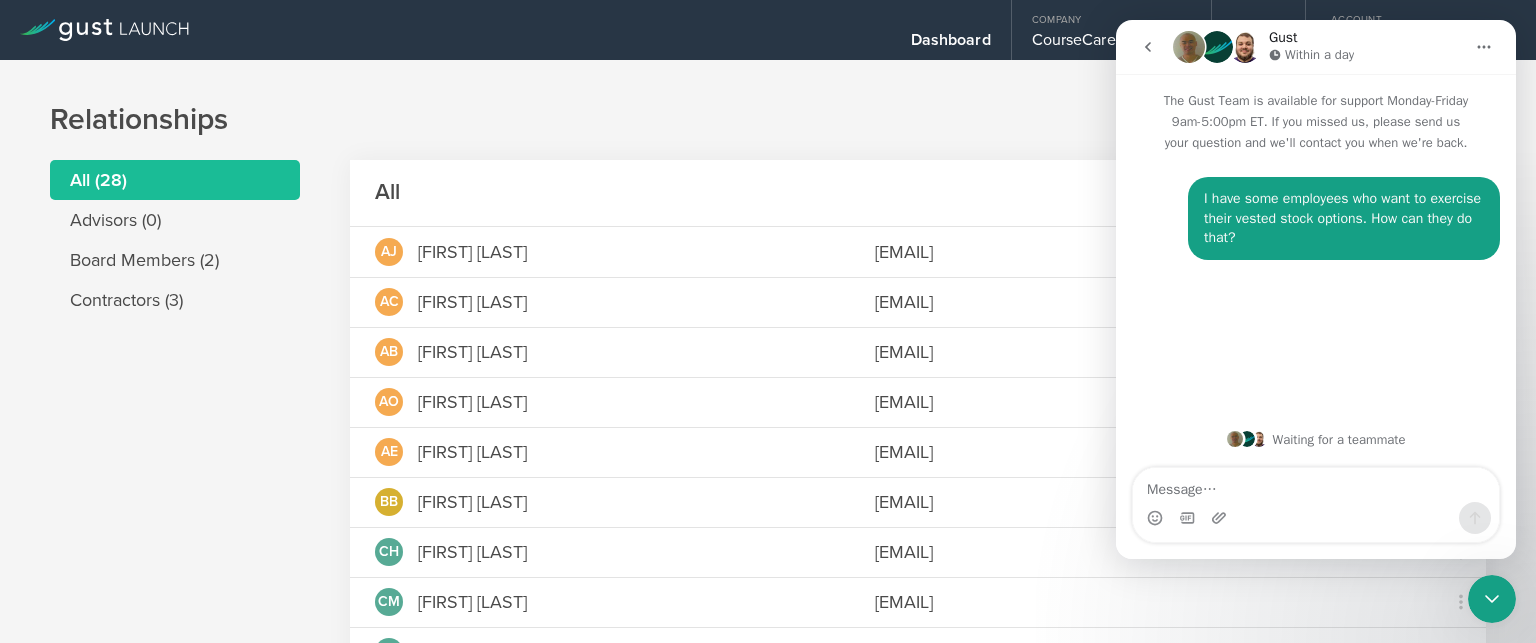 click on "Gust Within a day" at bounding box center [1318, 47] 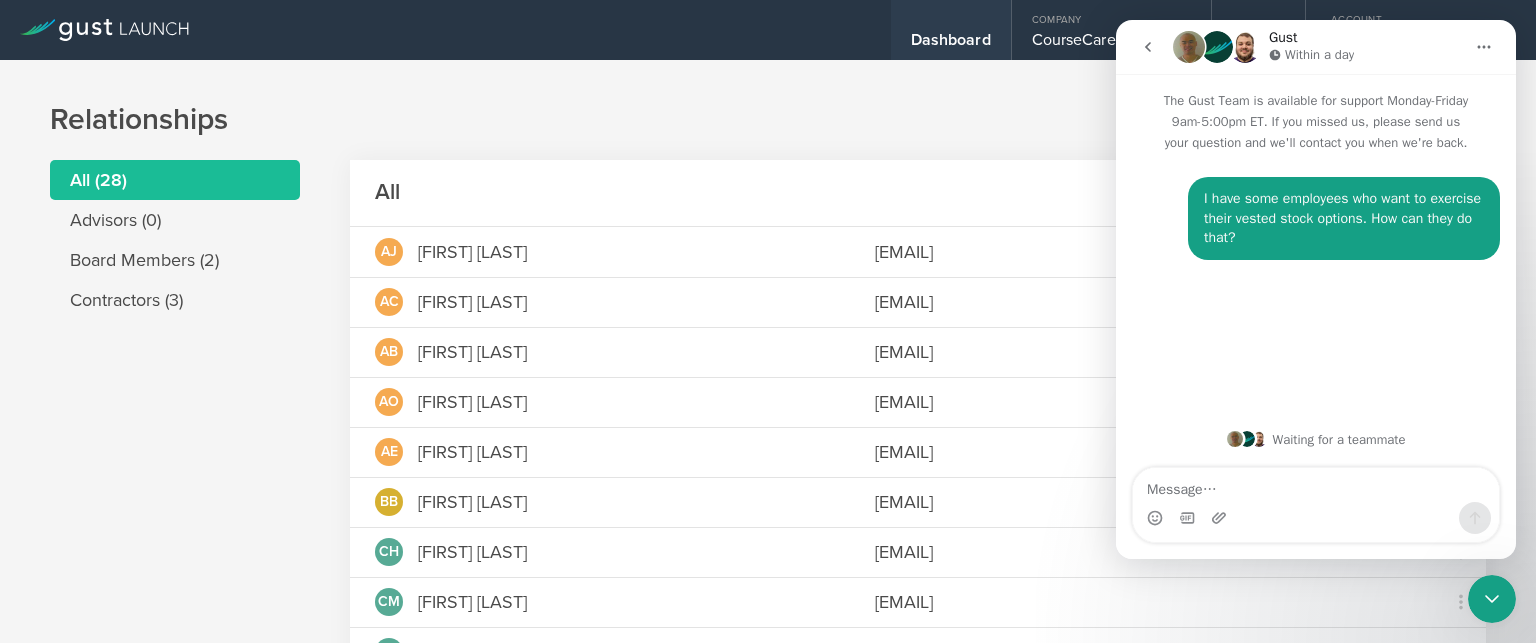 click on "Dashboard" at bounding box center [951, 45] 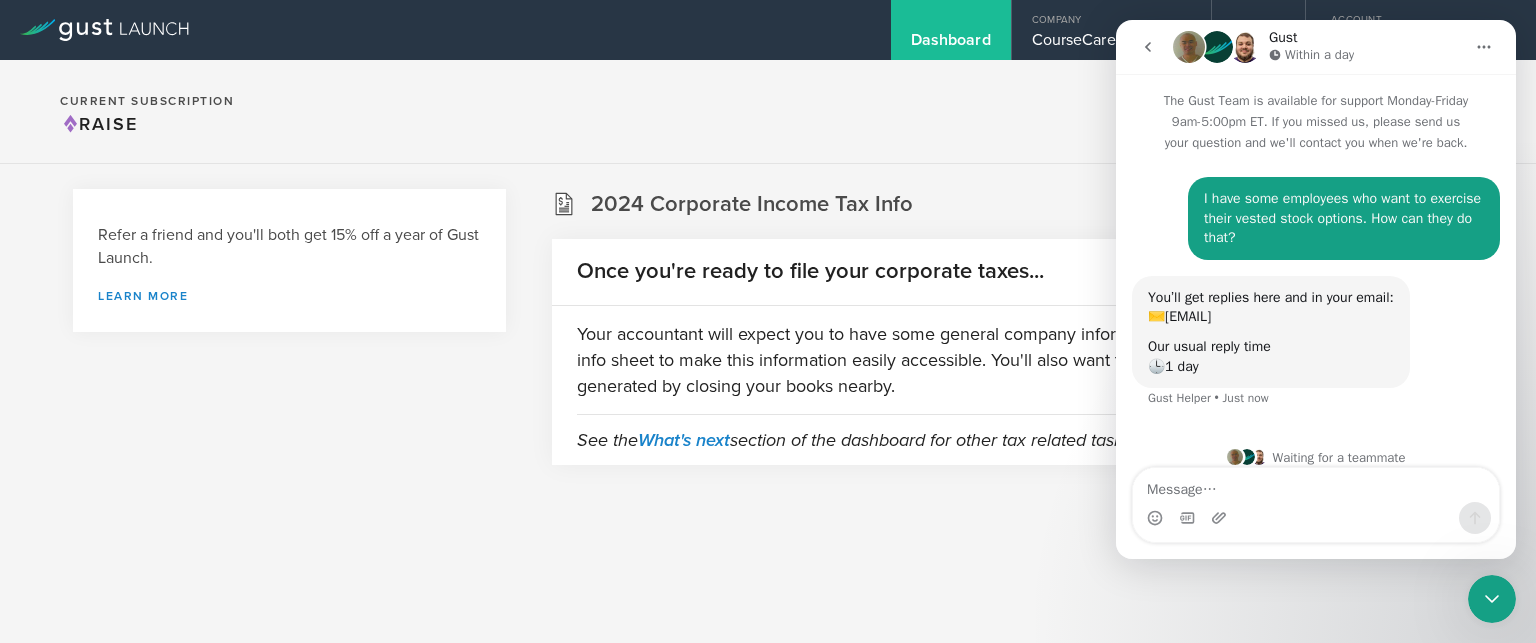 scroll, scrollTop: 17, scrollLeft: 0, axis: vertical 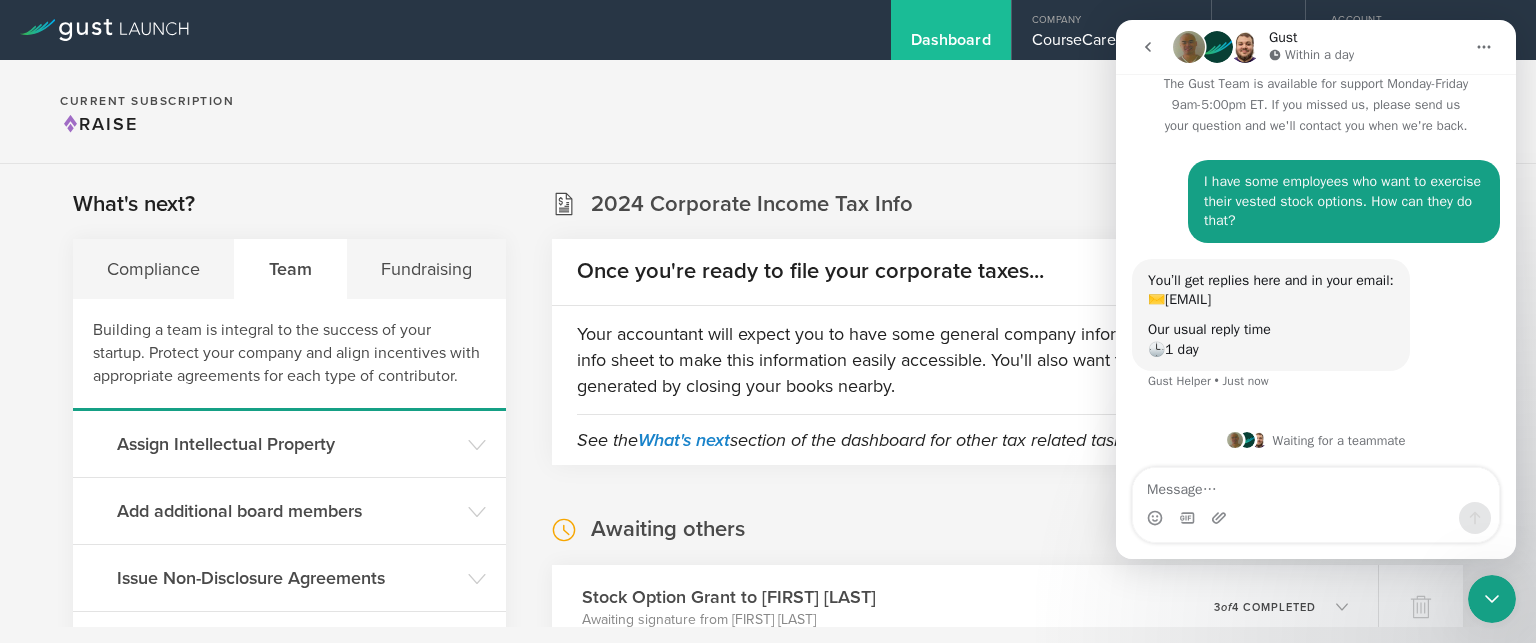 click 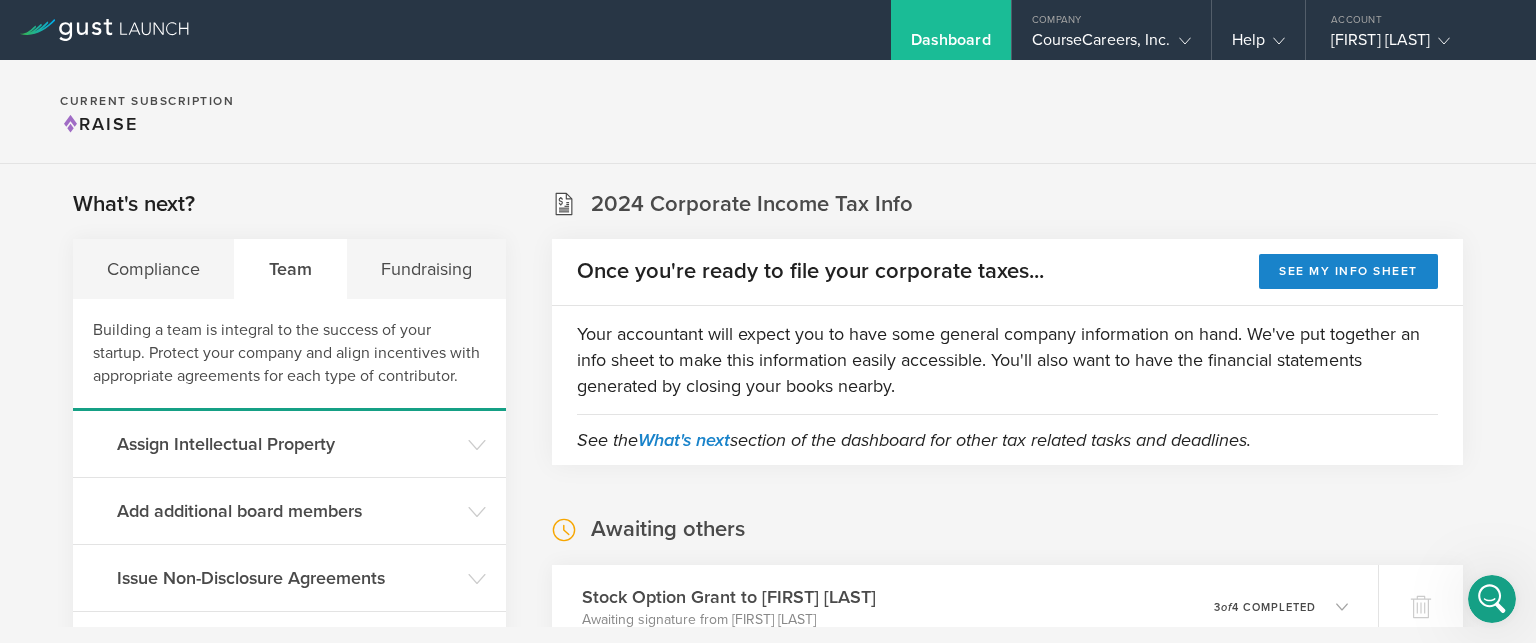 scroll, scrollTop: 0, scrollLeft: 0, axis: both 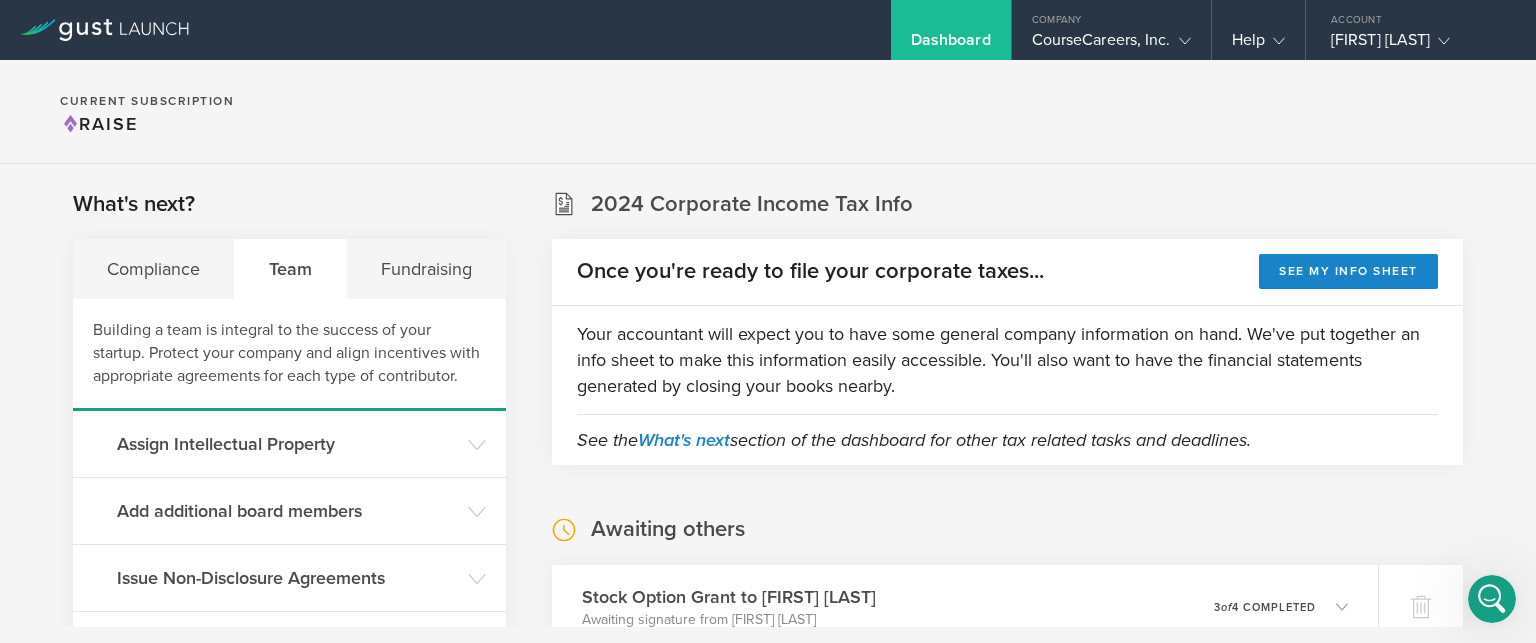 click on "Dashboard" at bounding box center [951, 45] 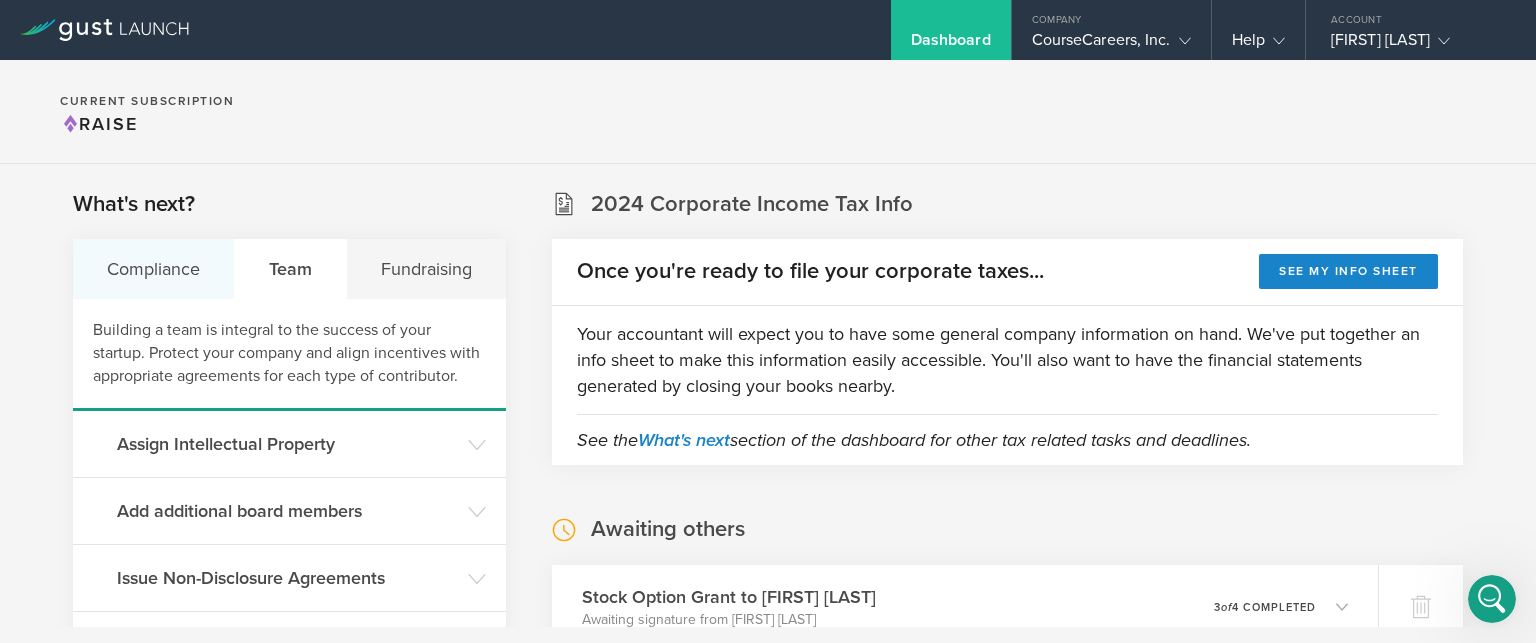 click on "Compliance" at bounding box center [154, 269] 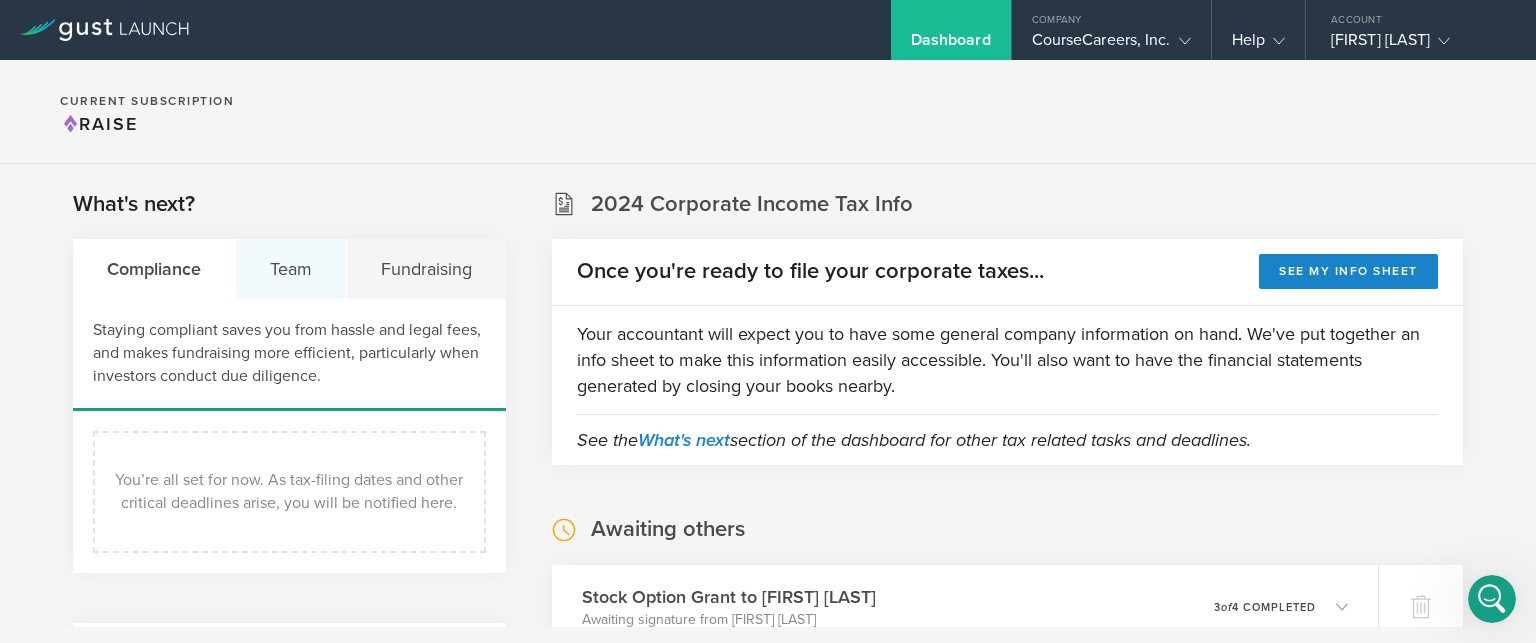 click on "Team" at bounding box center (291, 269) 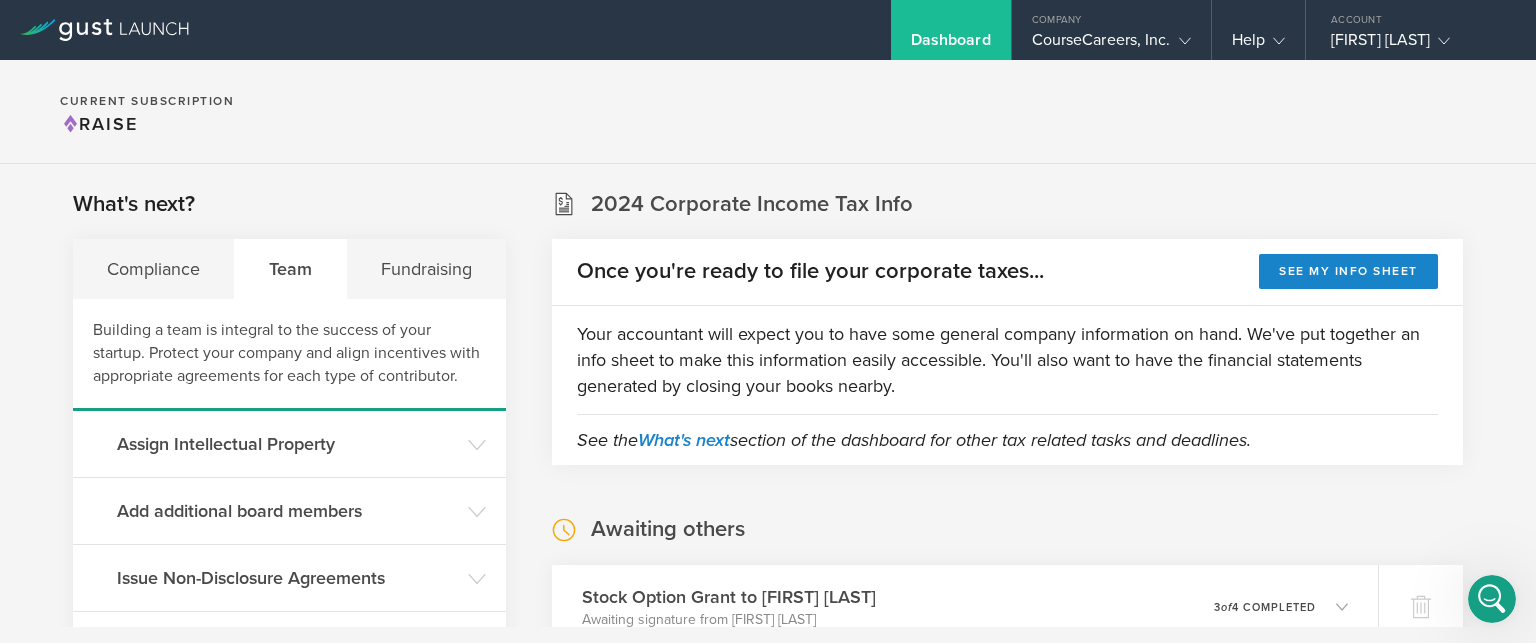 click on "Dashboard" at bounding box center [951, 45] 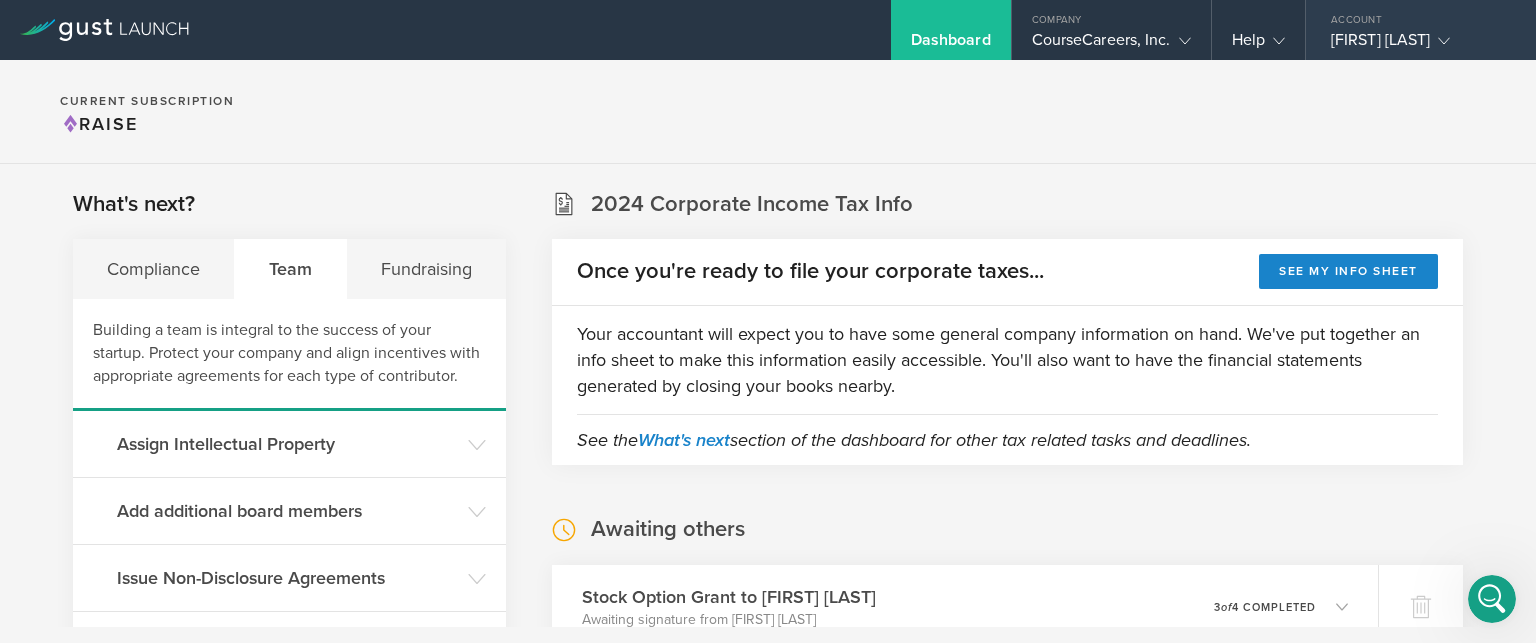 click on "[FIRST] [LAST]" at bounding box center (1416, 45) 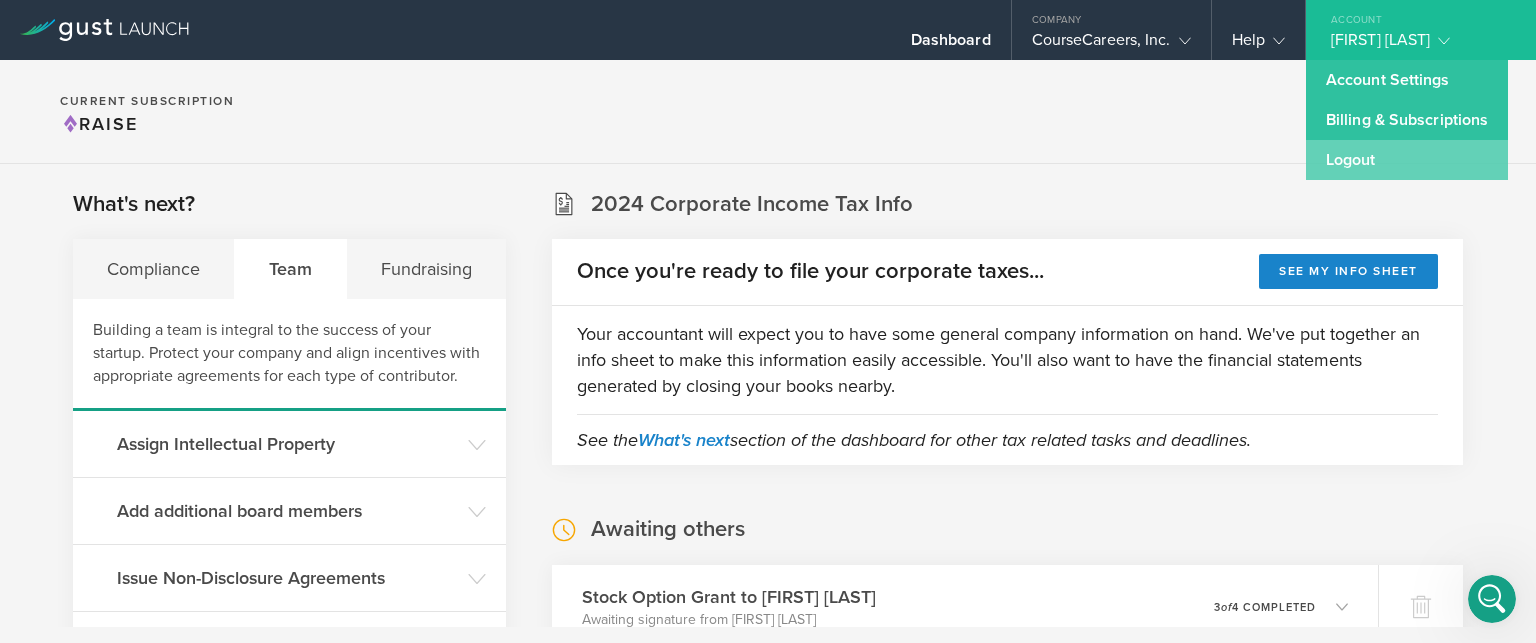 click on "Logout" at bounding box center [1407, 160] 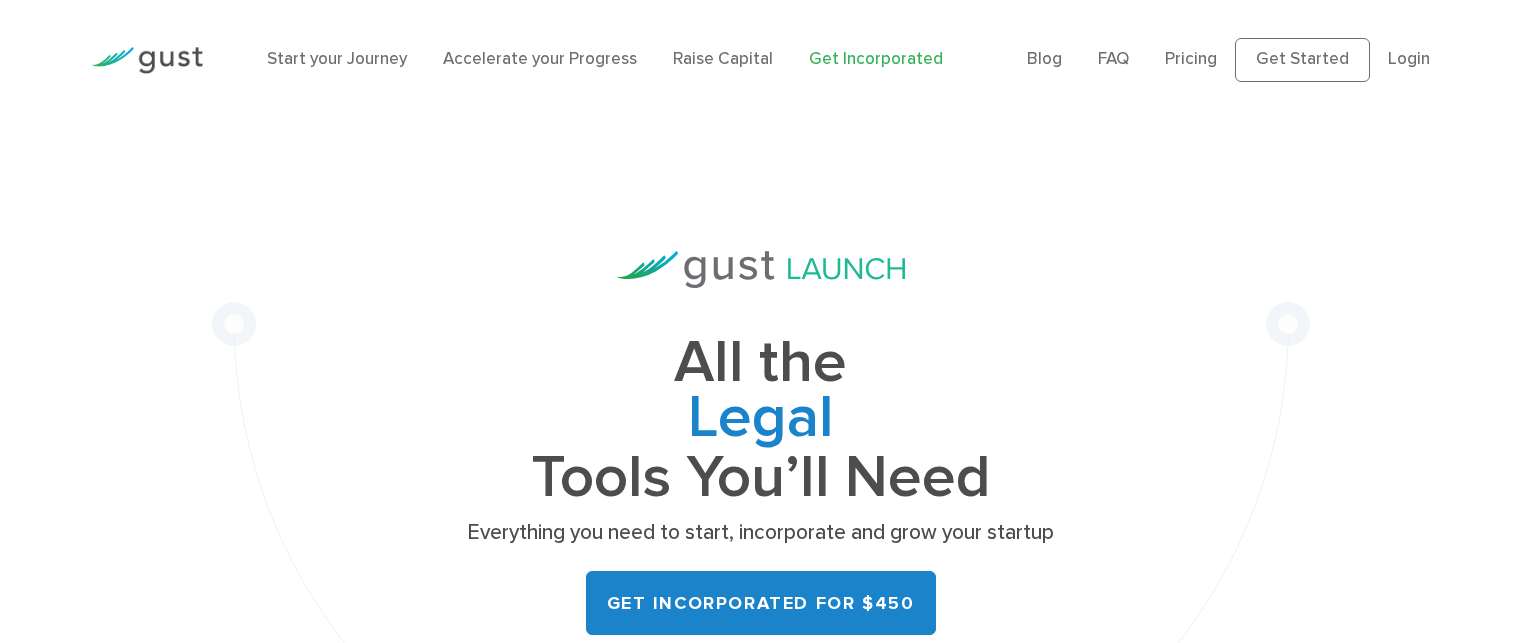 scroll, scrollTop: 0, scrollLeft: 0, axis: both 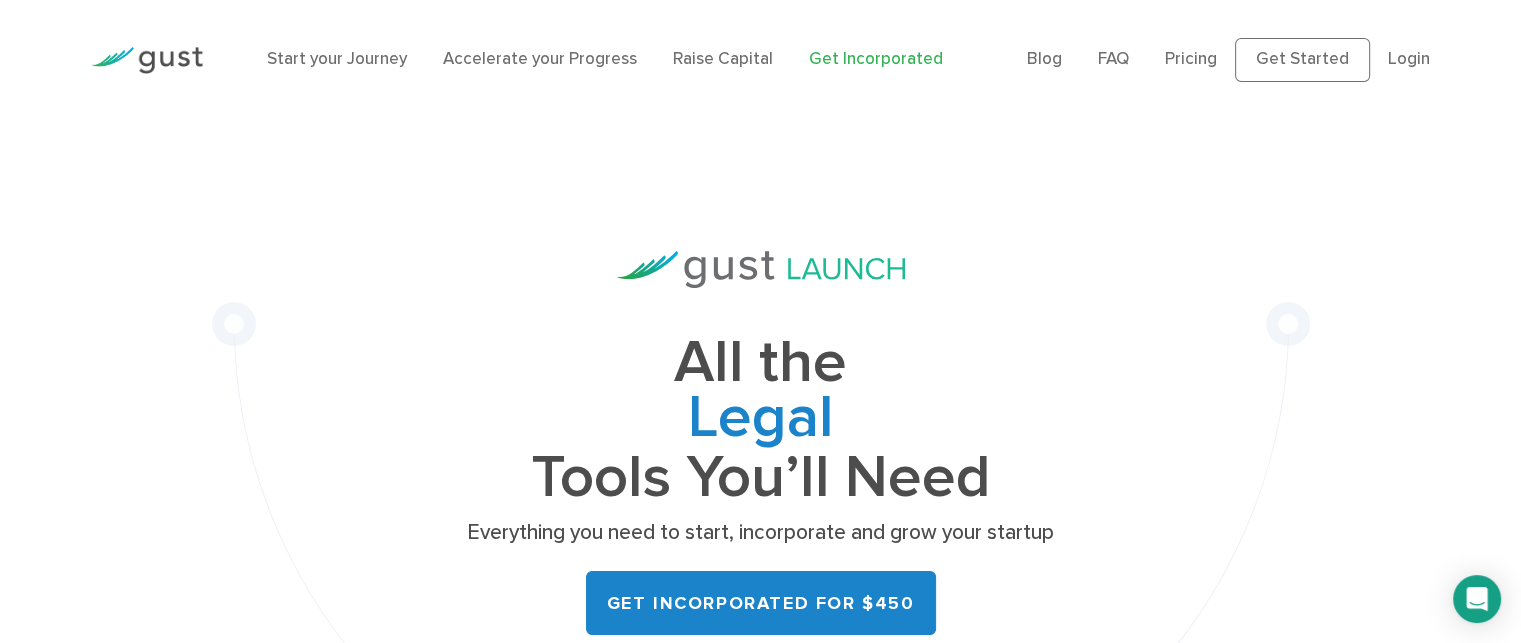 click on "All the  Legal Cap Table Fundraising Governance  Tools You’ll Need
Everything you need to start, incorporate and grow your startup
Get Incorporated for $450
Easily file online for a new Delaware
C-Corporation and EIN today" at bounding box center (761, 494) 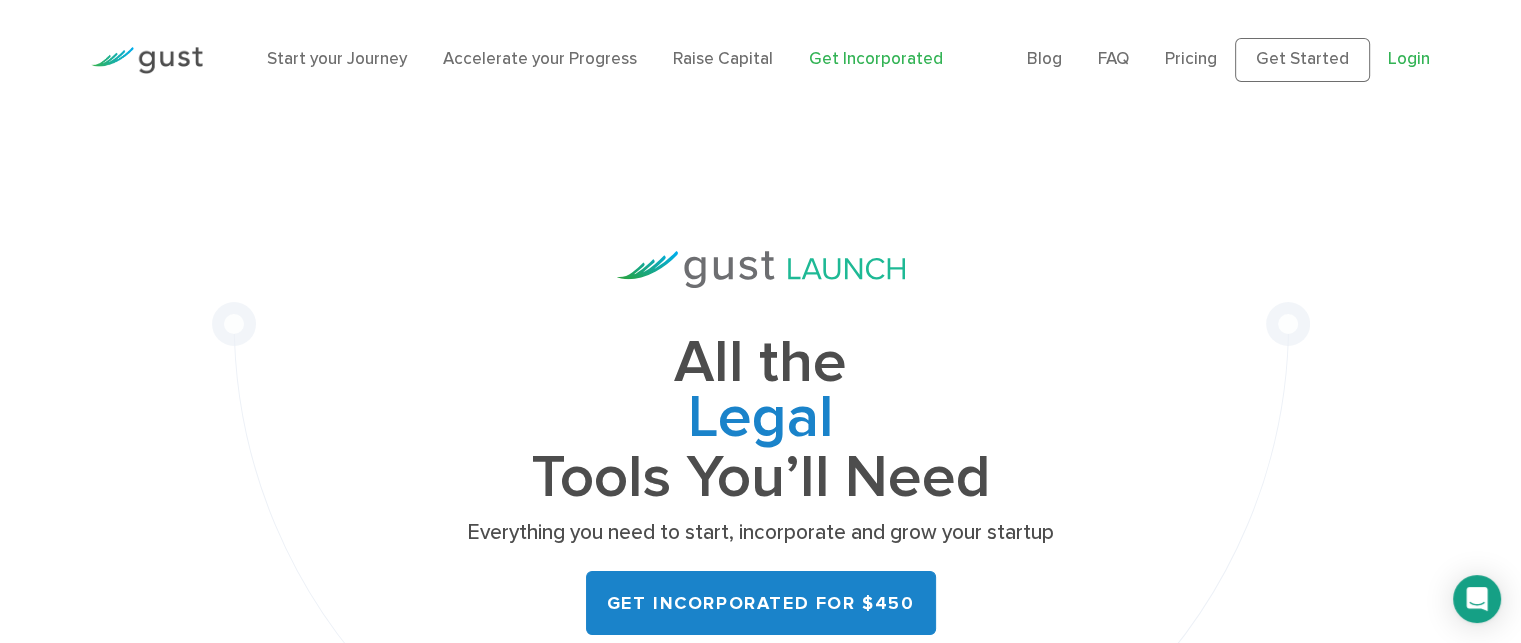 click on "Login" at bounding box center [1409, 59] 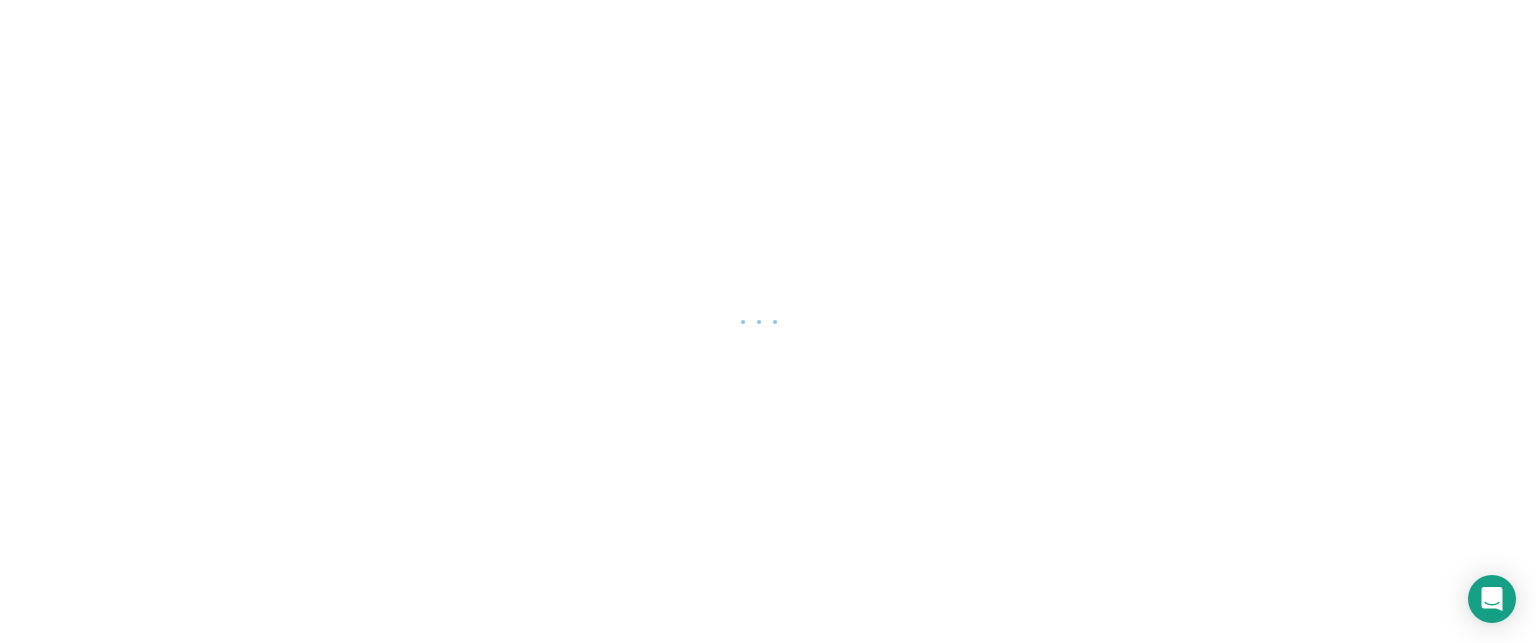 scroll, scrollTop: 0, scrollLeft: 0, axis: both 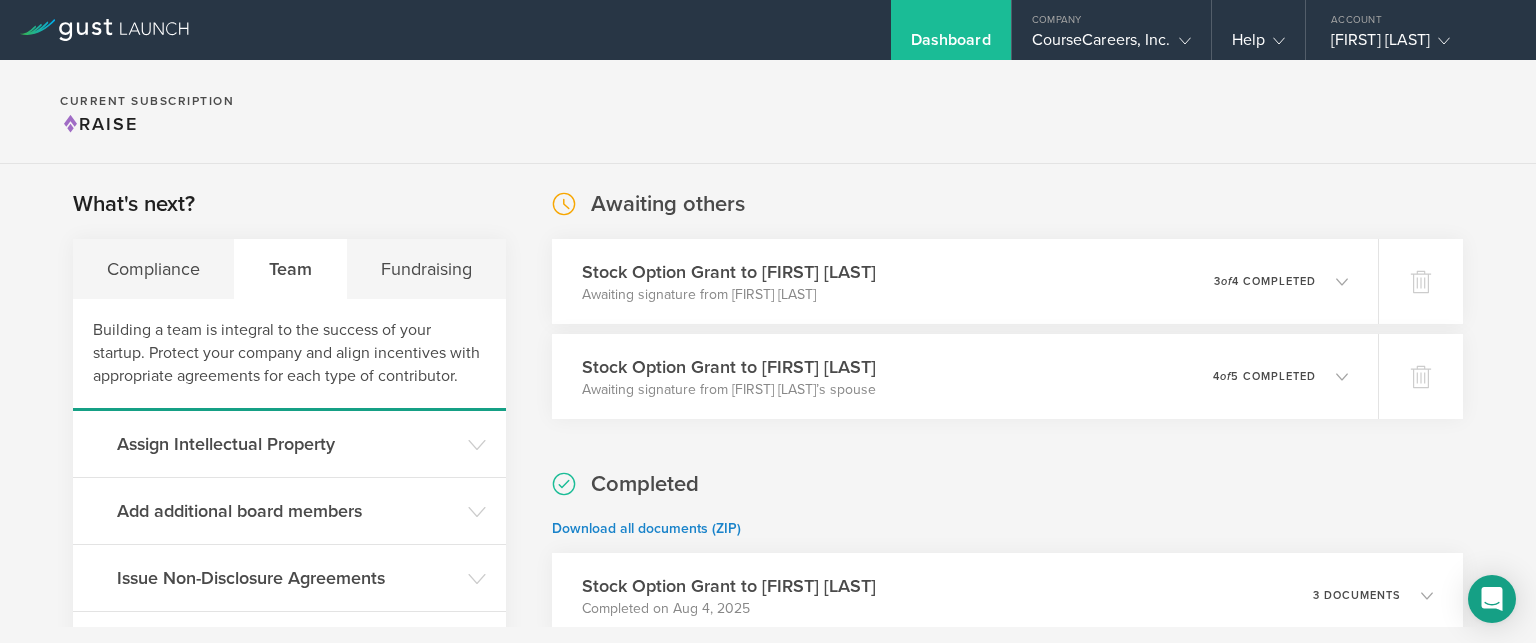click on "Current Subscription Raise" at bounding box center (768, 112) 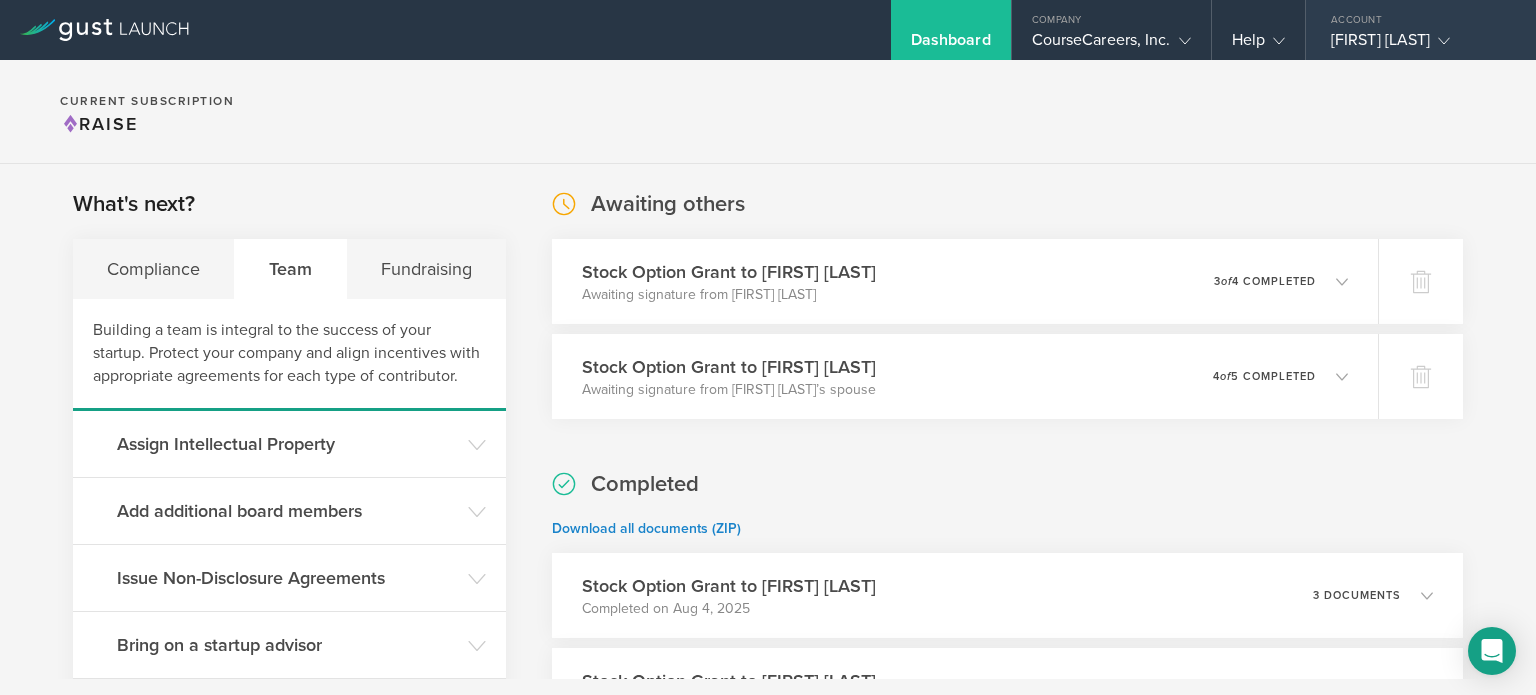 click on "[FIRST] [LAST]" at bounding box center [1416, 45] 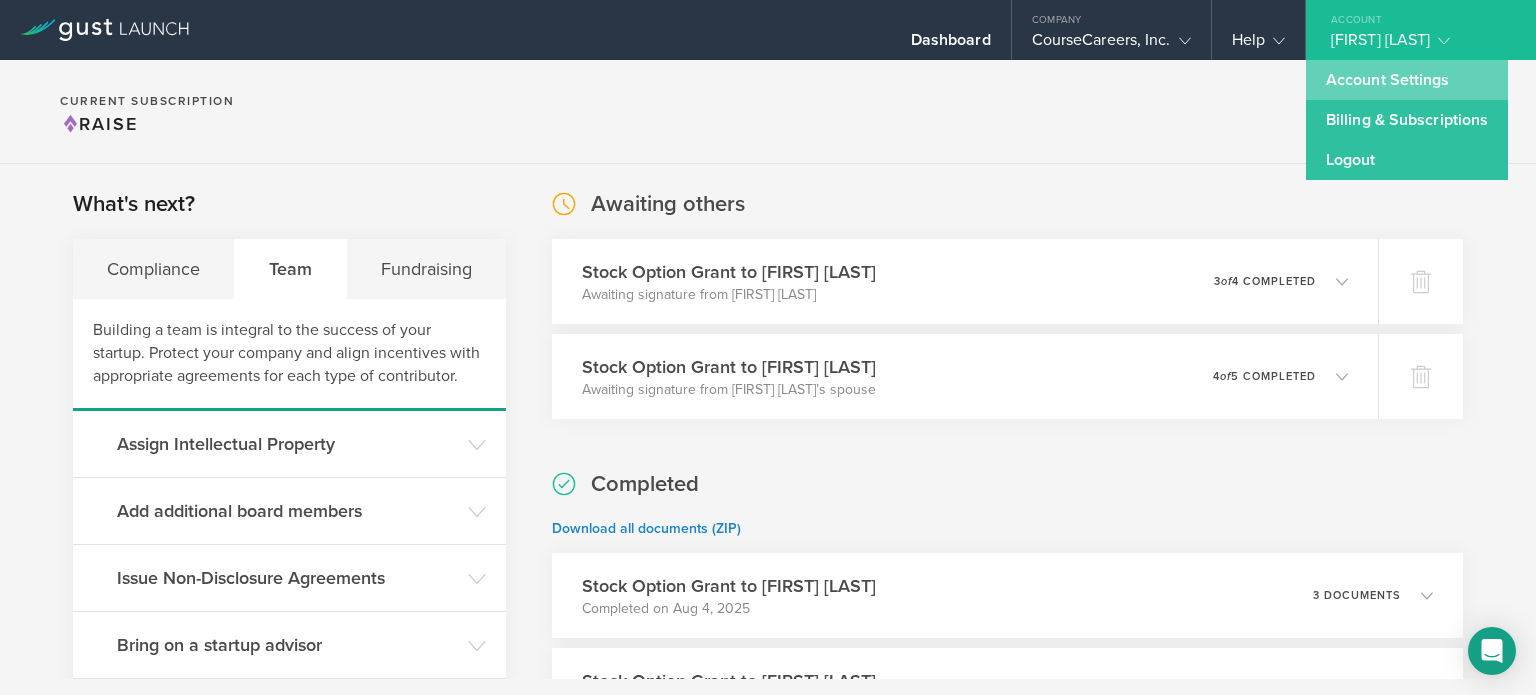 click on "Account Settings" at bounding box center (1407, 80) 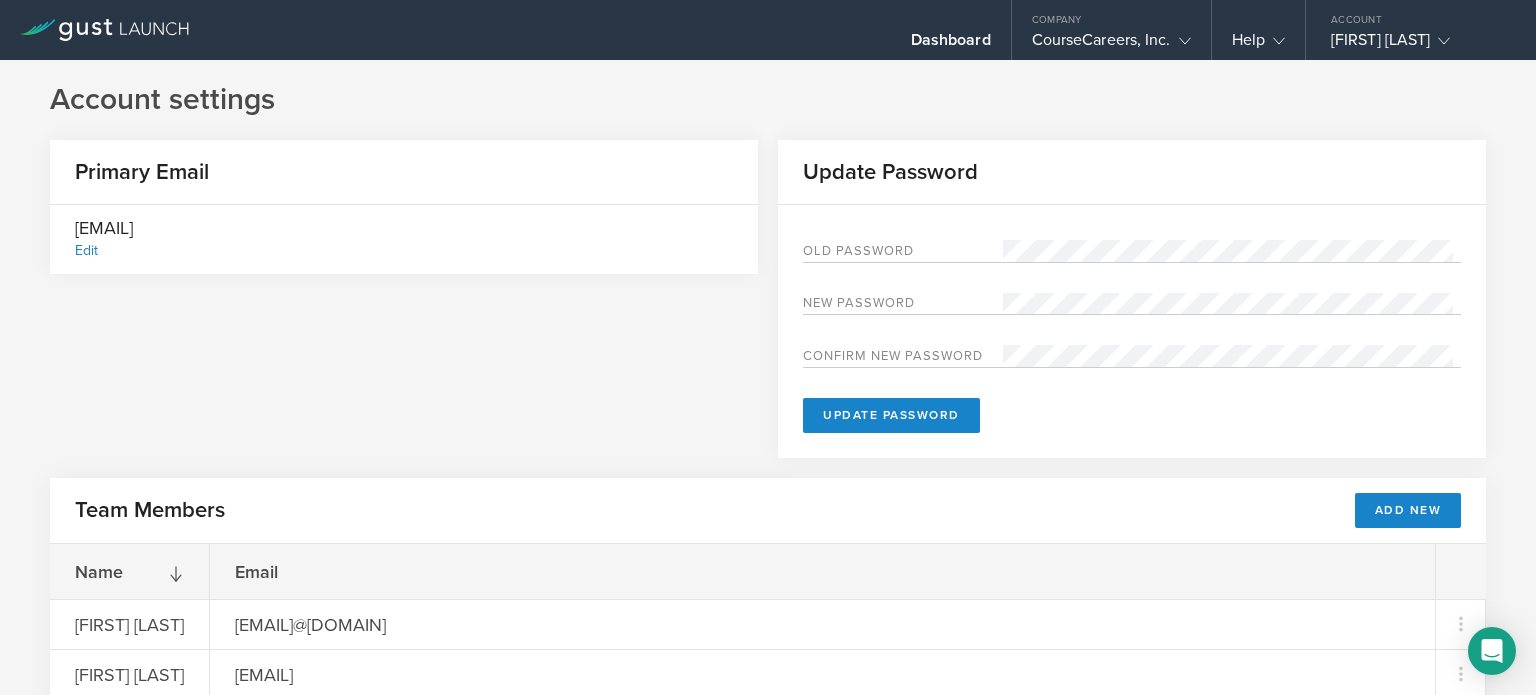scroll, scrollTop: 108, scrollLeft: 0, axis: vertical 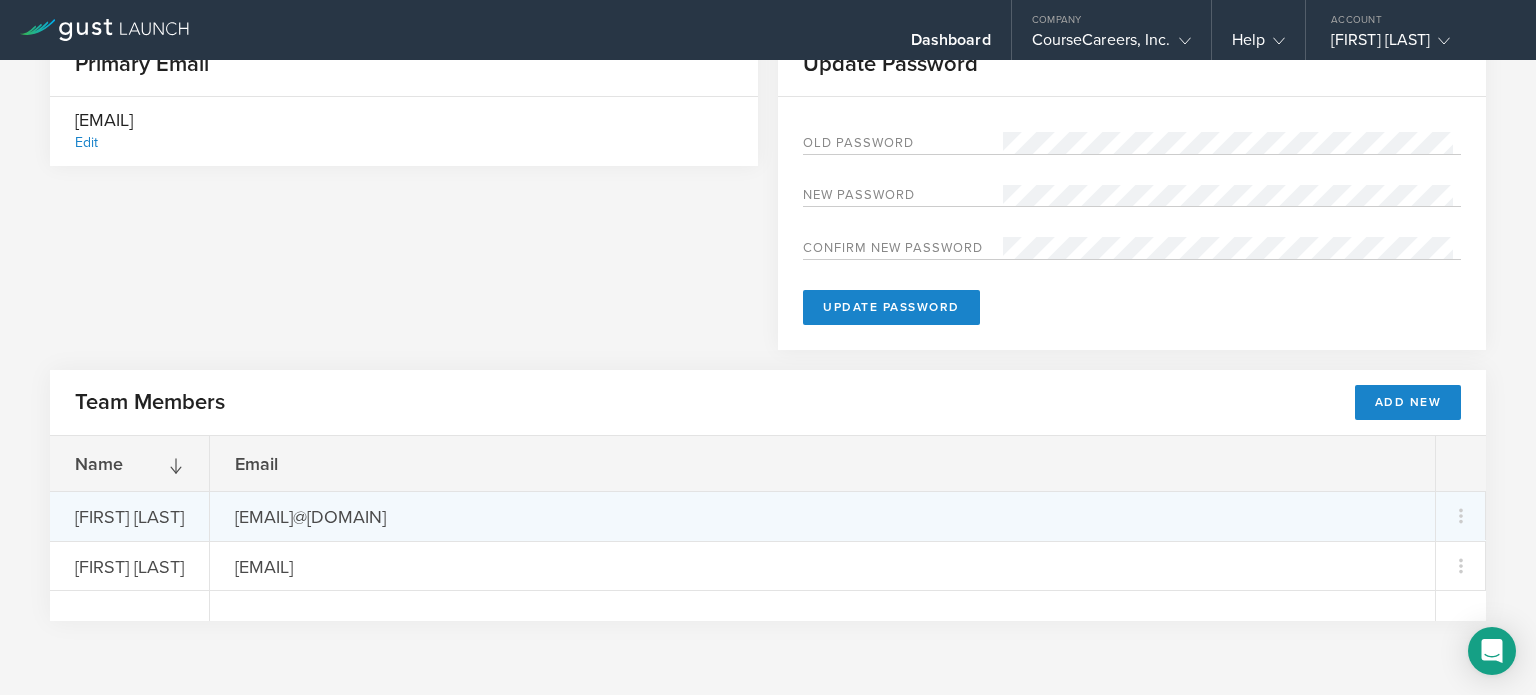 drag, startPoint x: 544, startPoint y: 511, endPoint x: 272, endPoint y: 514, distance: 272.01654 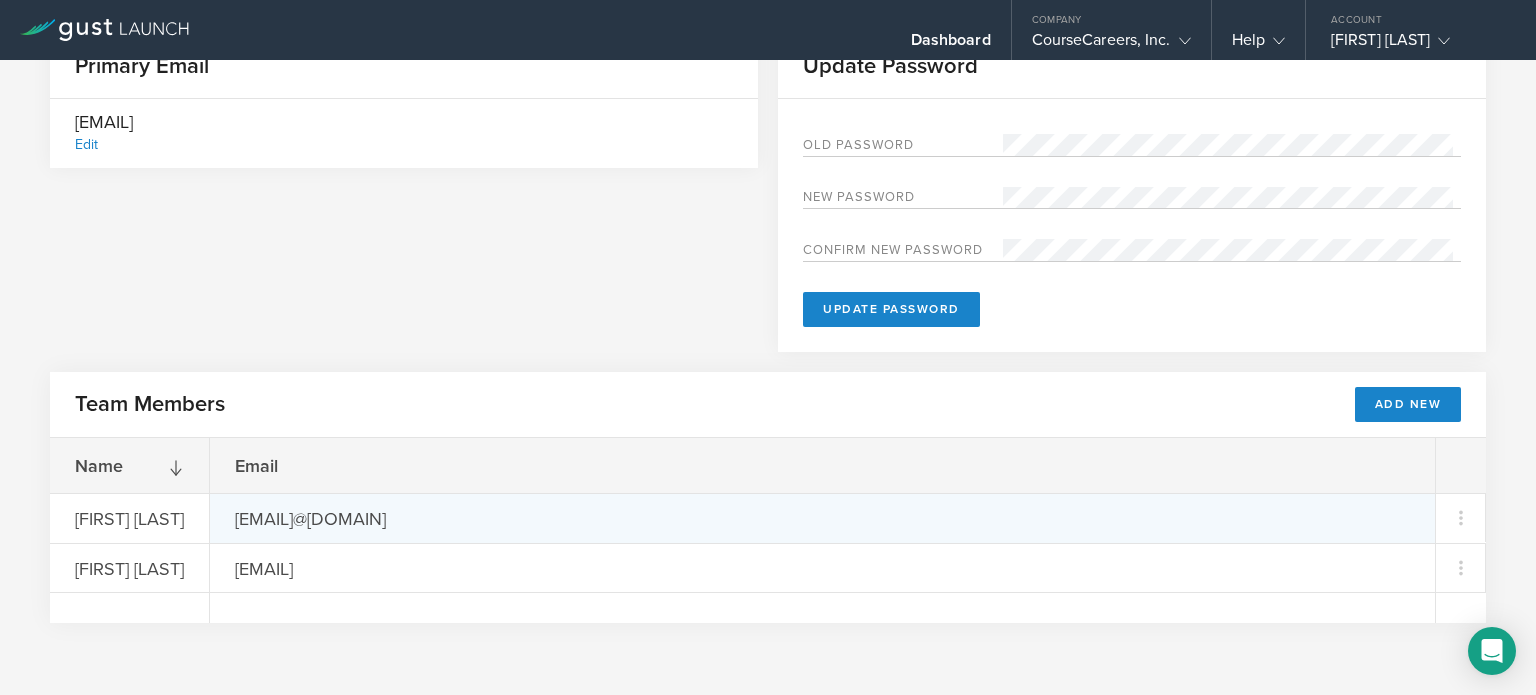 scroll, scrollTop: 108, scrollLeft: 0, axis: vertical 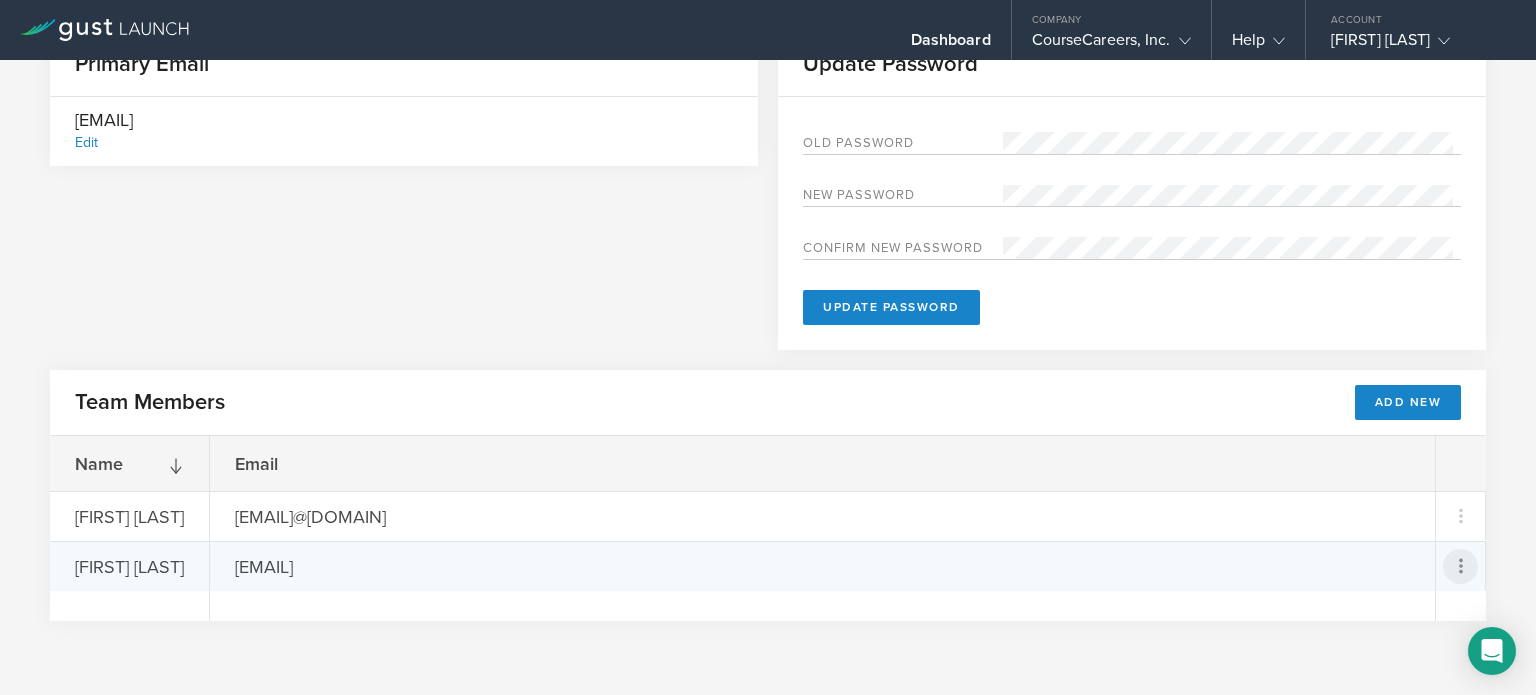 click 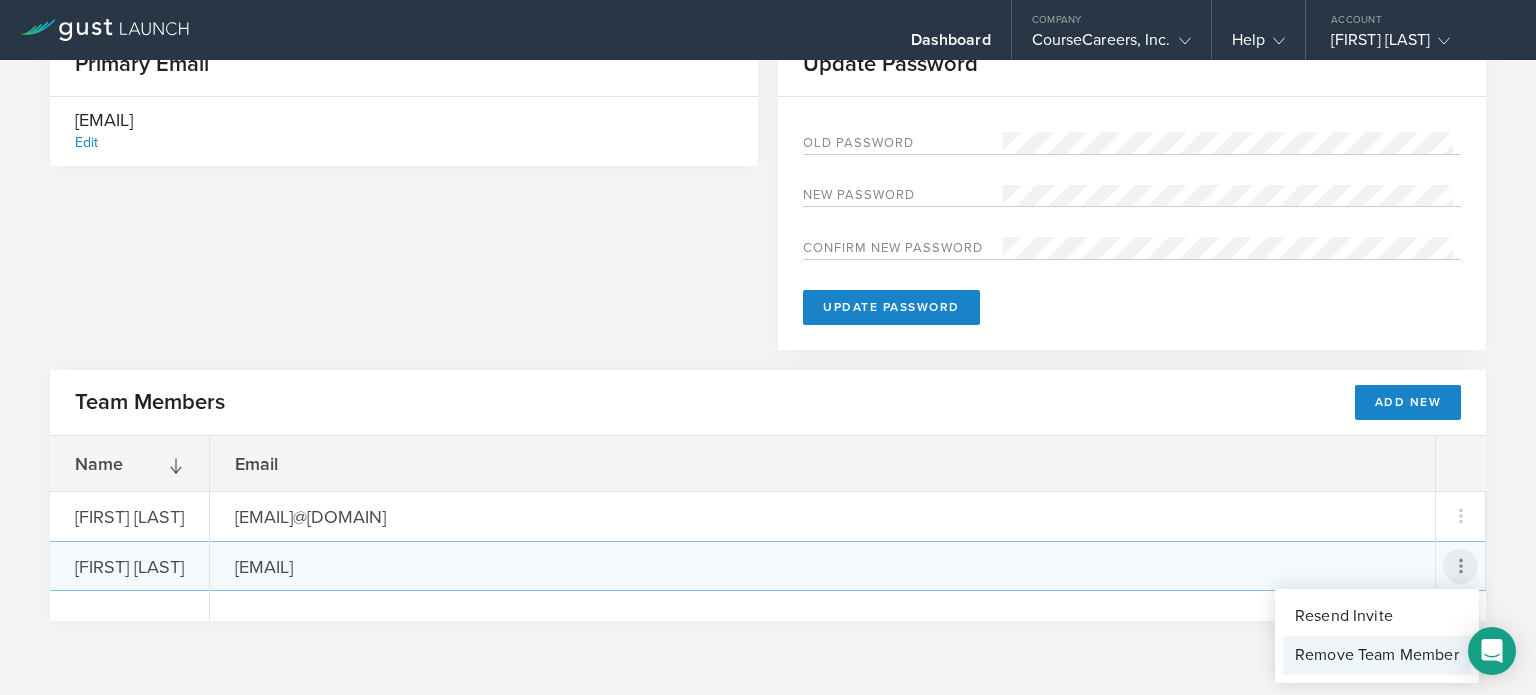 click on "Remove Team Member" at bounding box center (1377, 655) 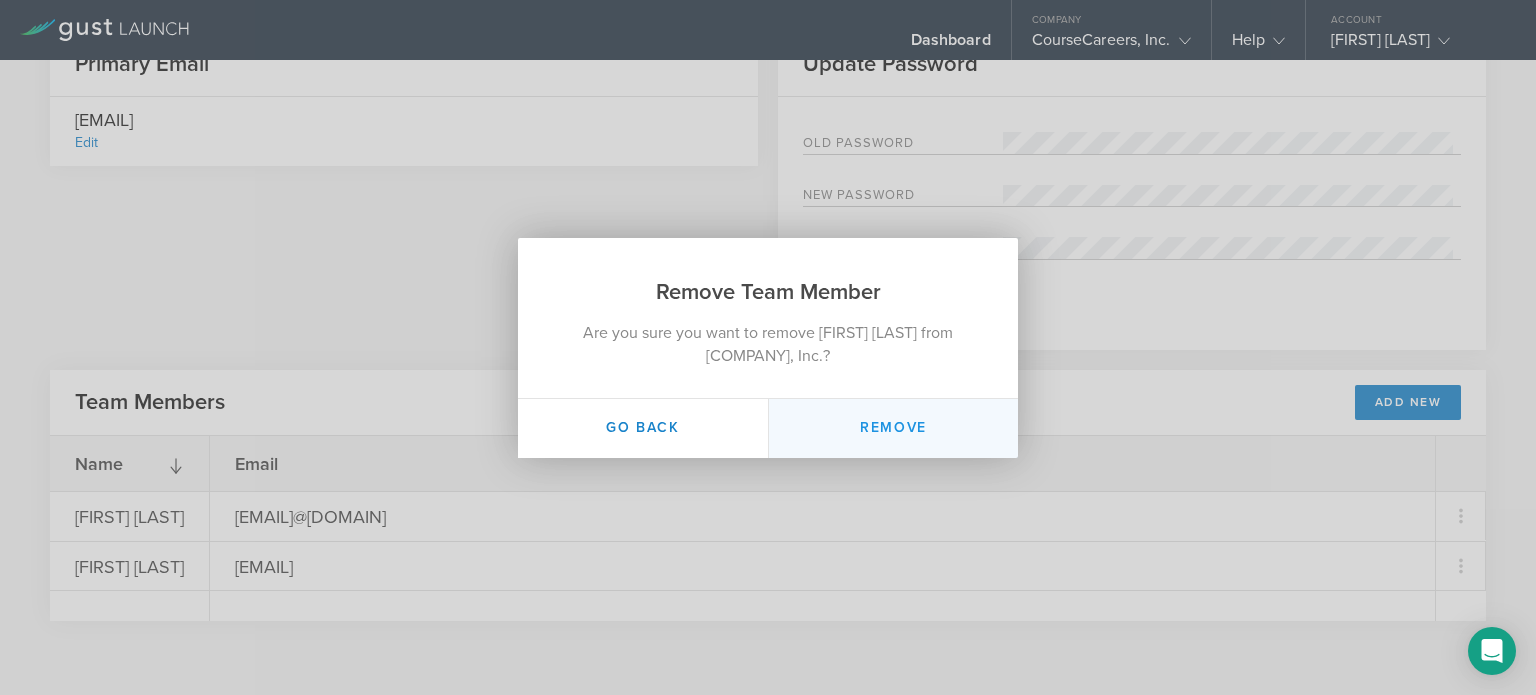 click on "Remove" at bounding box center (893, 428) 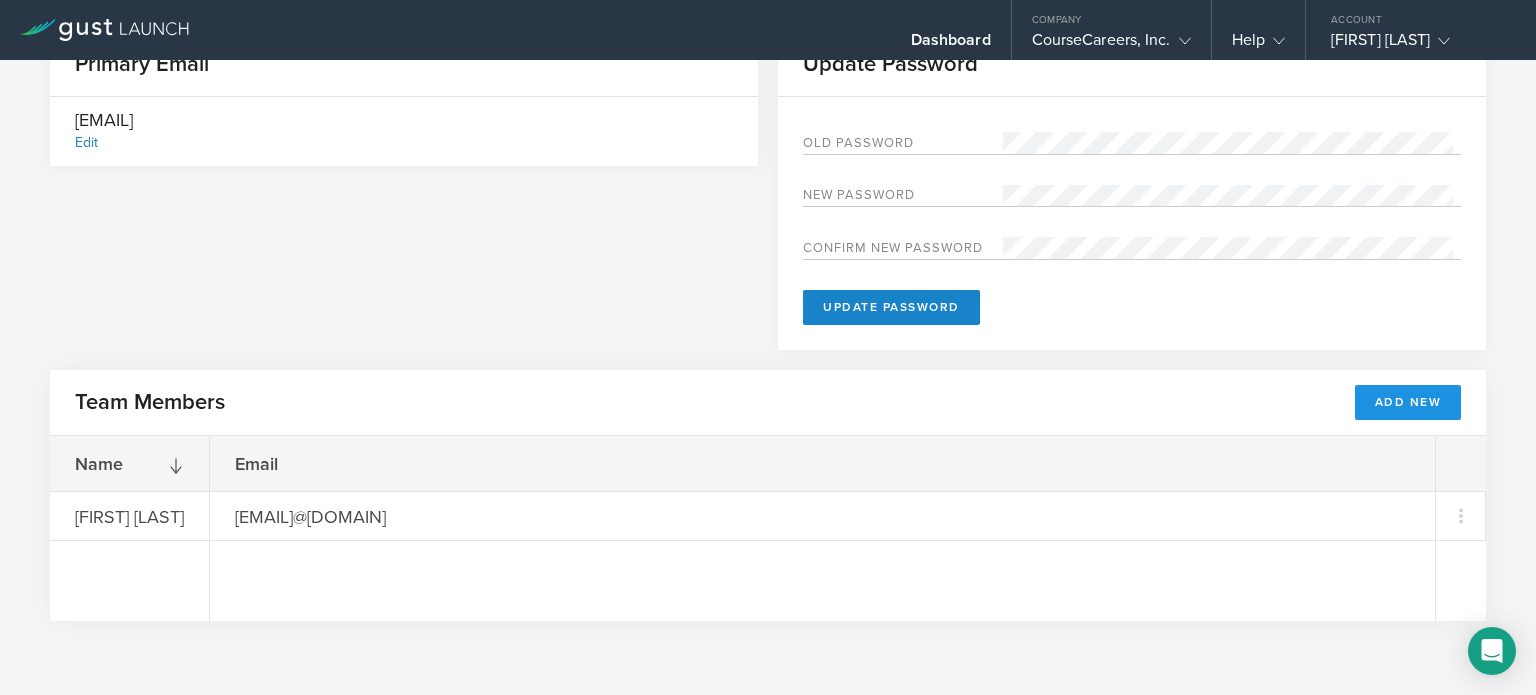 click on "Add New" at bounding box center (1408, 402) 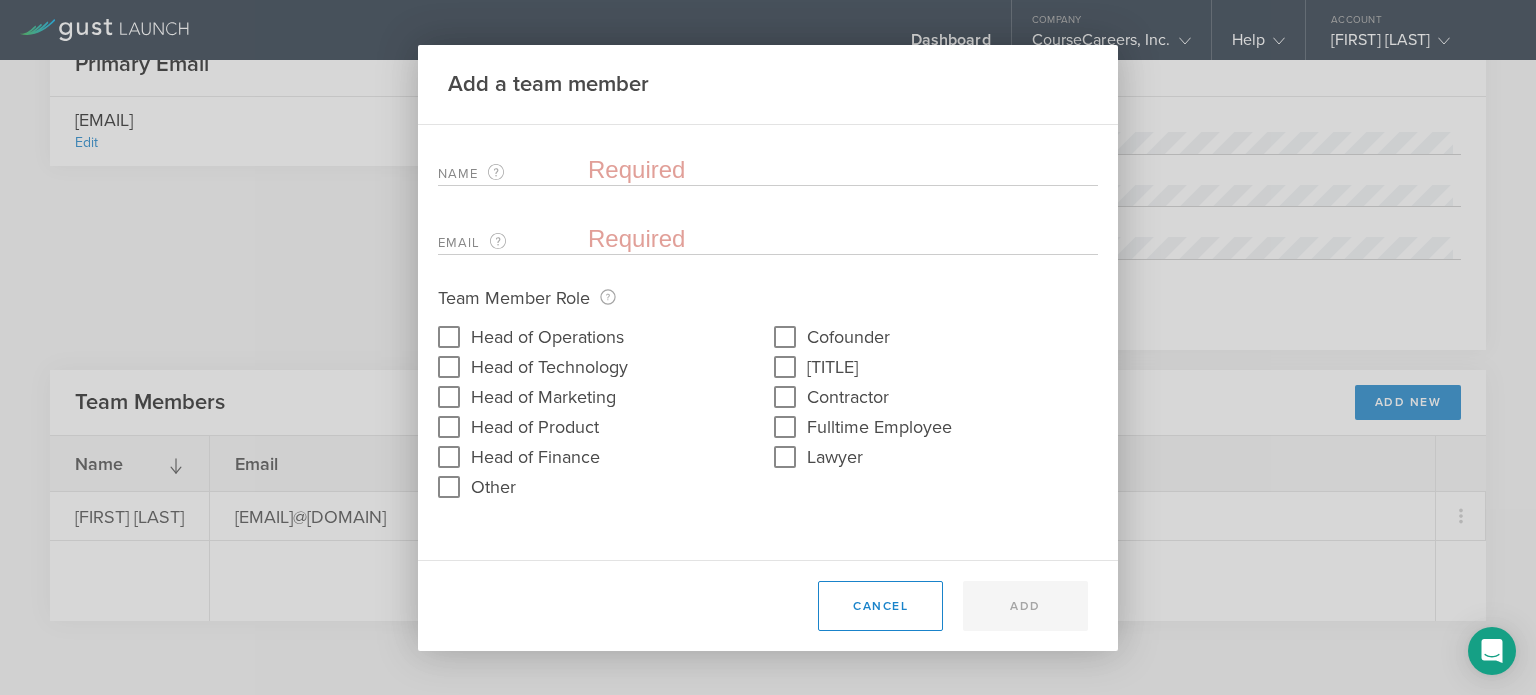 click on "Name The first and last name of the team member that will be added." at bounding box center [768, 165] 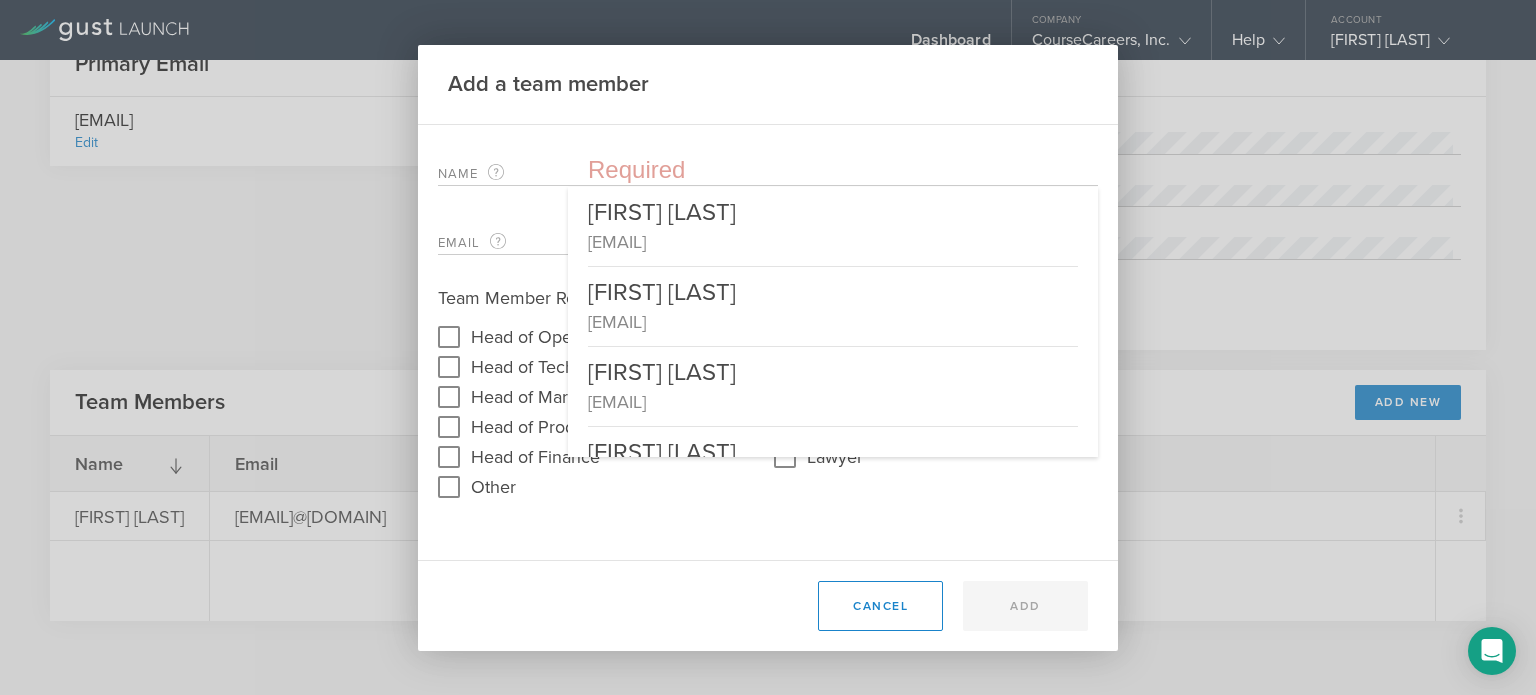 click at bounding box center [843, 170] 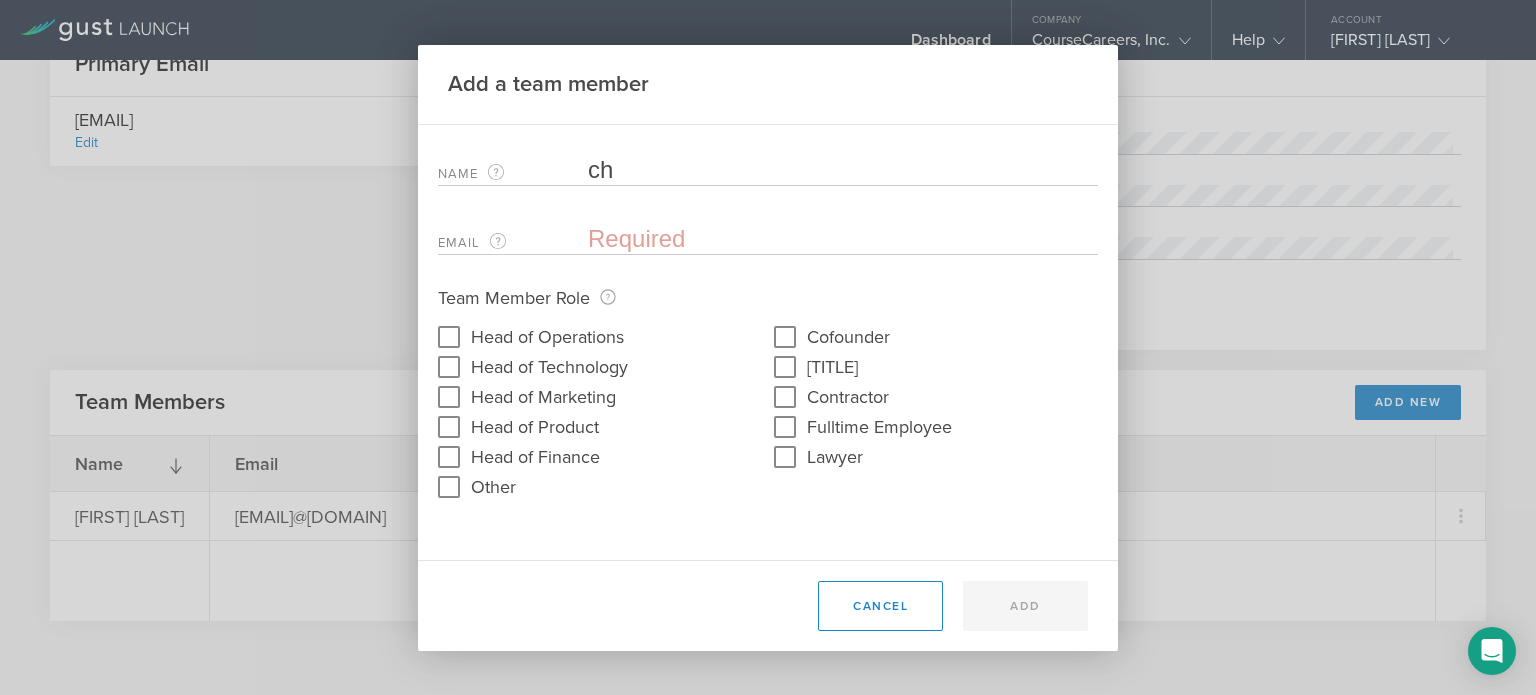 type on "c" 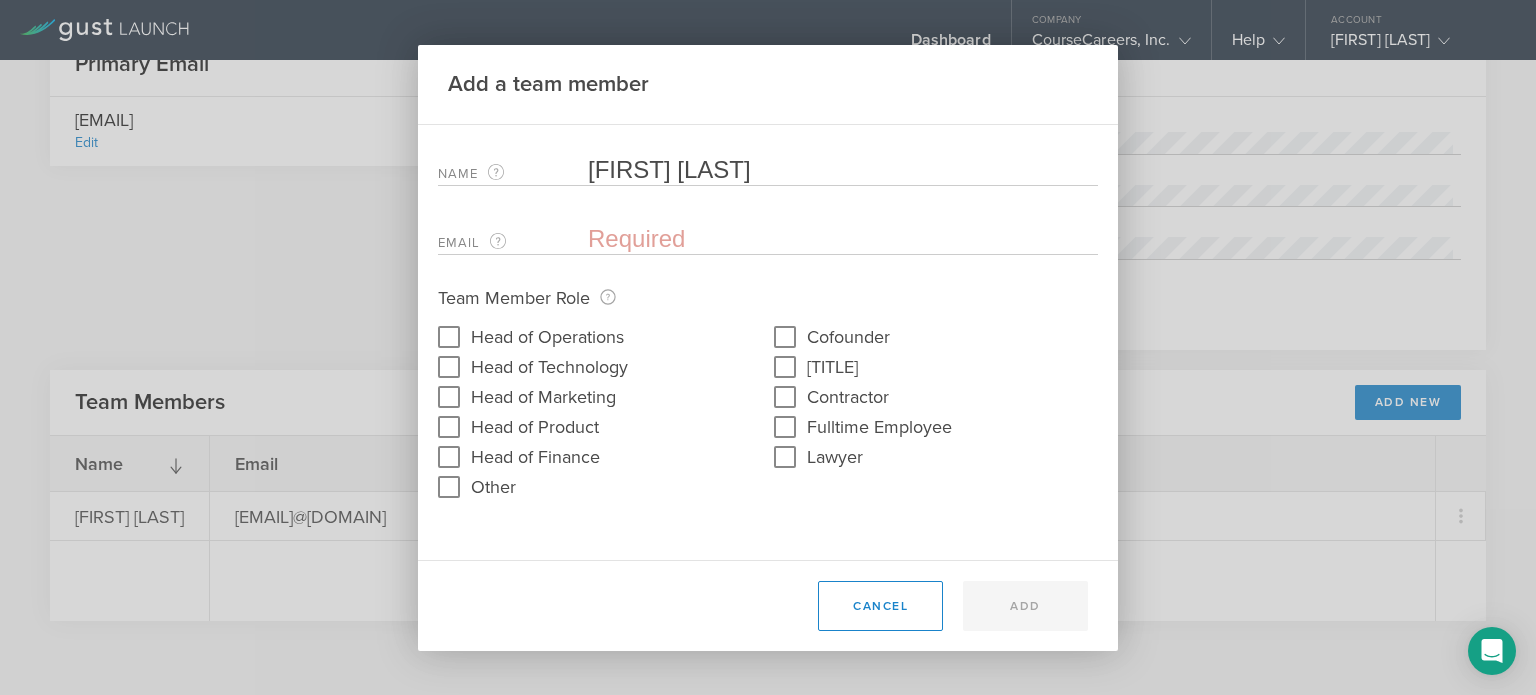 click on "[FIRST] [LAST]" at bounding box center (843, 170) 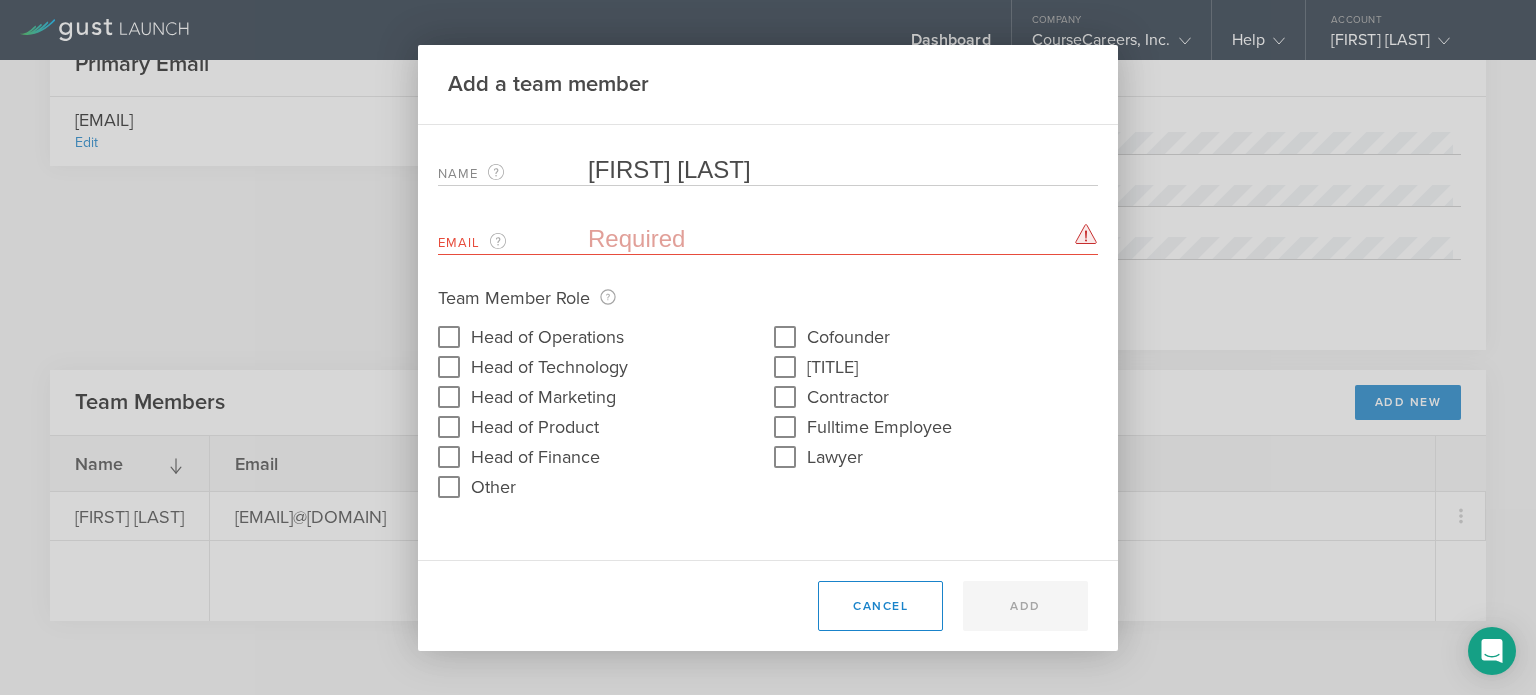 type on "[FIRST] [LAST]" 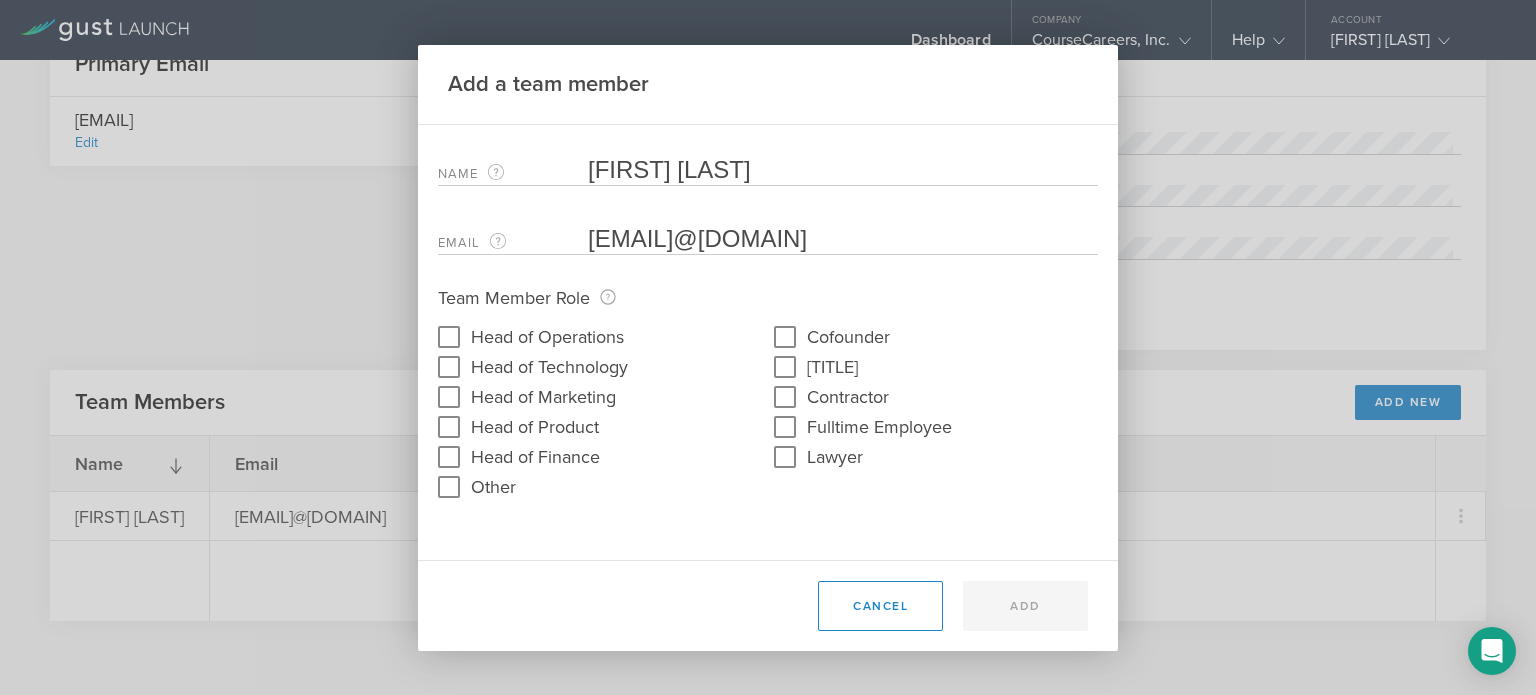 click on "[EMAIL]@[DOMAIN]" at bounding box center (838, 239) 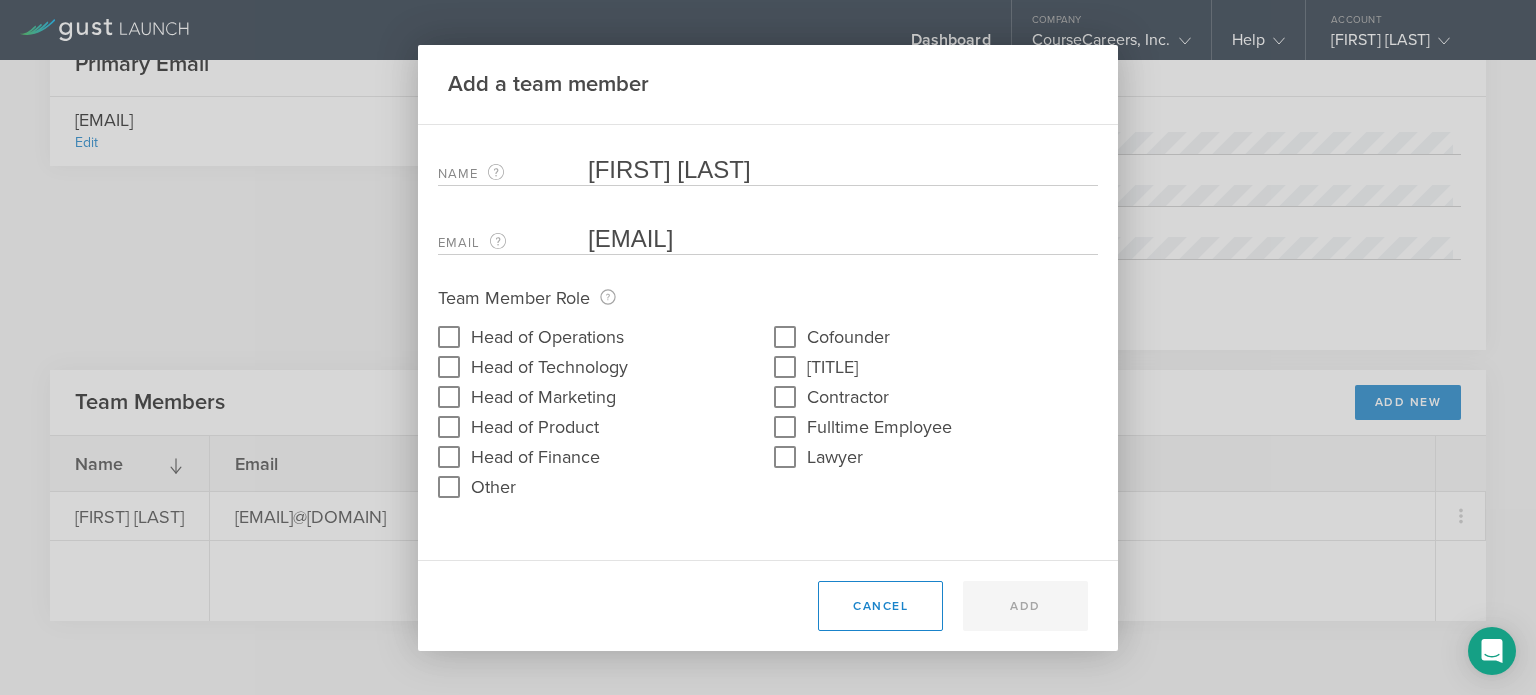 type on "[EMAIL]" 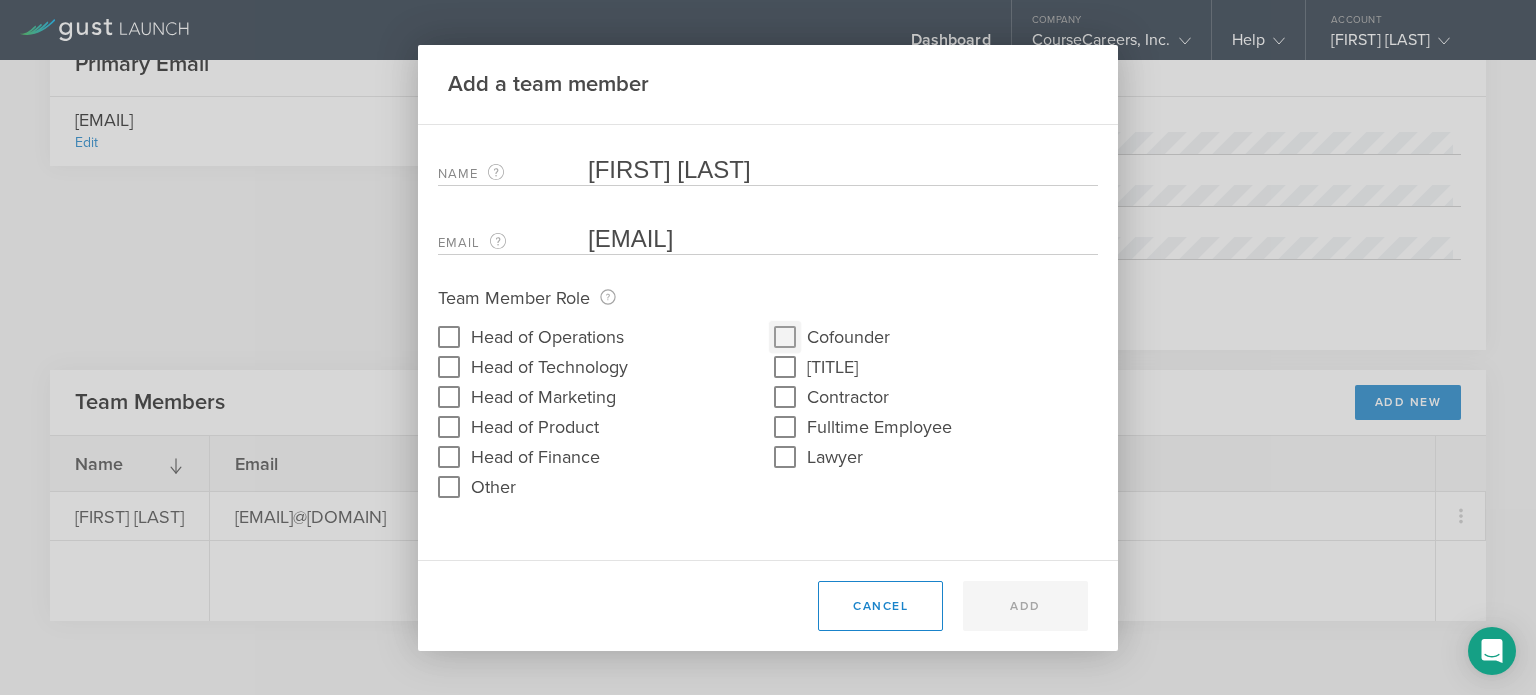click on "Cofounder" at bounding box center [785, 337] 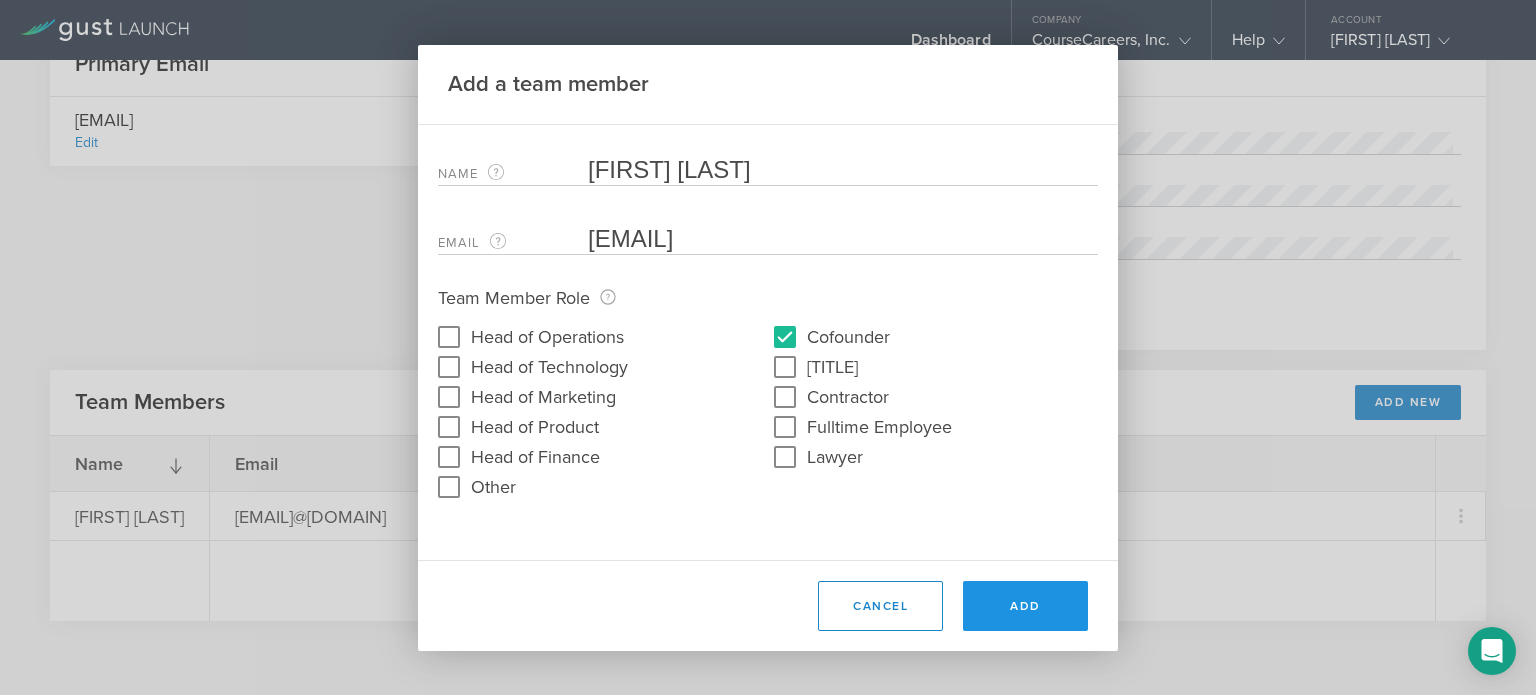 click on "Add" at bounding box center [1025, 606] 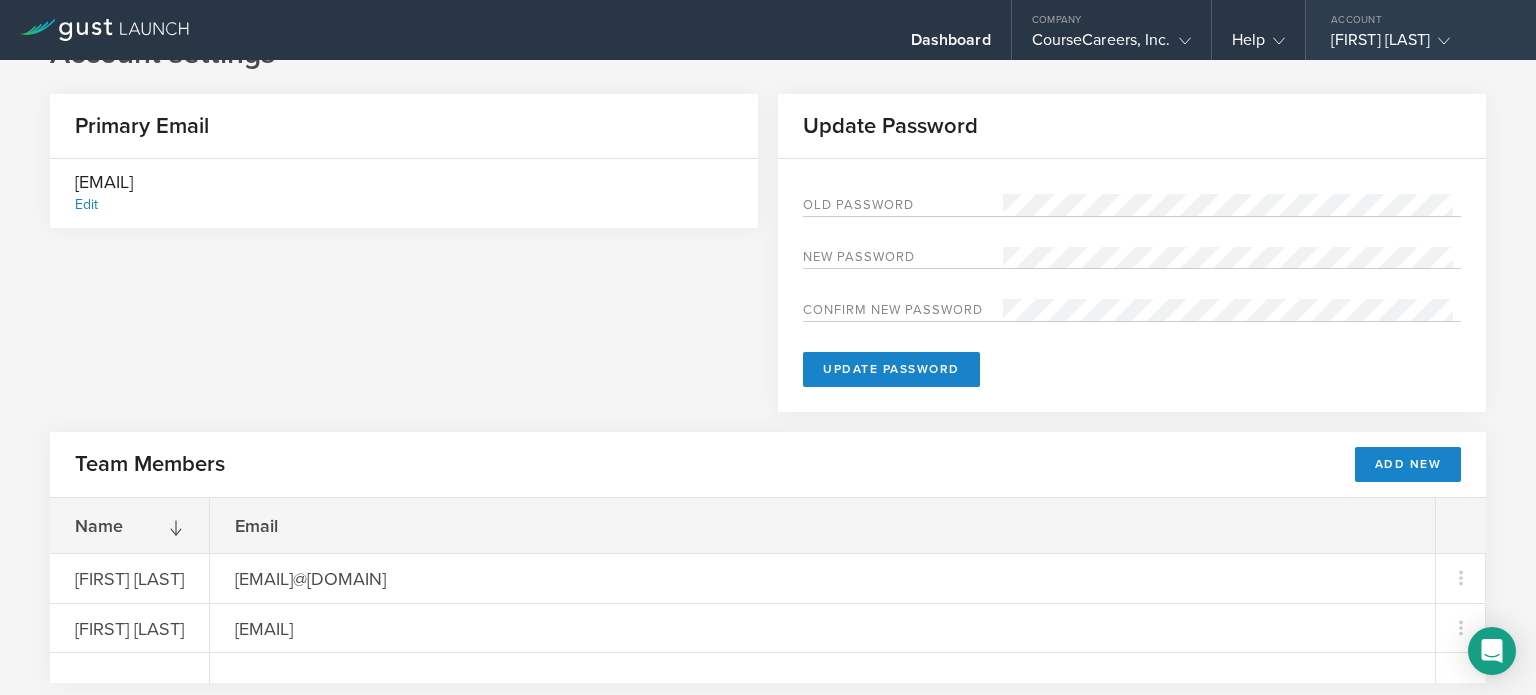 scroll, scrollTop: 0, scrollLeft: 0, axis: both 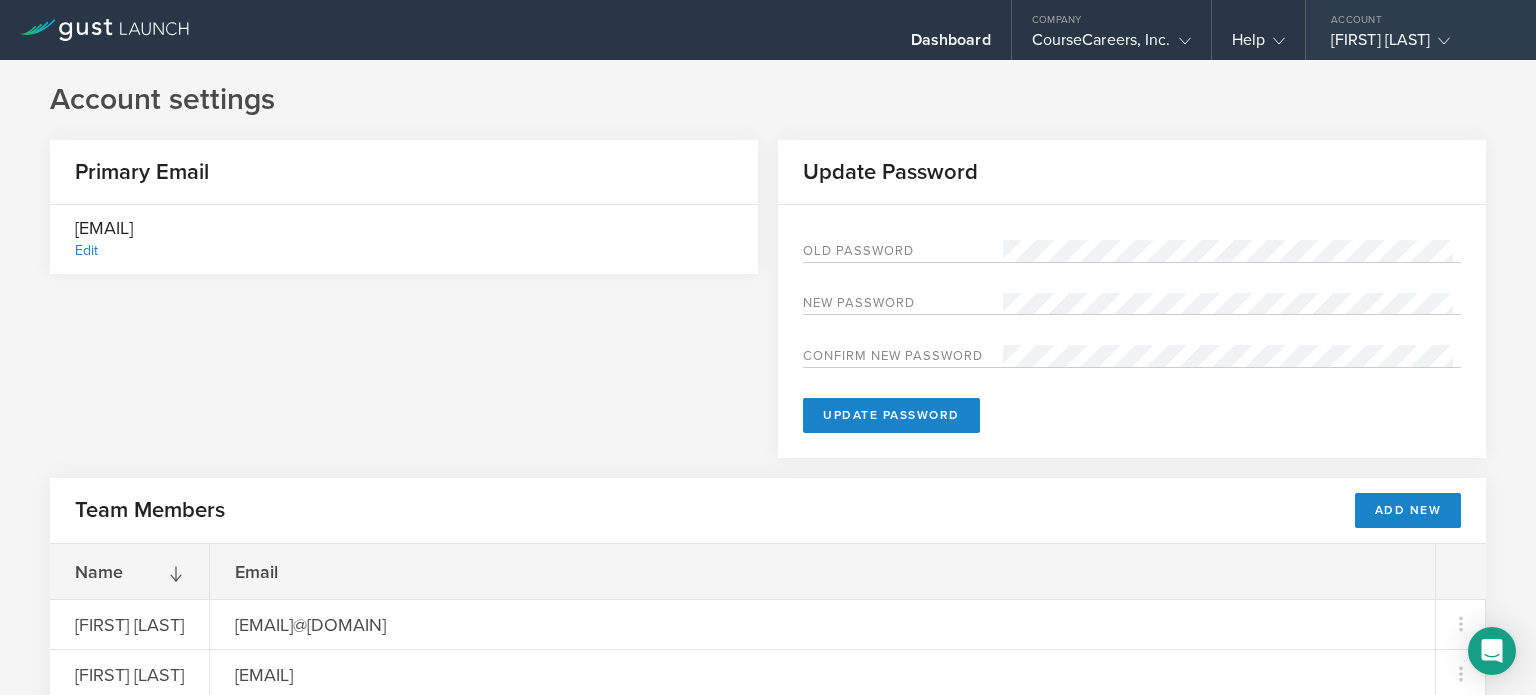 click on "[FIRST] [LAST]" at bounding box center (1416, 45) 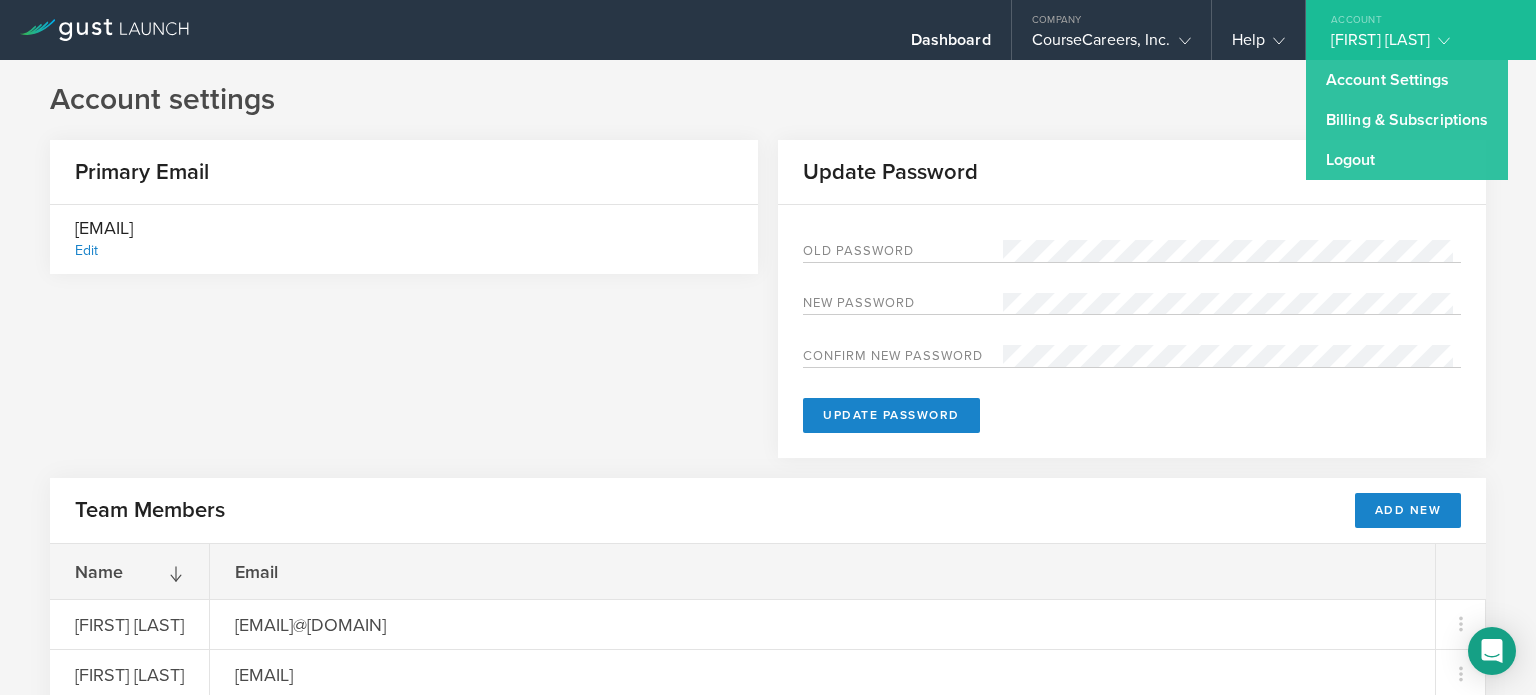 click on "Primary Email [EMAIL] Edit Update Password Old Password New password Confirm new password Update Password" at bounding box center (768, 309) 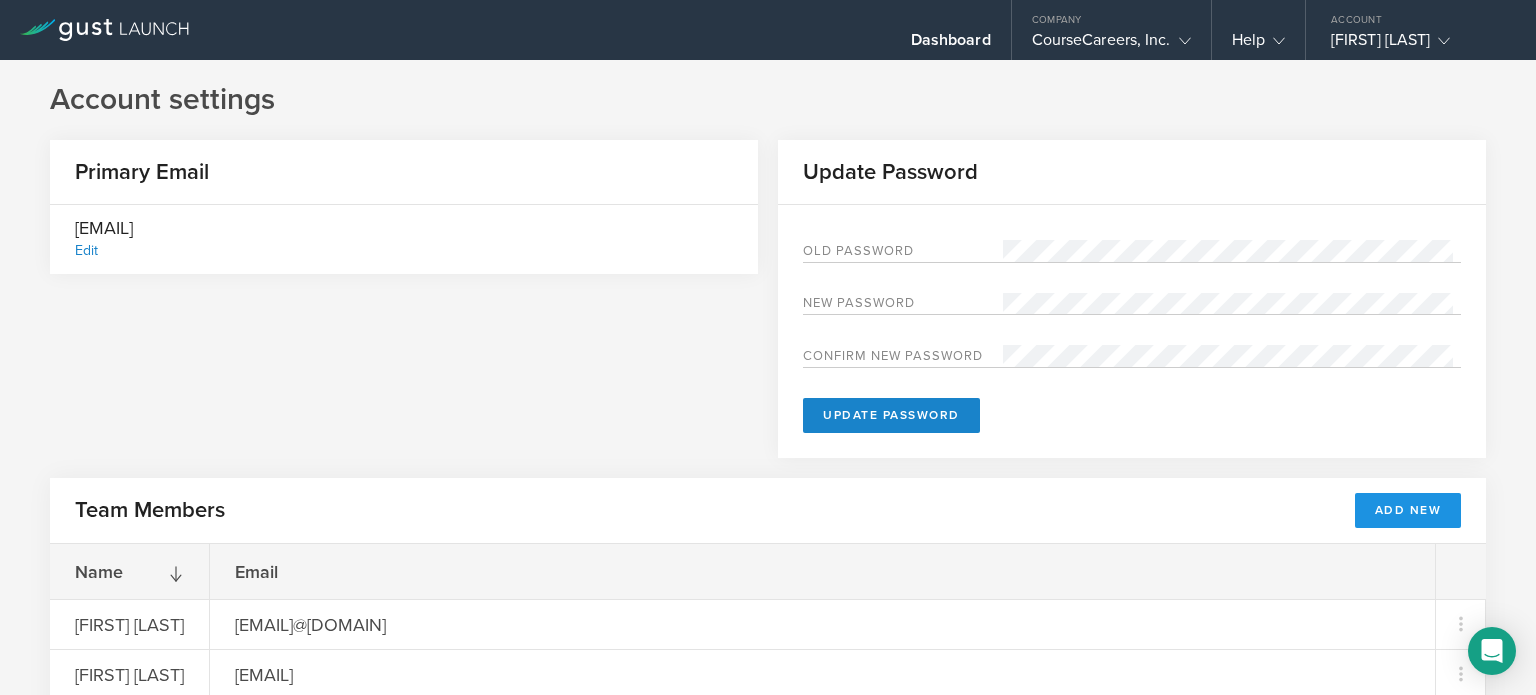 click on "Add New" at bounding box center [1408, 510] 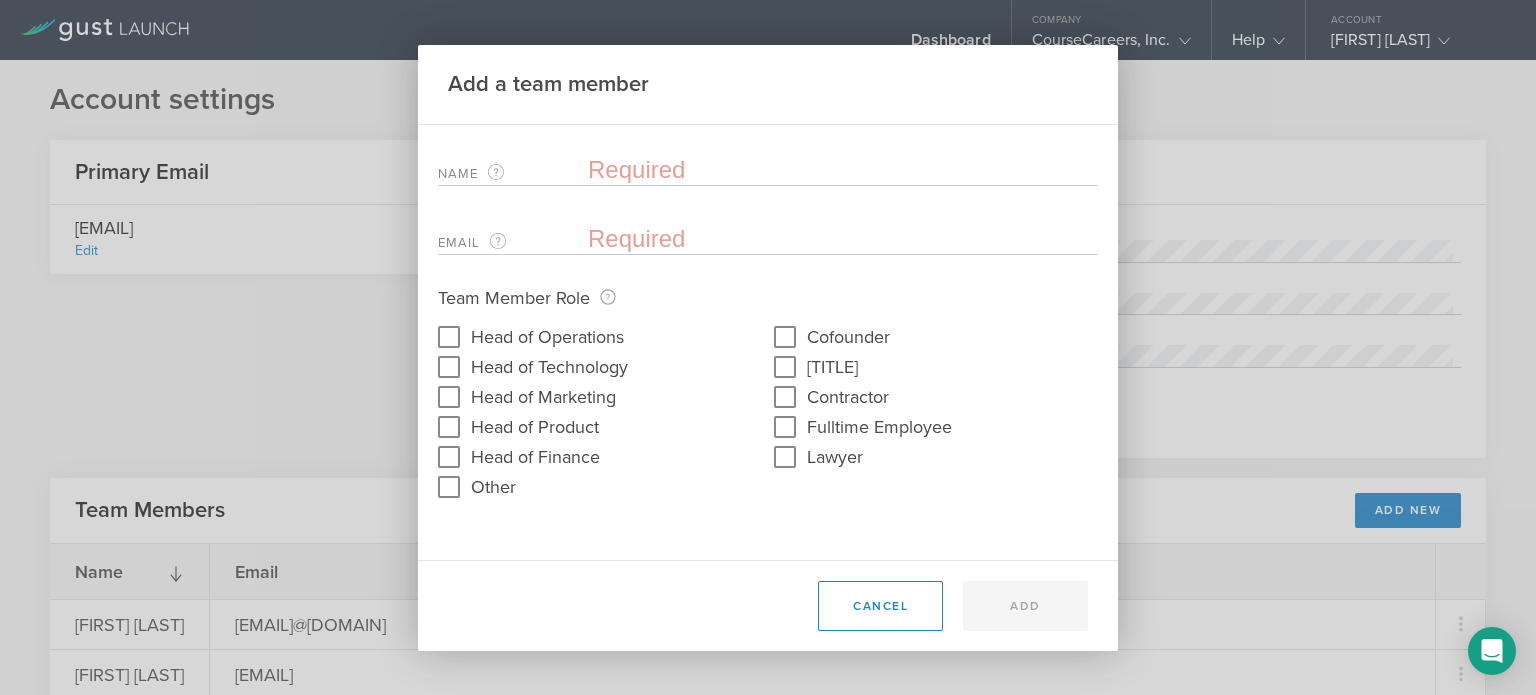 click on "Add a team member" at bounding box center [768, 85] 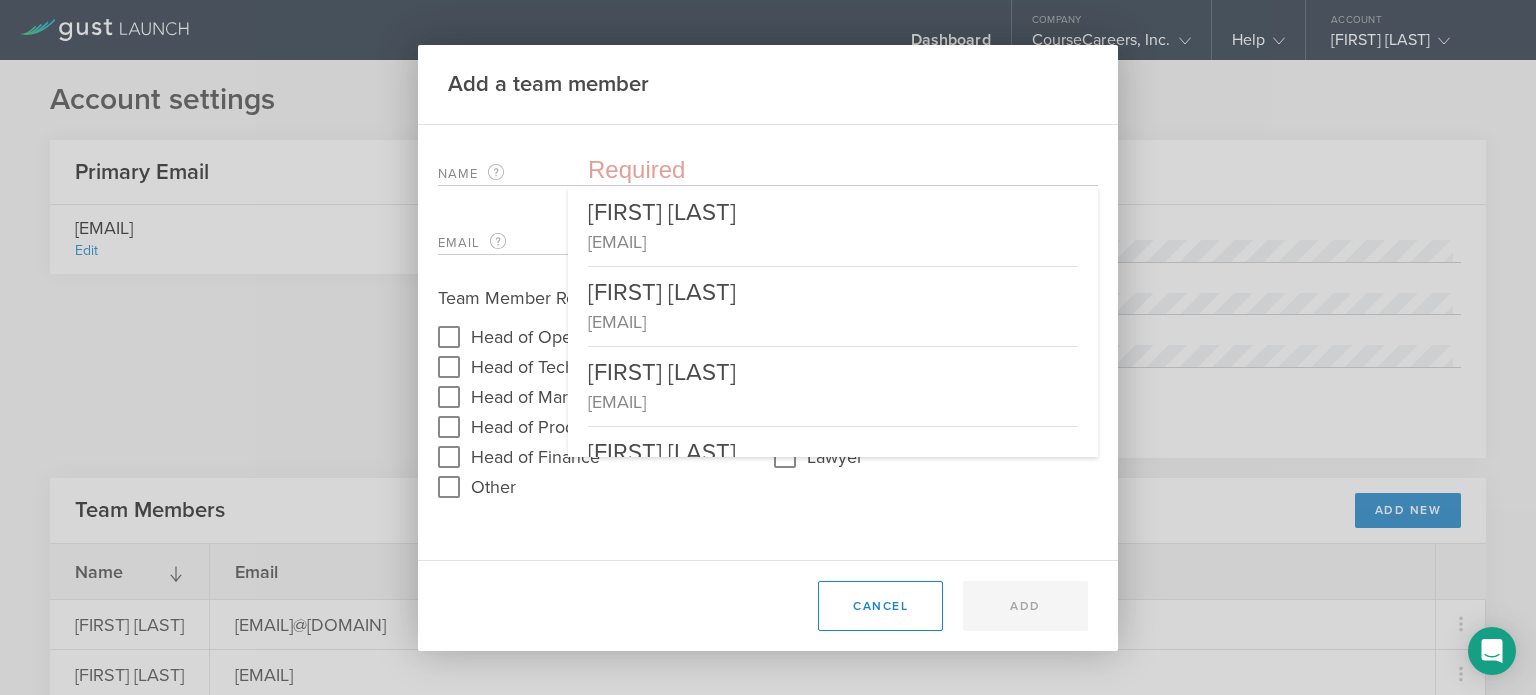 click at bounding box center (843, 170) 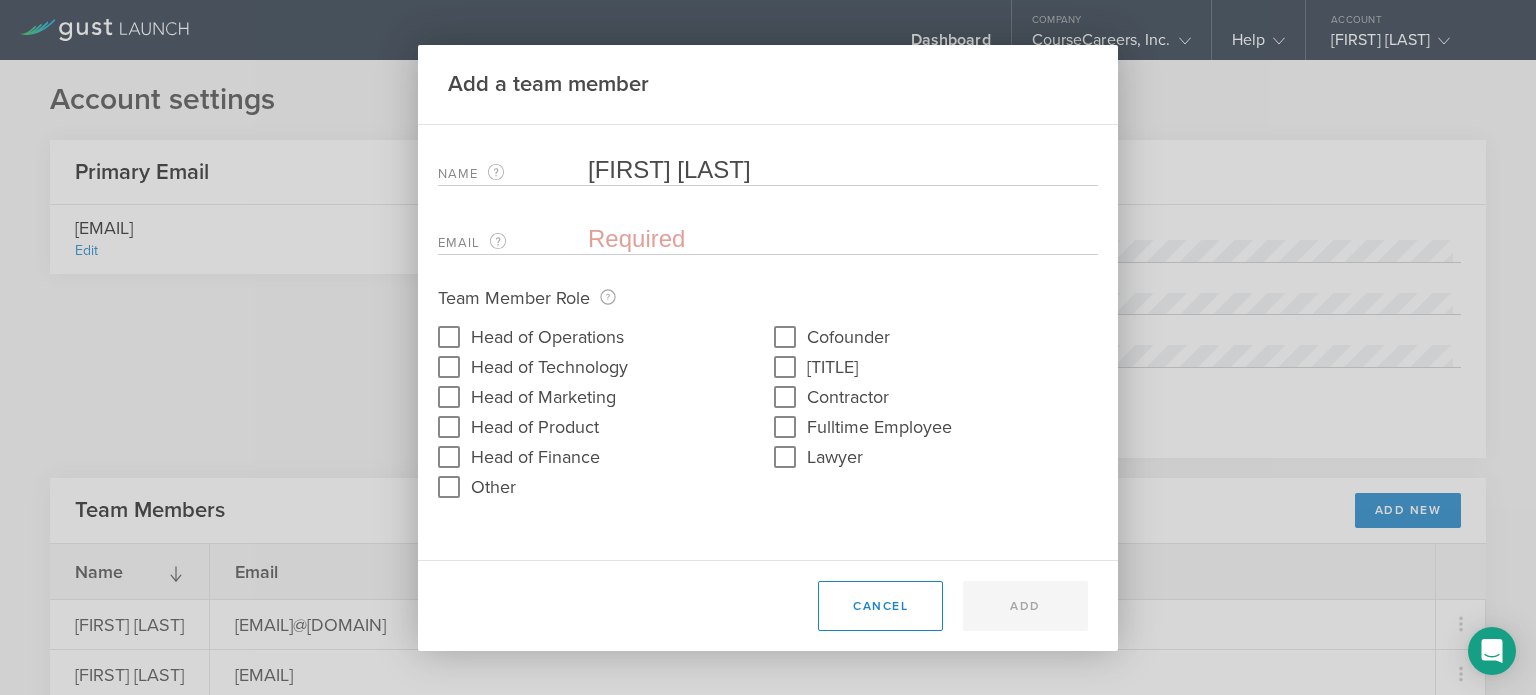 type on "[FIRST] [LAST]" 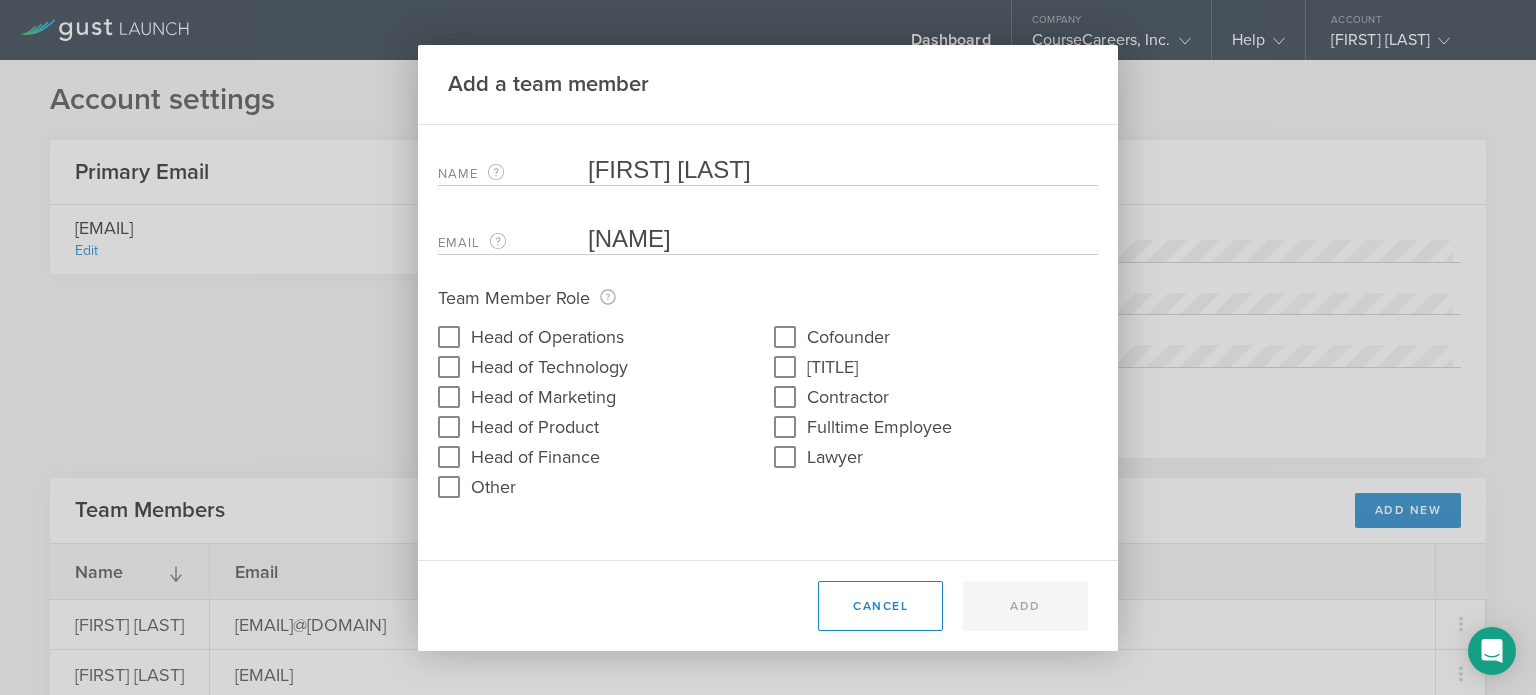 type on "[EMAIL]@[DOMAIN]" 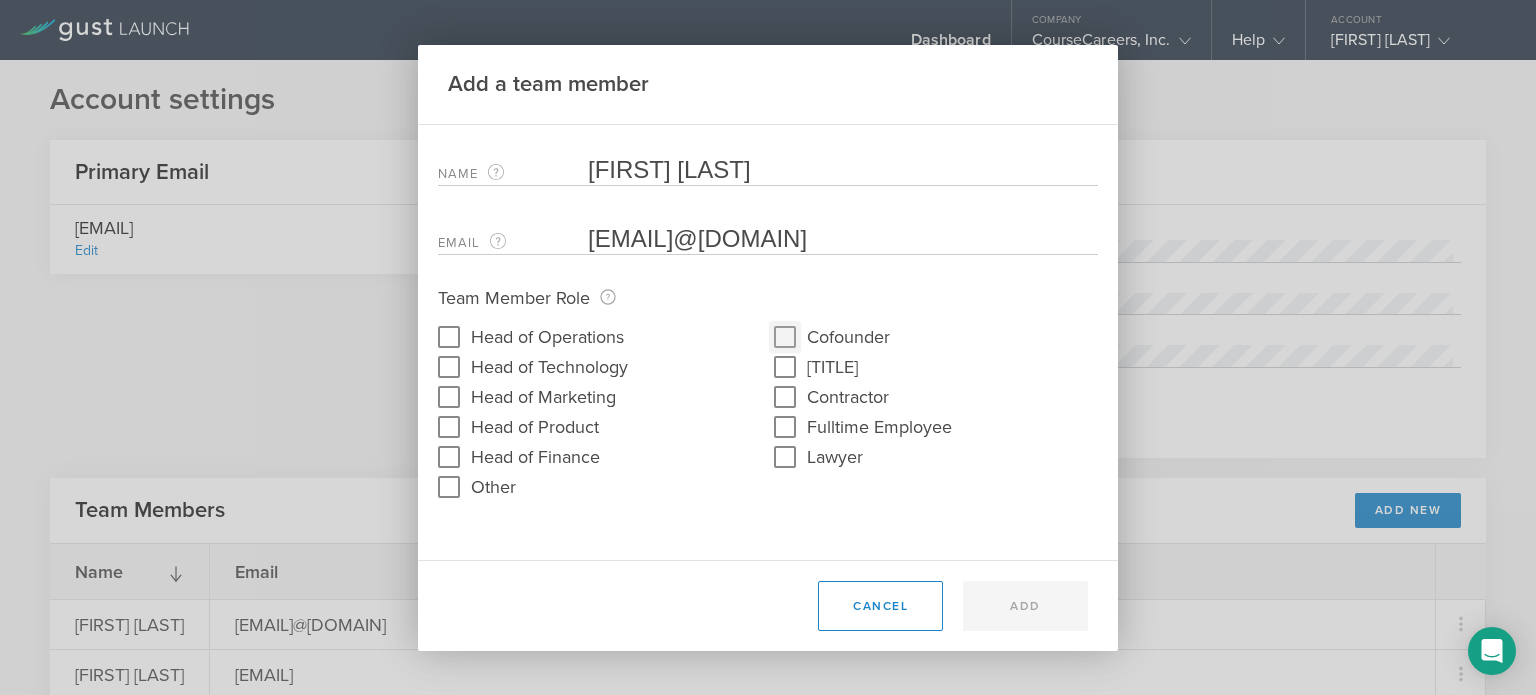 click on "Cofounder" at bounding box center [785, 337] 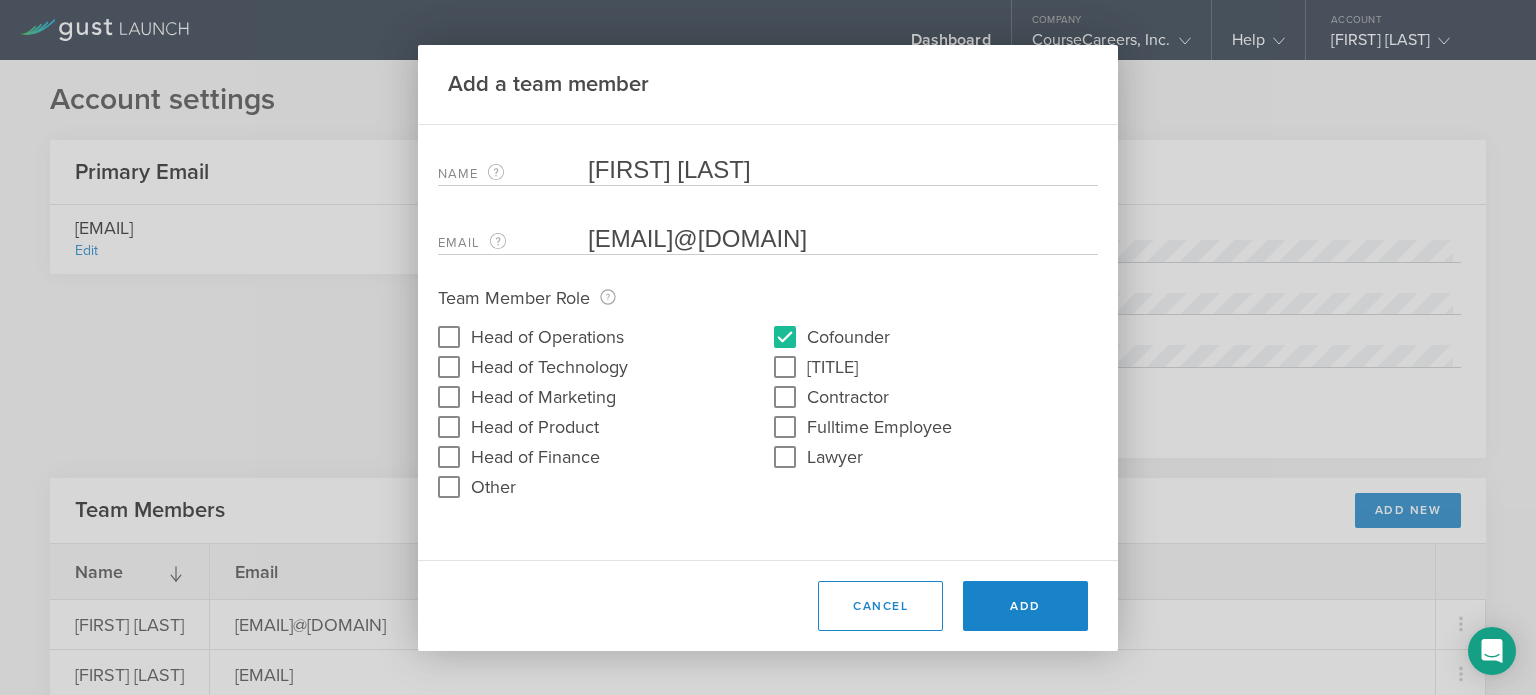 click on "Cofounder" at bounding box center (936, 336) 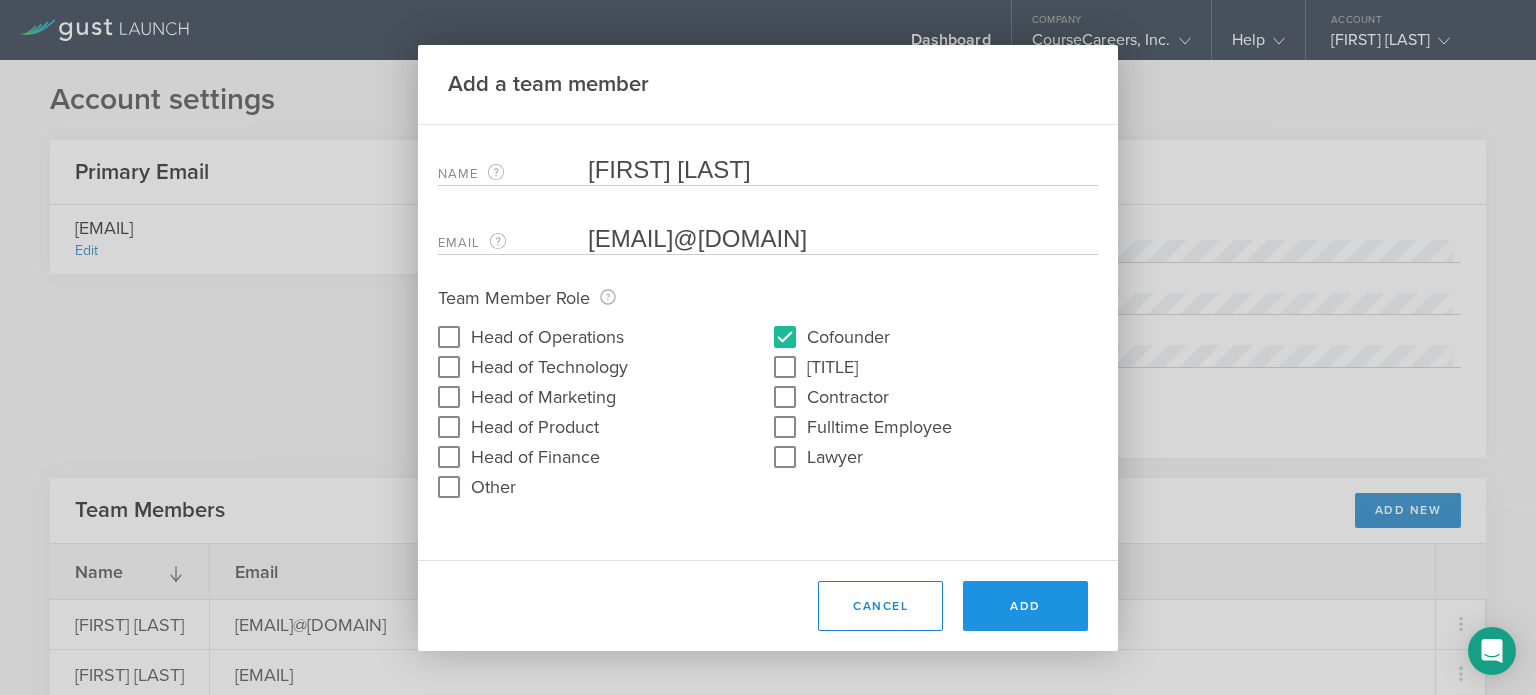 click on "Add" at bounding box center [1025, 606] 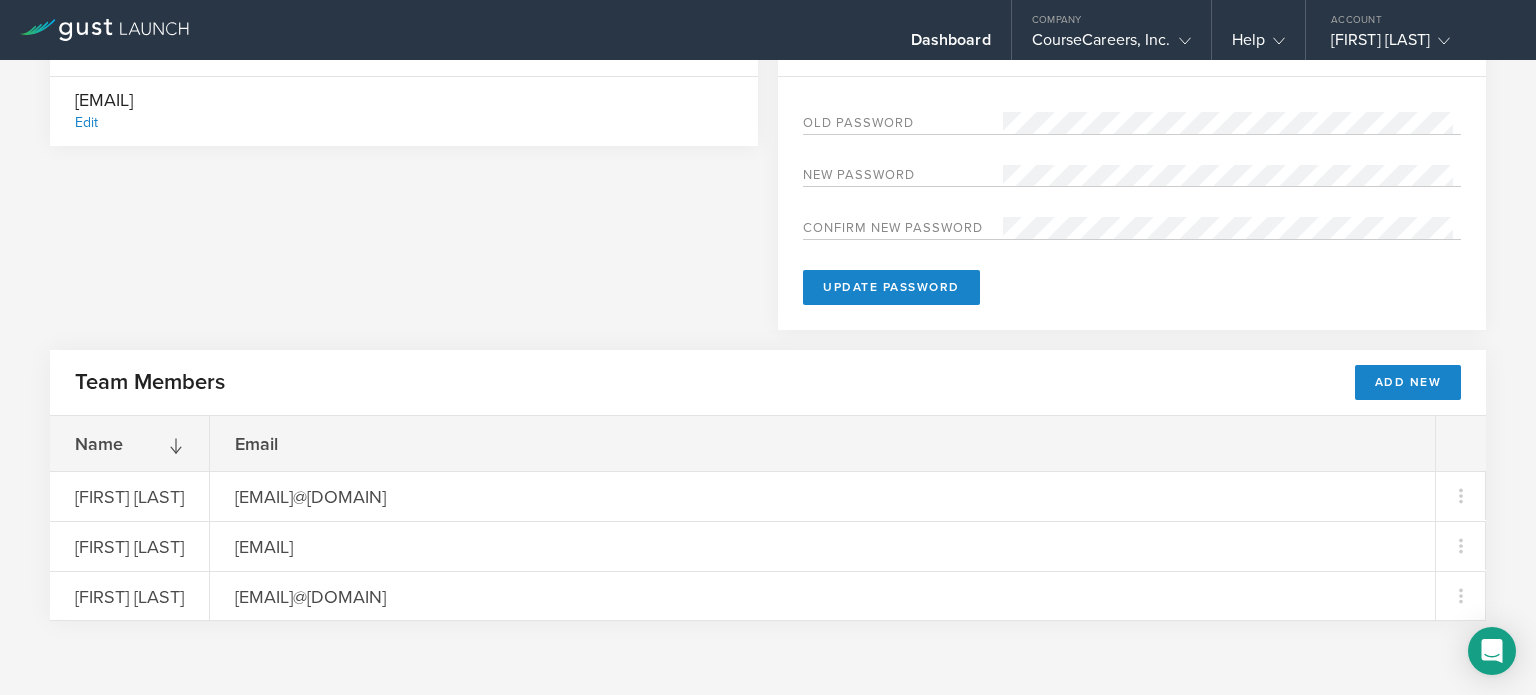 scroll, scrollTop: 0, scrollLeft: 0, axis: both 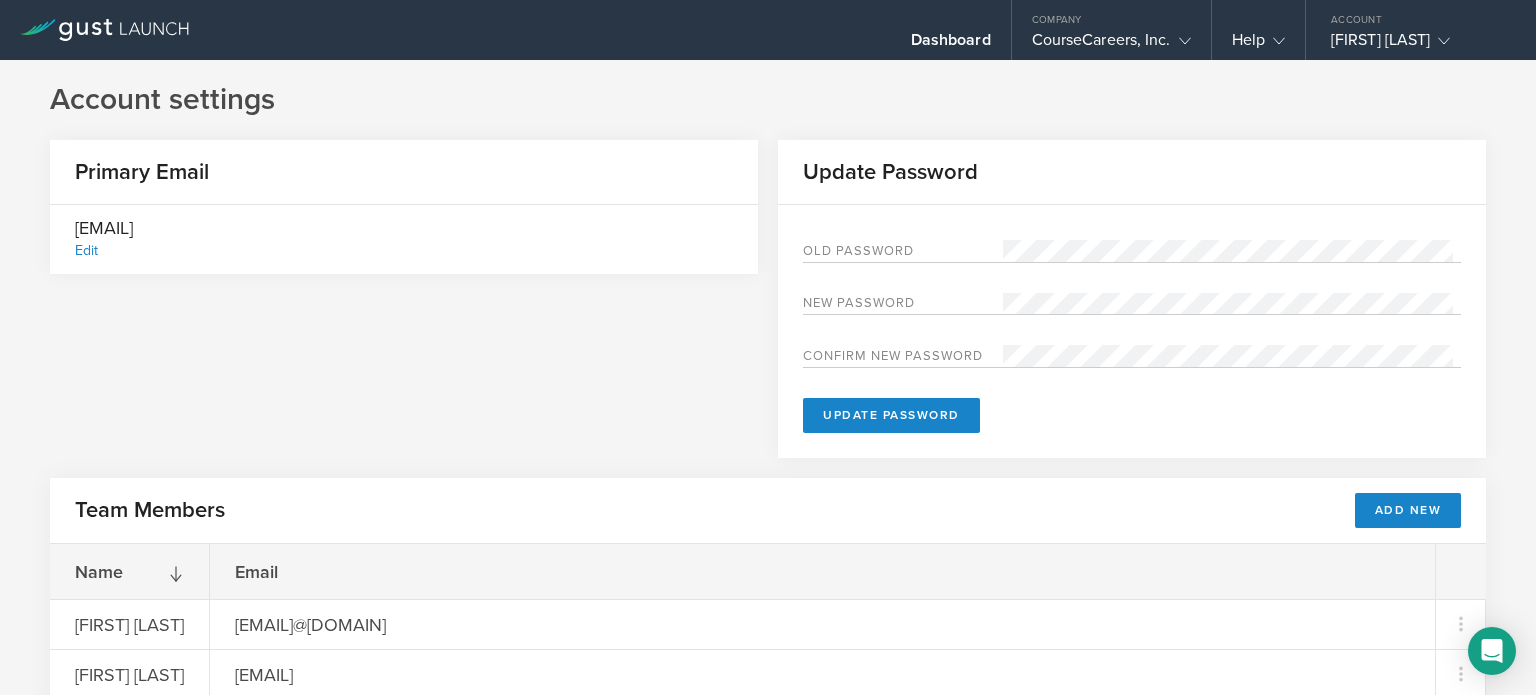 click 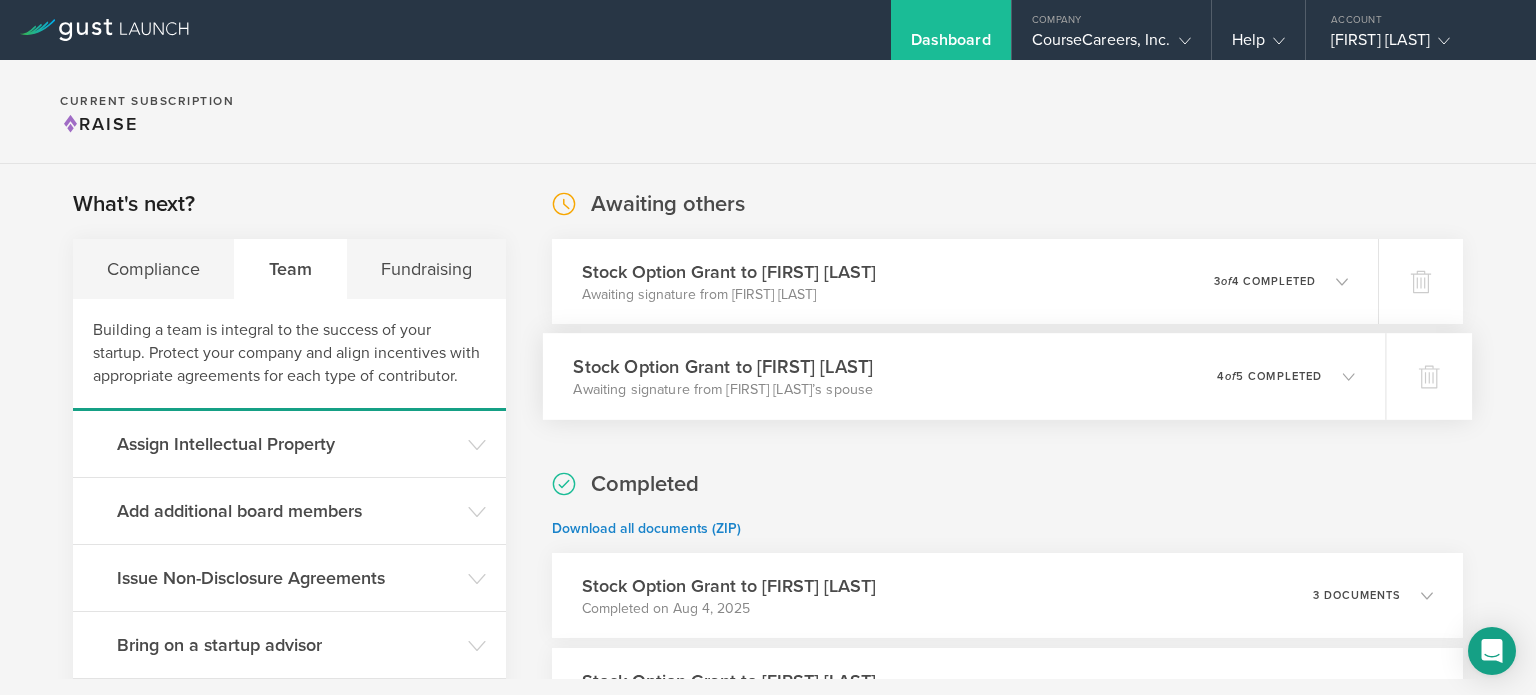 click on "4  of  5 completed" at bounding box center (1269, 376) 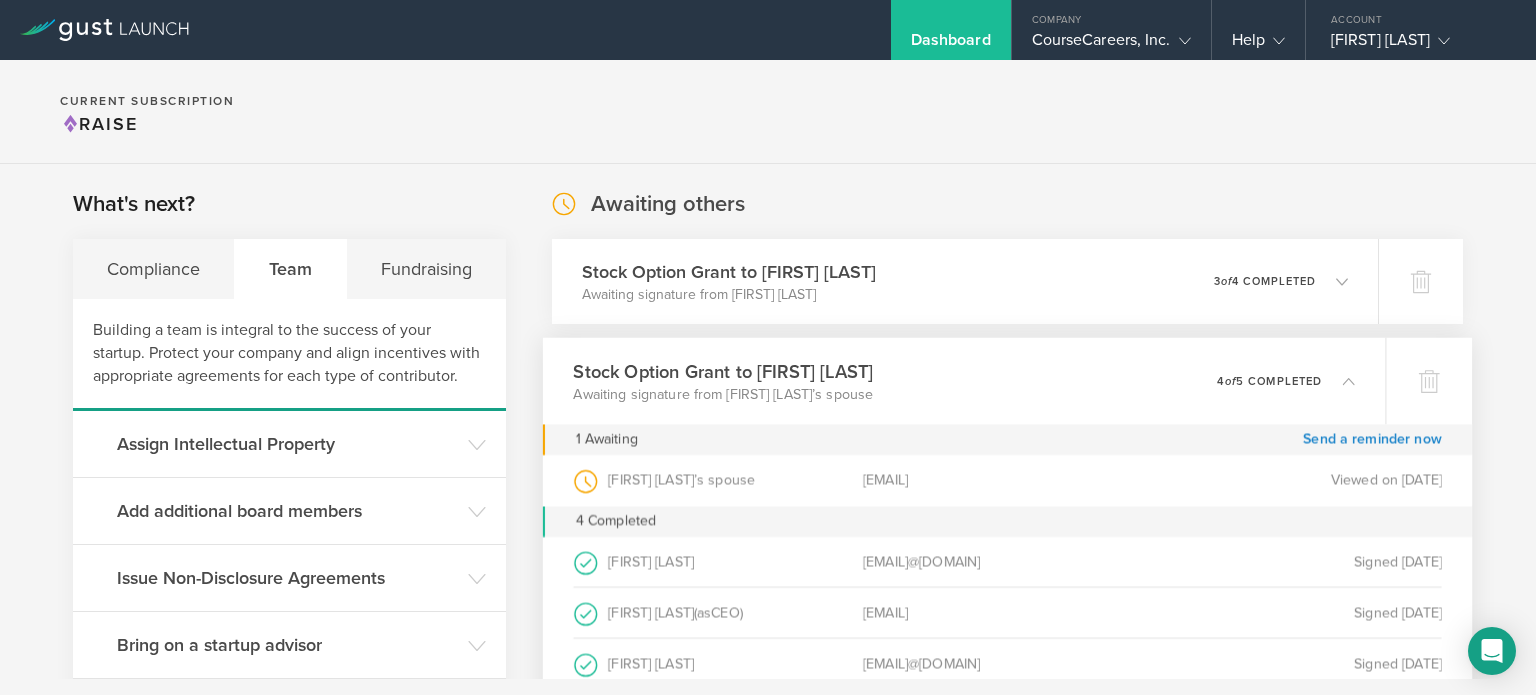click on "0 undeliverable 4  of  5 completed" at bounding box center (1286, 381) 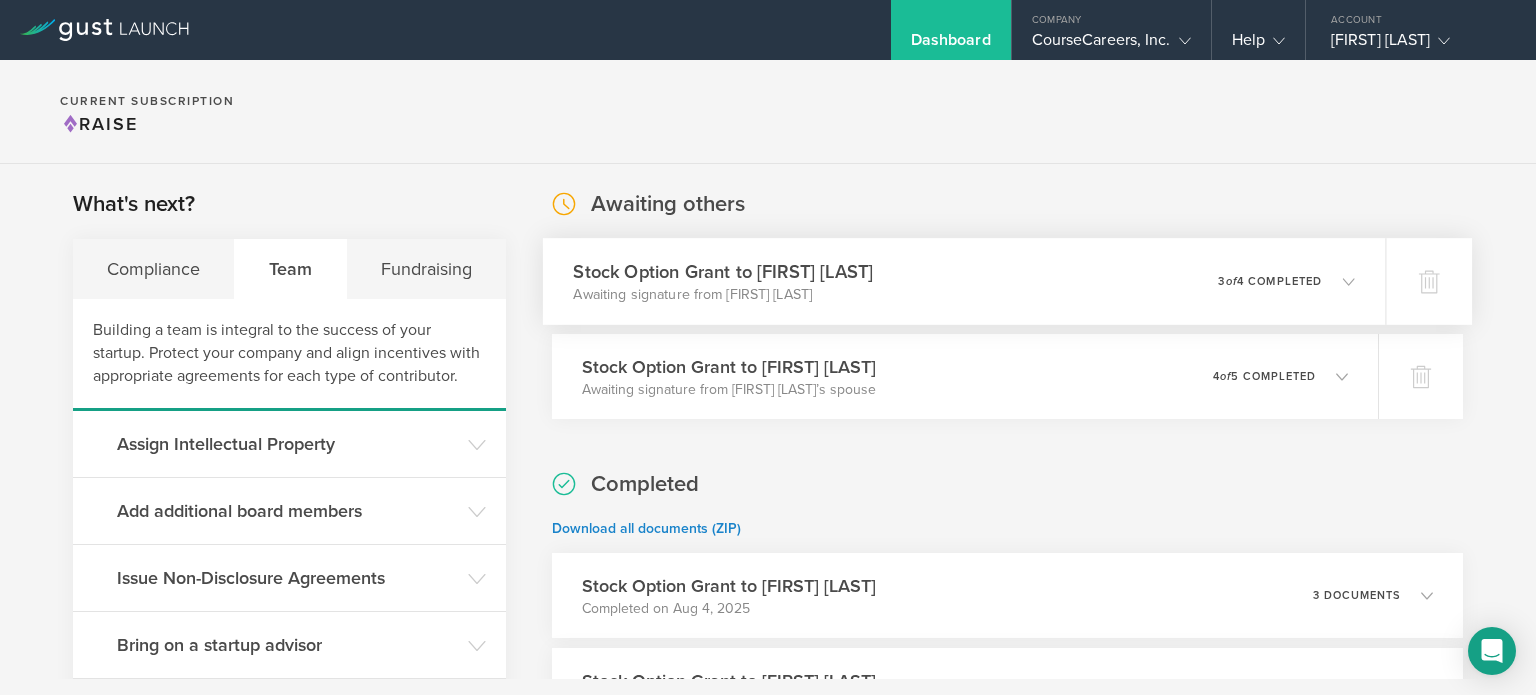 click on "Stock Option Grant to [FIRST] [LAST] Awaiting signature from [FIRST] [LAST] 0 undeliverable 3 of 4 completed" at bounding box center (964, 281) 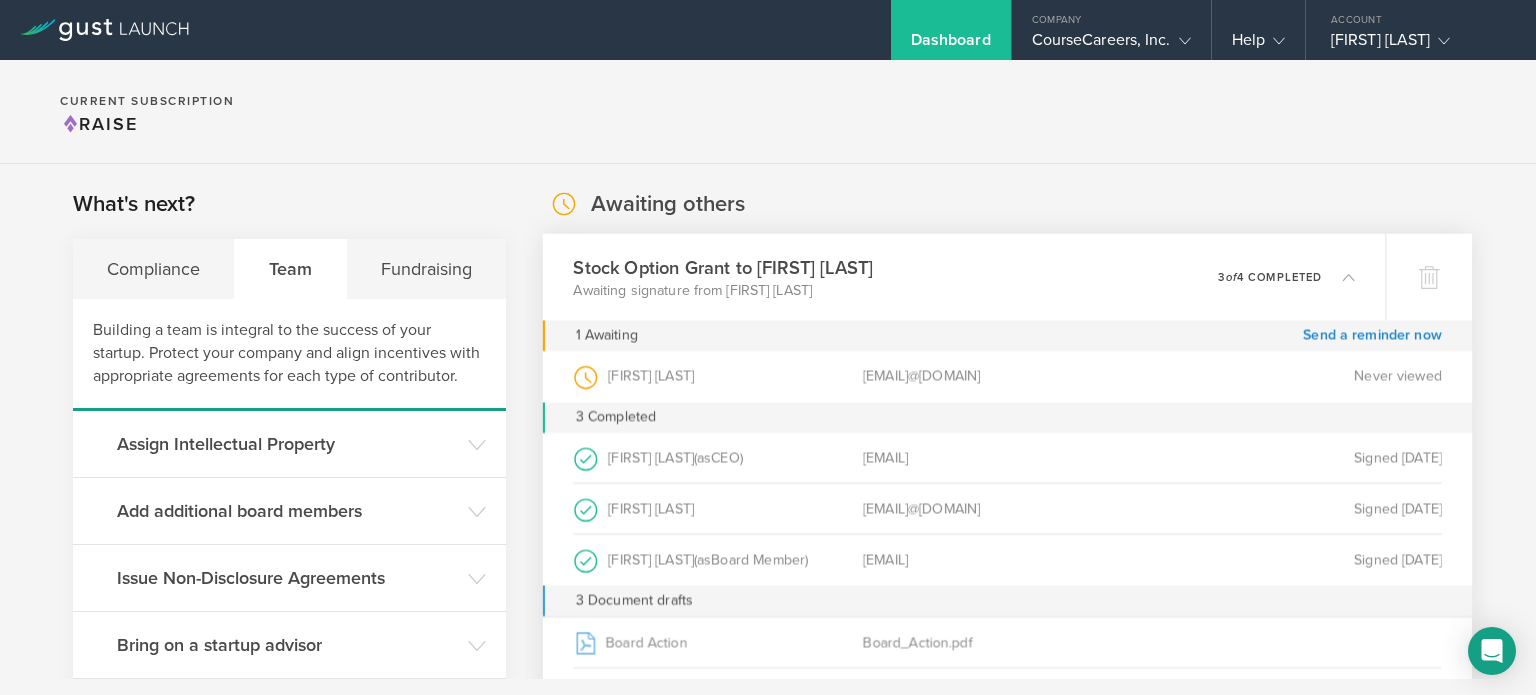 click on "Stock Option Grant to [FIRST] [LAST] Awaiting signature from [FIRST] [LAST] 0 undeliverable 3 of 4 completed" at bounding box center (964, 277) 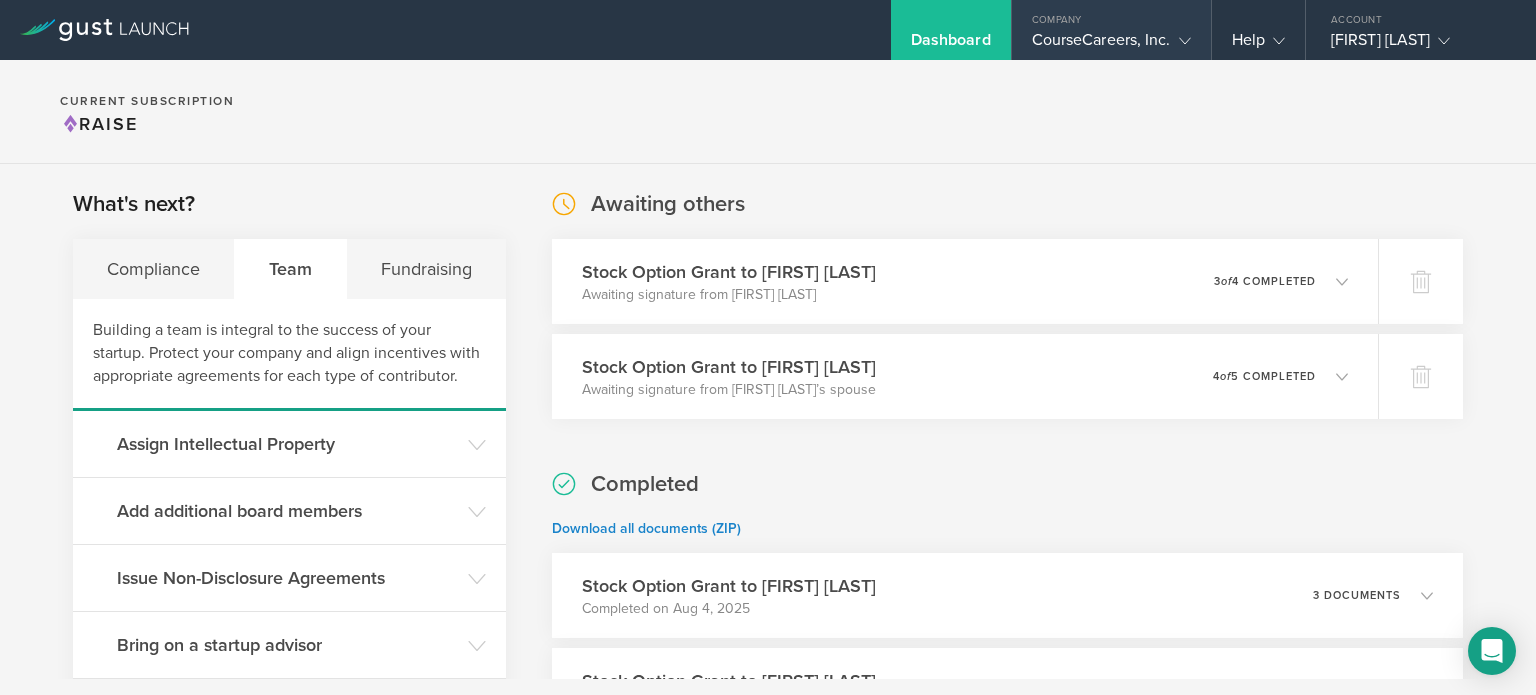 click on "CourseCareers, Inc." at bounding box center [1111, 45] 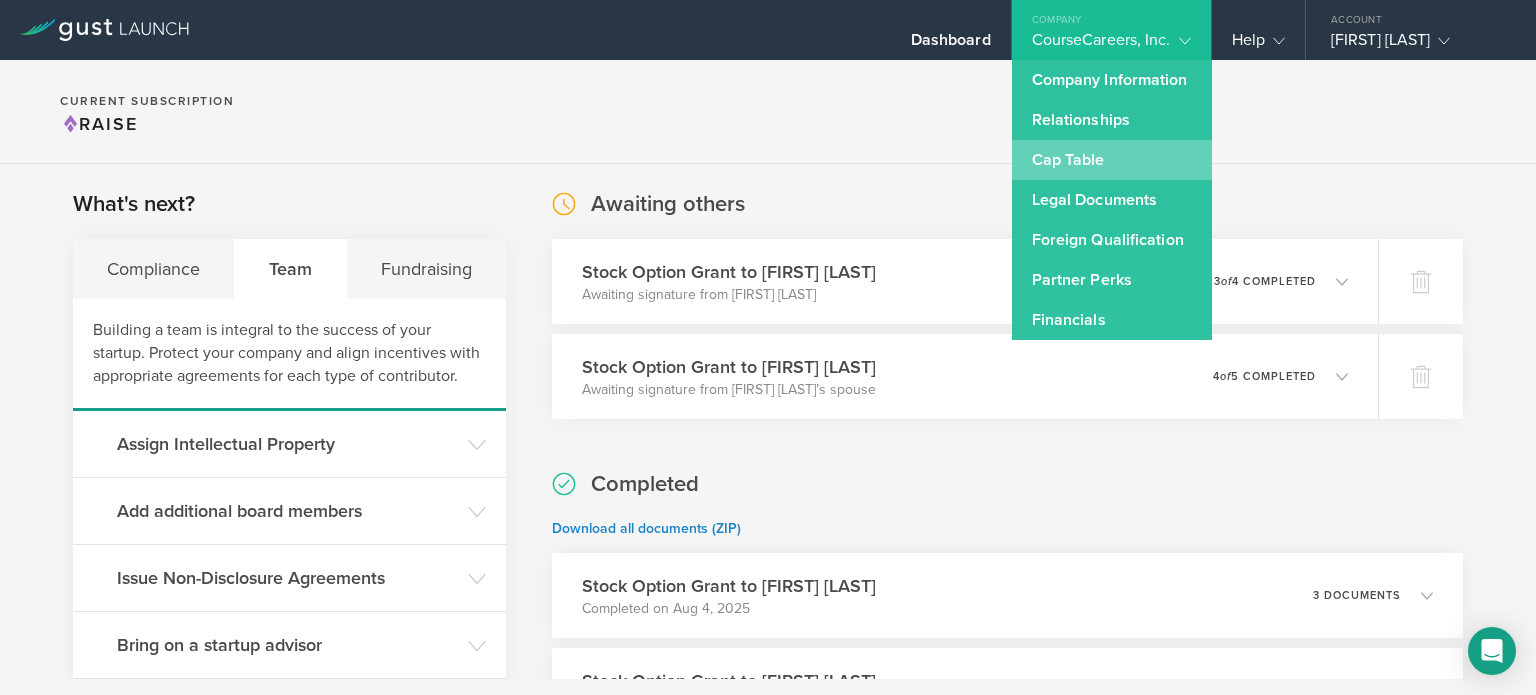click on "Cap Table" at bounding box center (1112, 160) 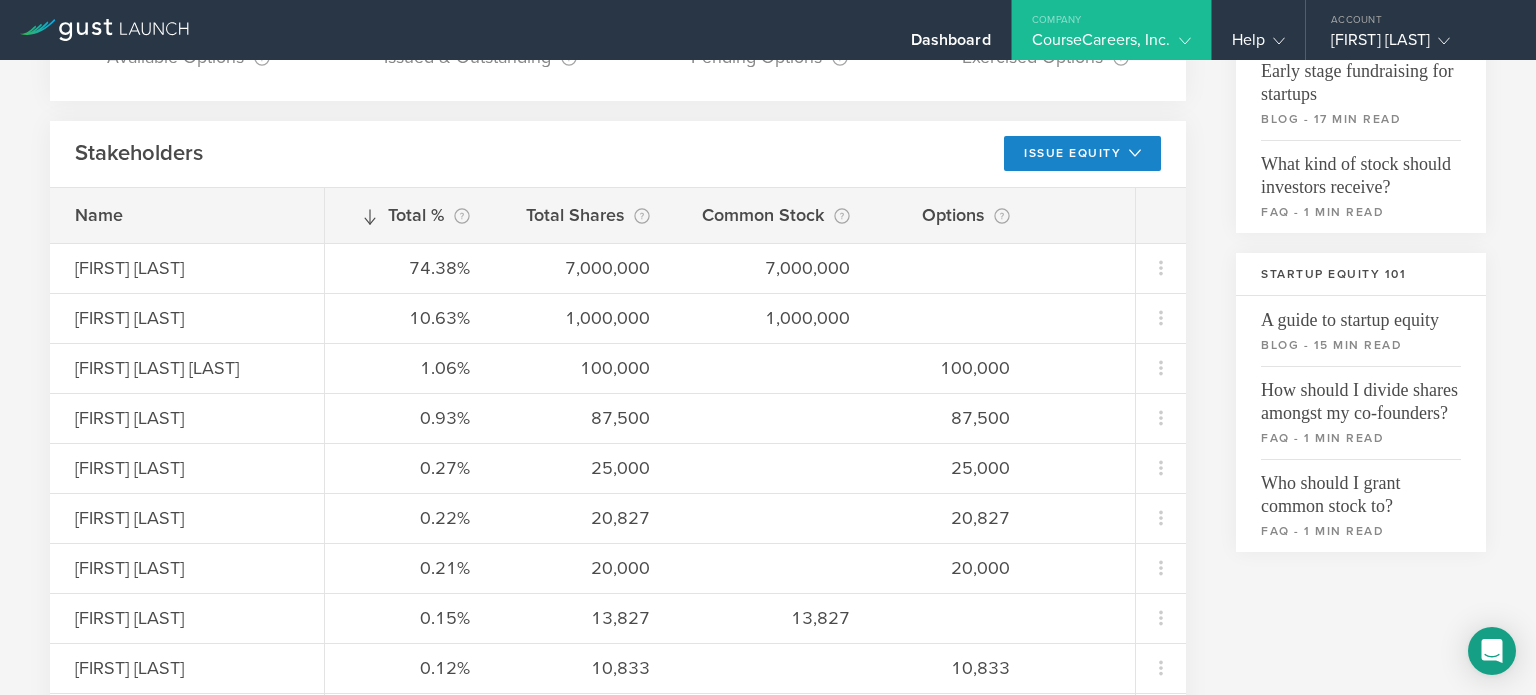 scroll, scrollTop: 800, scrollLeft: 0, axis: vertical 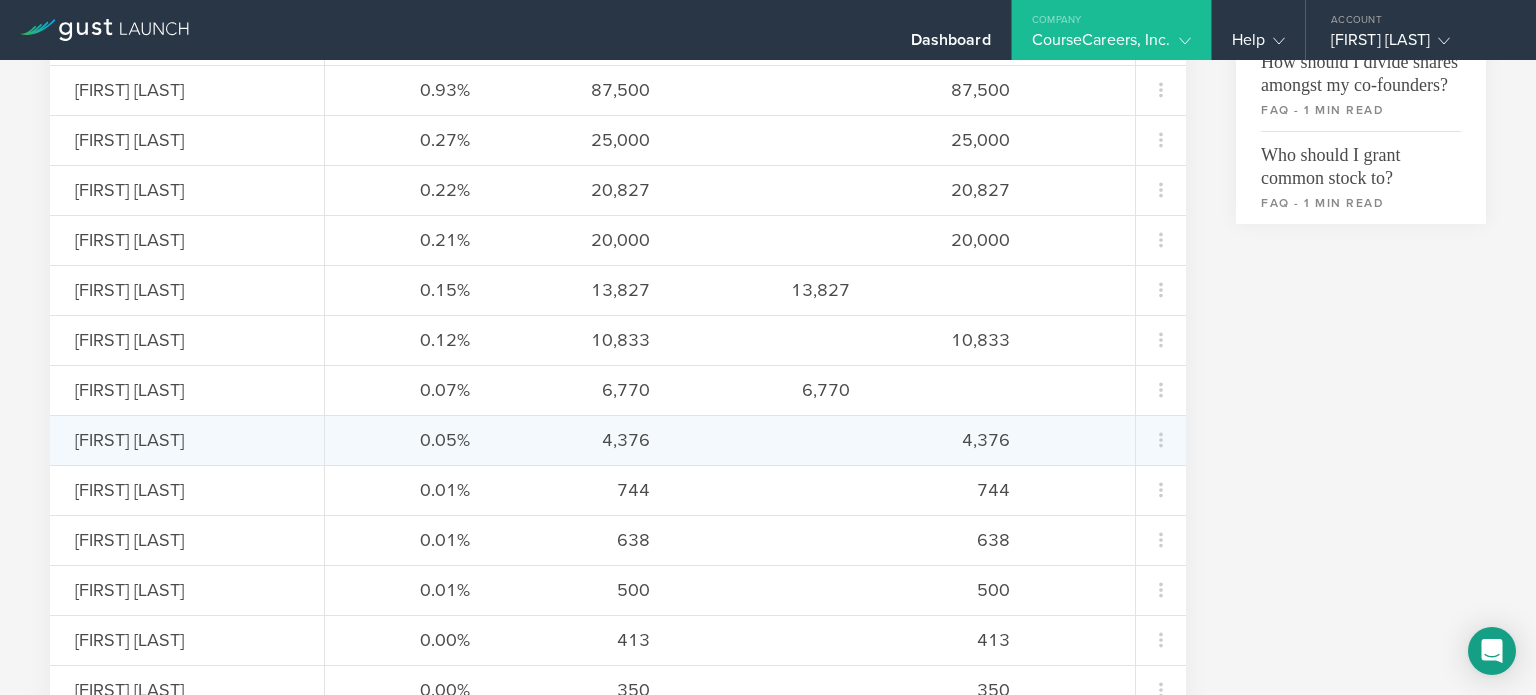 drag, startPoint x: 912, startPoint y: 460, endPoint x: 728, endPoint y: 429, distance: 186.59314 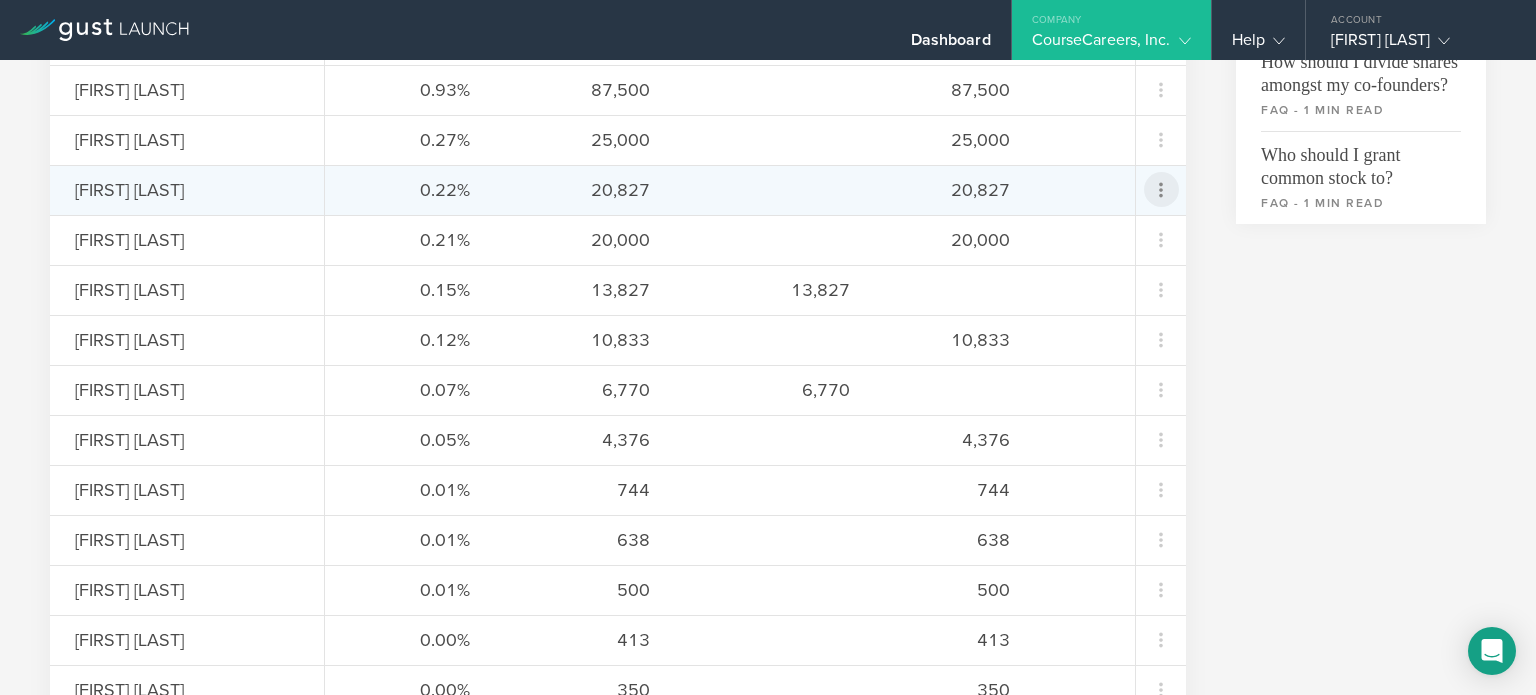 click 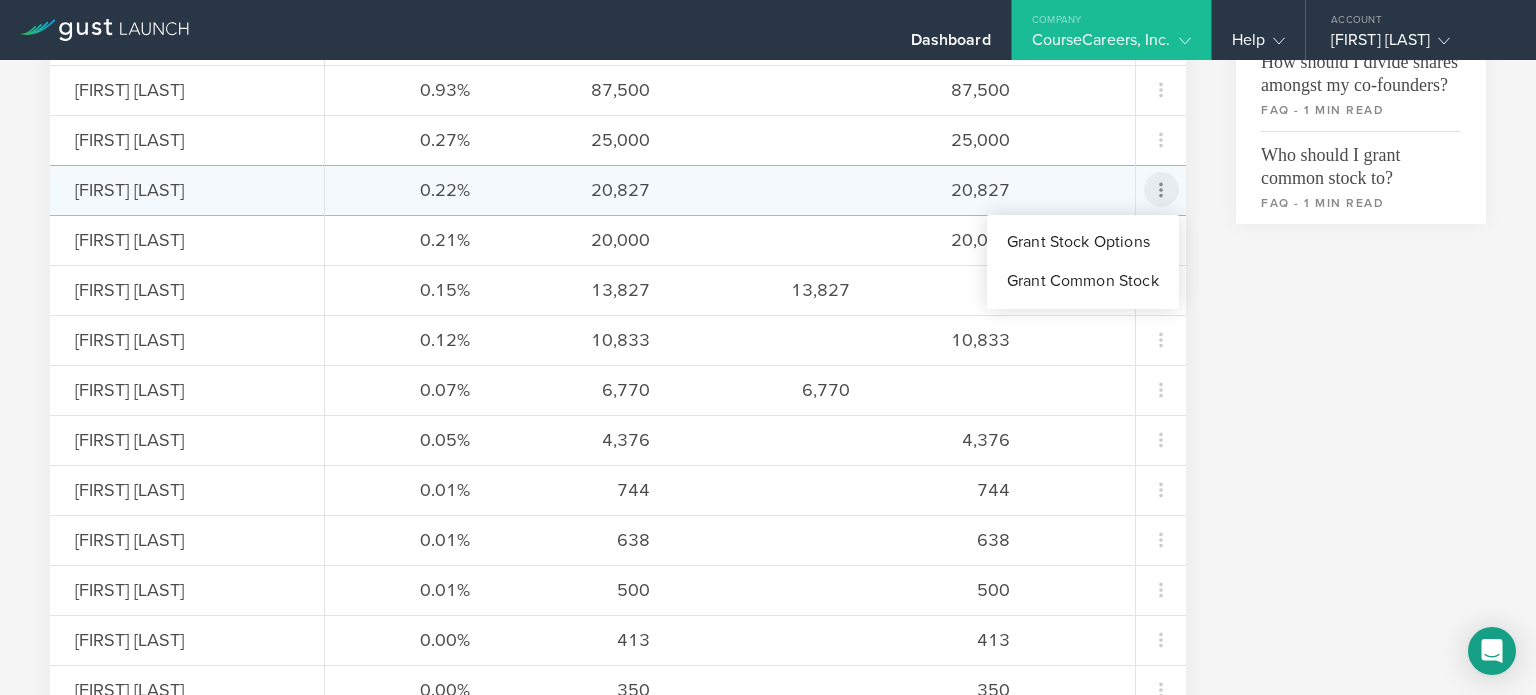 click at bounding box center (768, 347) 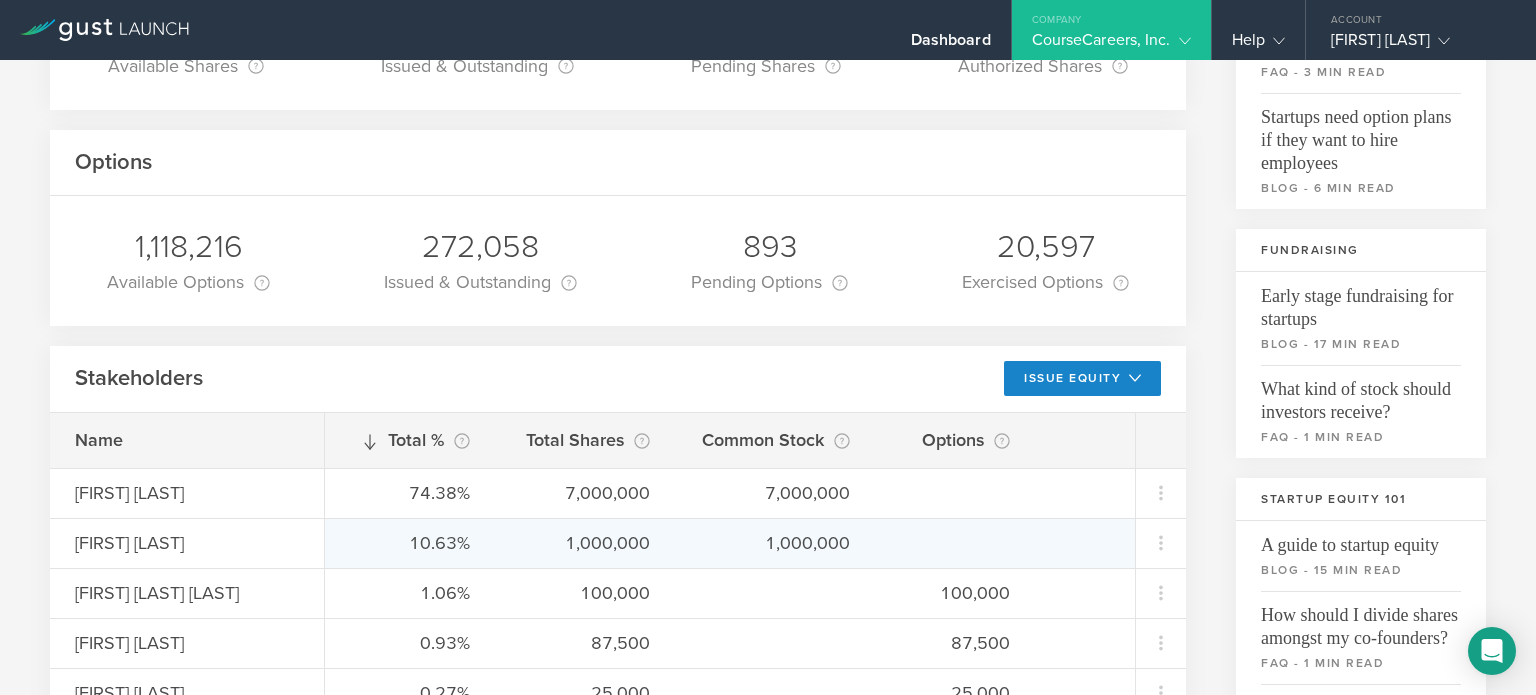 scroll, scrollTop: 400, scrollLeft: 0, axis: vertical 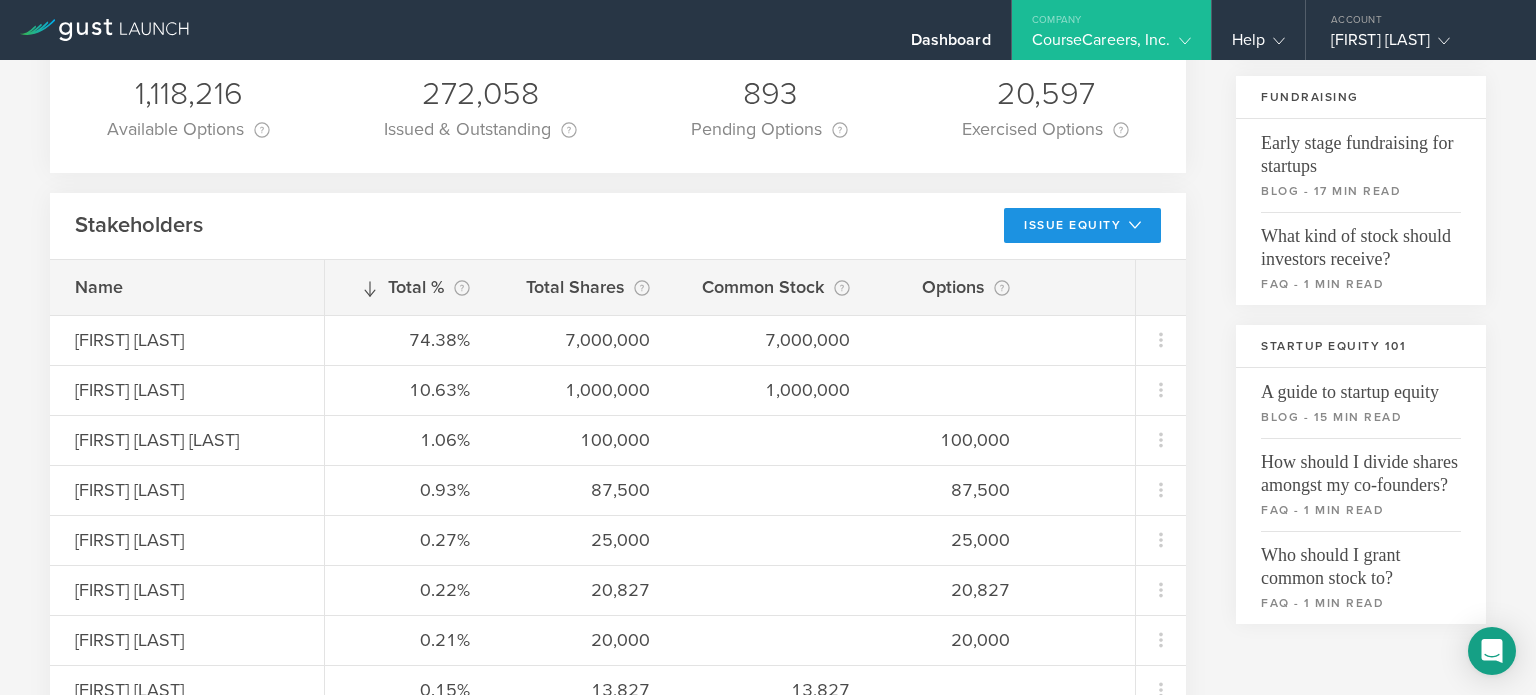 click on "Issue Equity" at bounding box center (1082, 225) 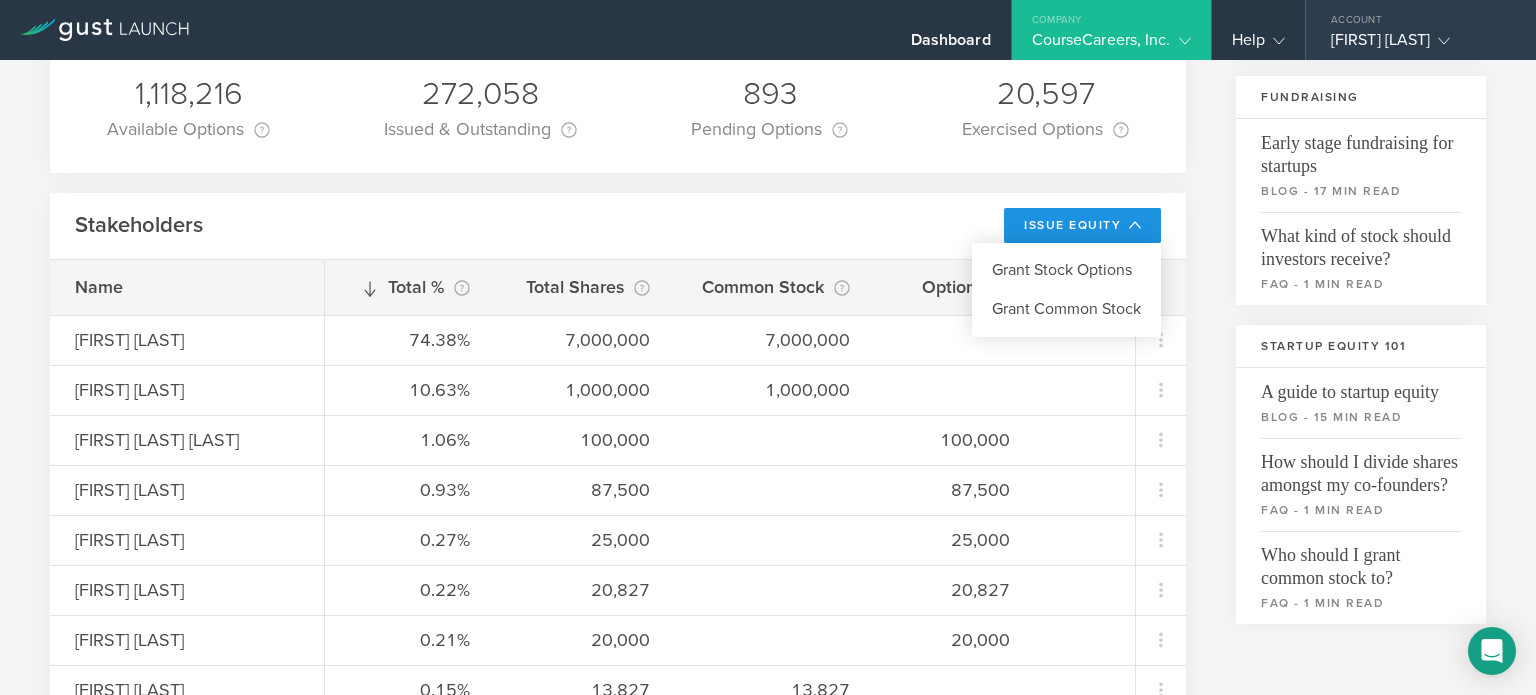 click on "Account" at bounding box center (1421, 15) 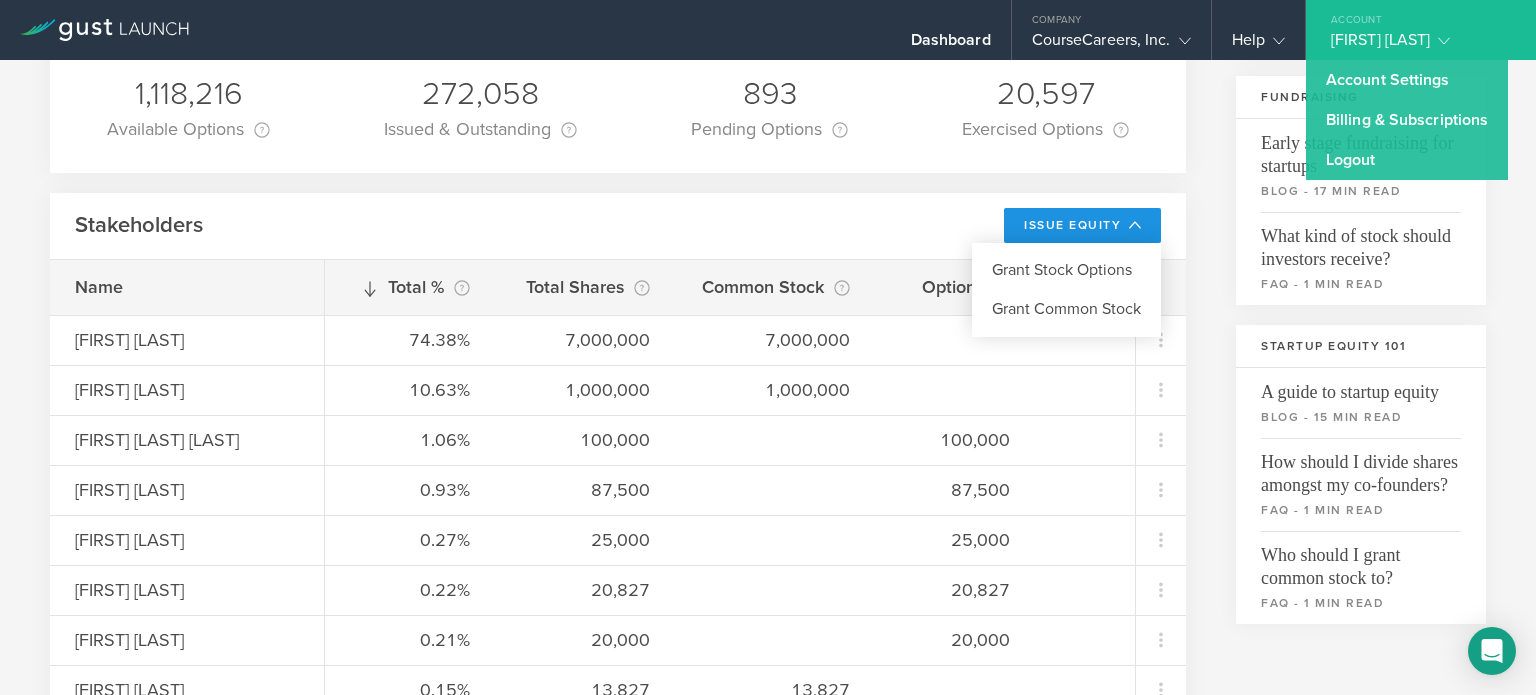 click on "Common Stock 588,236 Available Shares This is the number of shares that the company has available to issue. It is the number of authorized
shares minus any issued shares and pending shares and shares allocated to an Equity Incentive Plan. If
a share has been repurchased, it is added back to the available shares. 8,020,597 Issued & Outstanding This is the number of shares that are currently held by shareholders. If the shares have been
repurchased then they are no longer considered outstanding. If there are stock options that have
been exercised, they are considered outstanding shares of Common Stock. 0 Pending Shares 10,000,000 Authorized Shares This is the total number of shares of Common Stock that the company is allowed to issue. Options 1,118,216 Available Options 272,058 Issued & Outstanding This is the number of option shares that are currently held by option holders. If the option shares have
been exercised, forfeited, or expired, then they are no longer considered outstanding. 893 Pending Options" at bounding box center [768, 828] 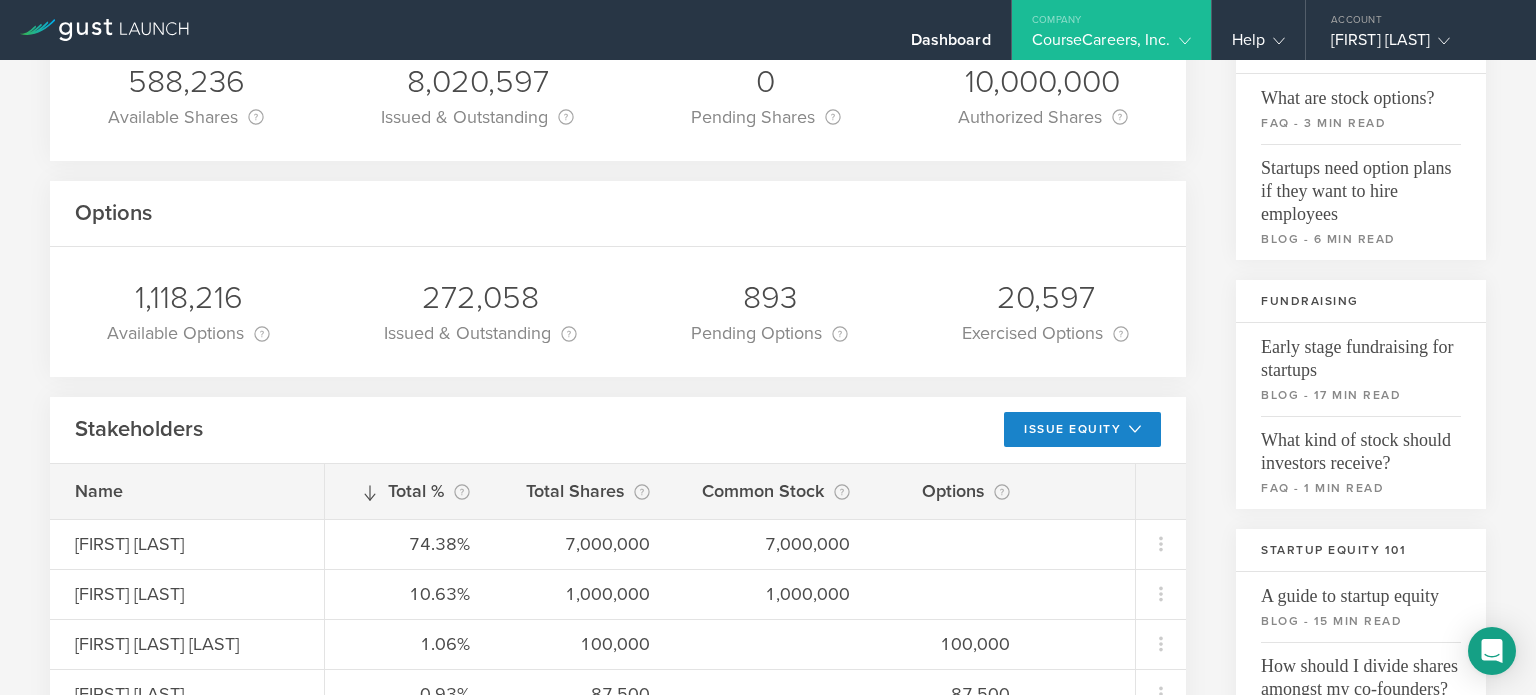 scroll, scrollTop: 0, scrollLeft: 0, axis: both 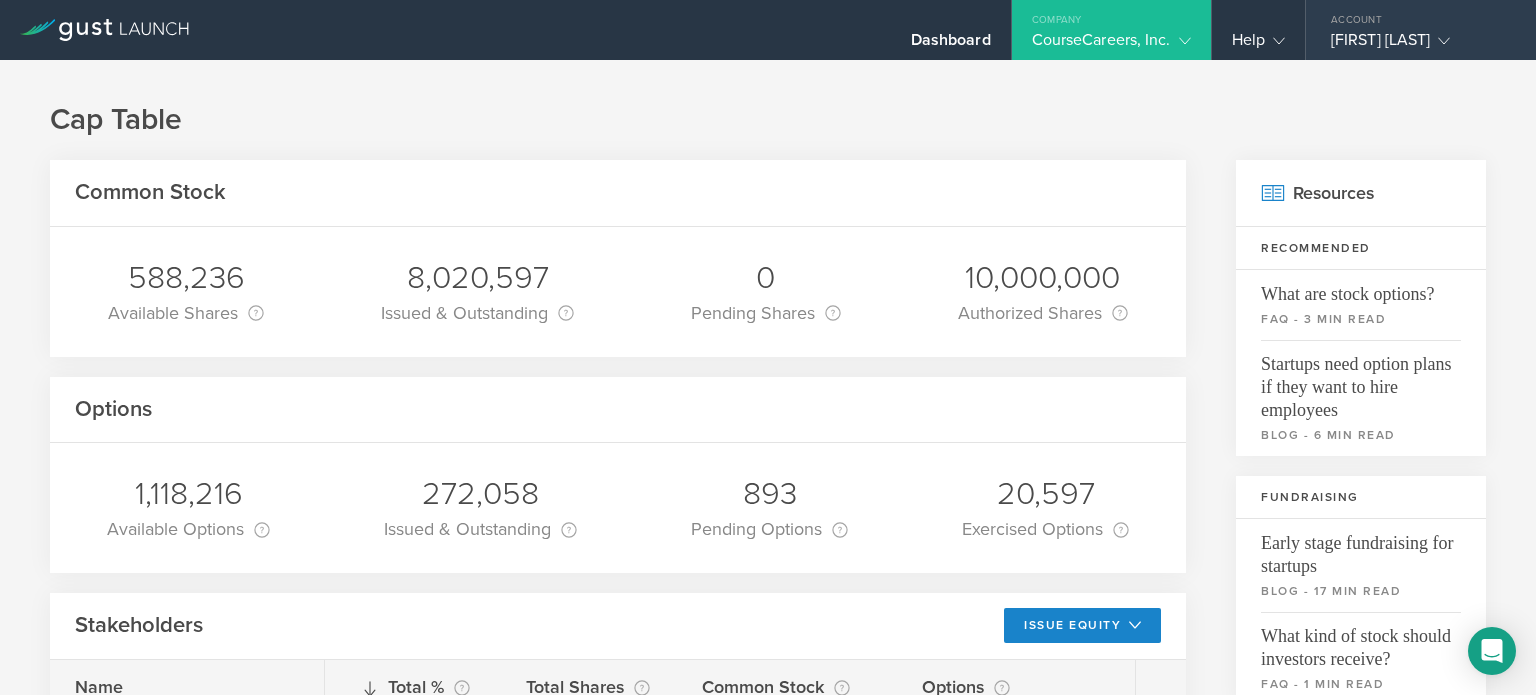 click on "[FIRST] [LAST]" at bounding box center (1416, 45) 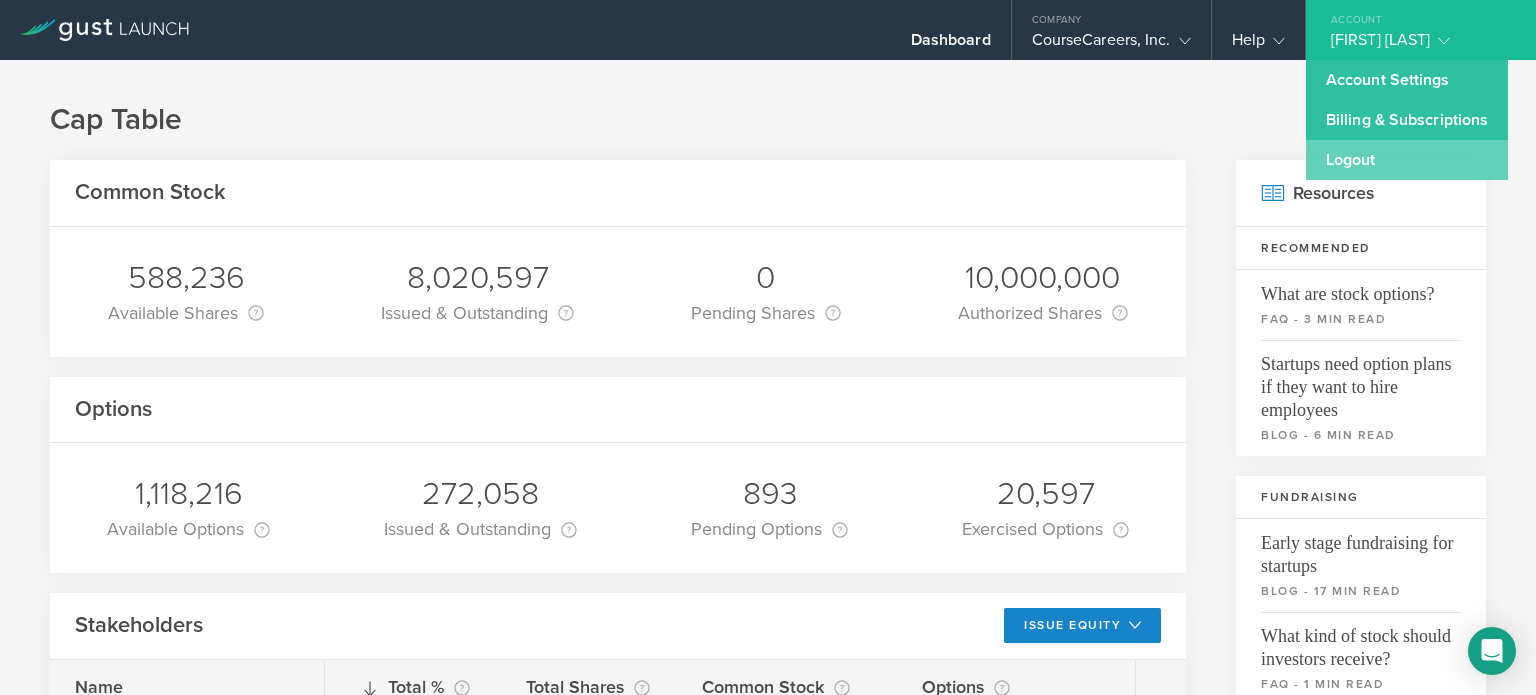click on "Logout" at bounding box center (1407, 160) 